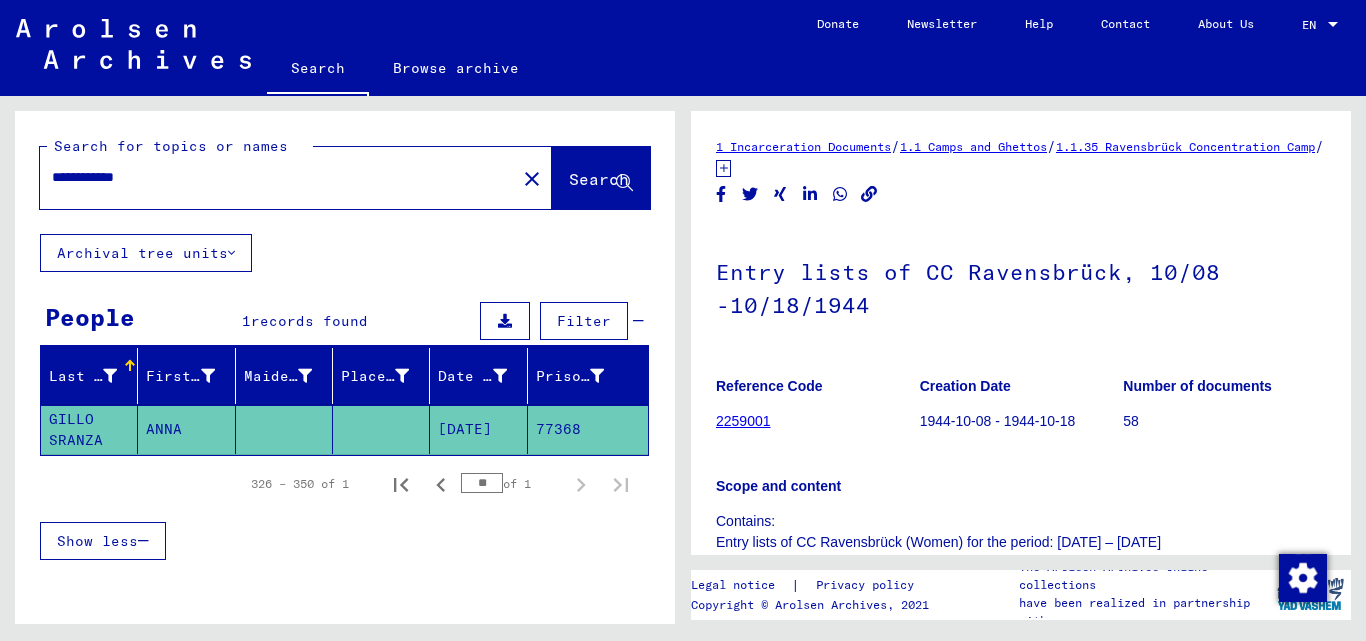 scroll, scrollTop: 0, scrollLeft: 0, axis: both 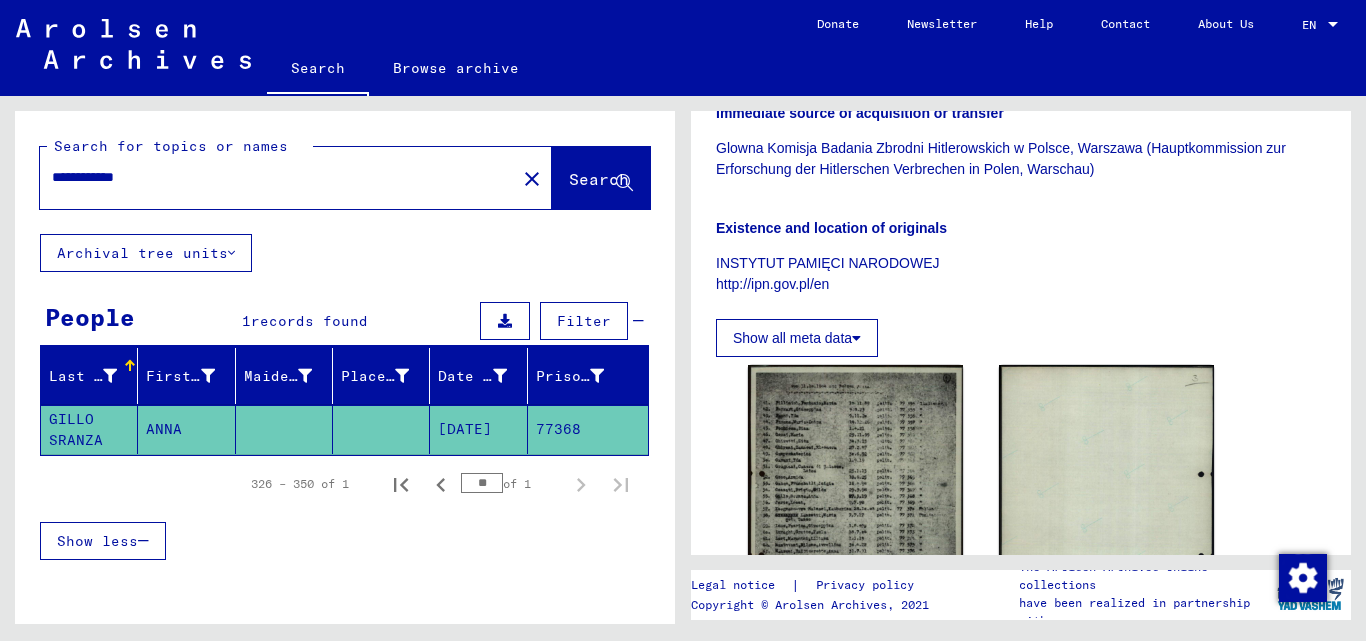 click on "close" 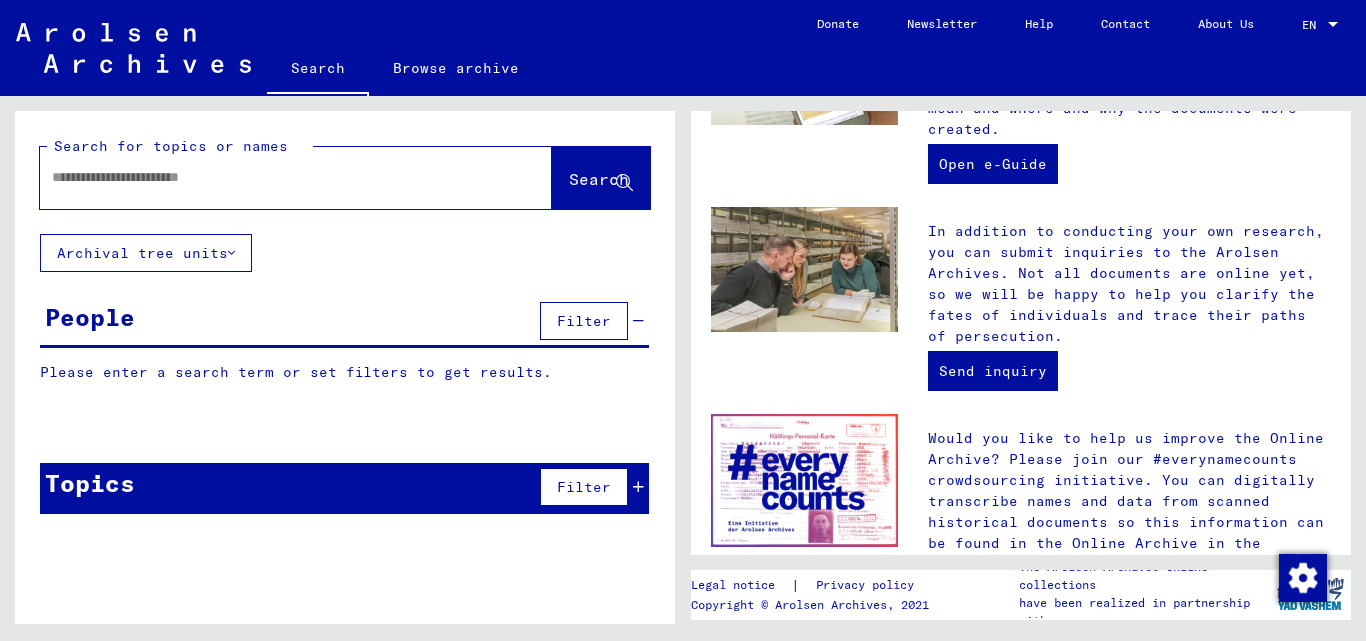 scroll, scrollTop: 0, scrollLeft: 0, axis: both 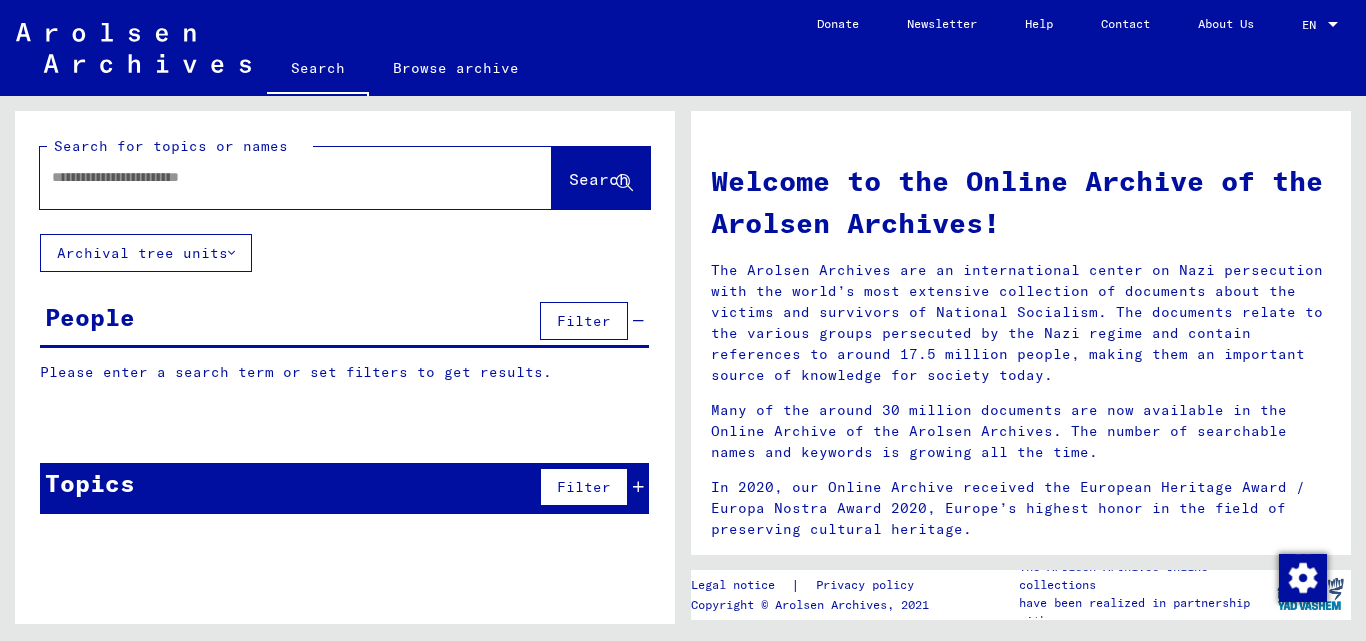 click on "Search for topics or names  Search     Archival tree units  People  Filter   Please enter a search term or set filters to get results.  Signature Last Name First Name Maiden Name Place of Birth Date of Birth Prisoner # Father (adoptive father) Mother (adoptive mother) Religion Nationality Occupaton Place of incarceration Date of decease Last residence Last residence (Country) Last residence (District) Last residence (Province) Last residence (Town) Last residence (Part of town) Last residence (Street) Last residence (House number) 1.1.35.1 - Entry lists of CC Ravensbrück (Oct. 1944); List of women operated in the      camp; Lists and correspondence on women in the liberated camp (sick      persons) (1945-1946) [LAST] [FIRST] [FIRST] [DATE] 77368 Signature Last Name First Name Maiden Name Place of Birth Date of Birth Prisoner # 1.1.35.1 - Entry lists of CC Ravensbrück (Oct. 1944); List of women operated in the      camp; Lists and correspondence on women in the liberated camp (sick      persons) (1945-1946)" 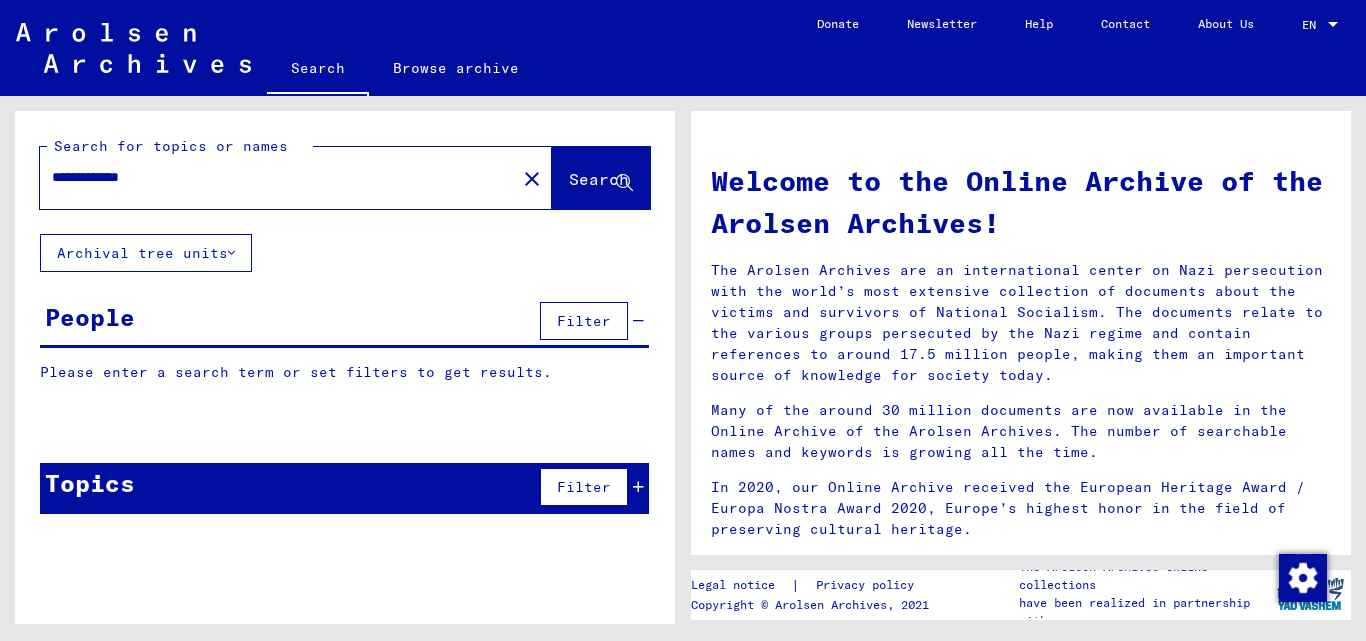 type on "**********" 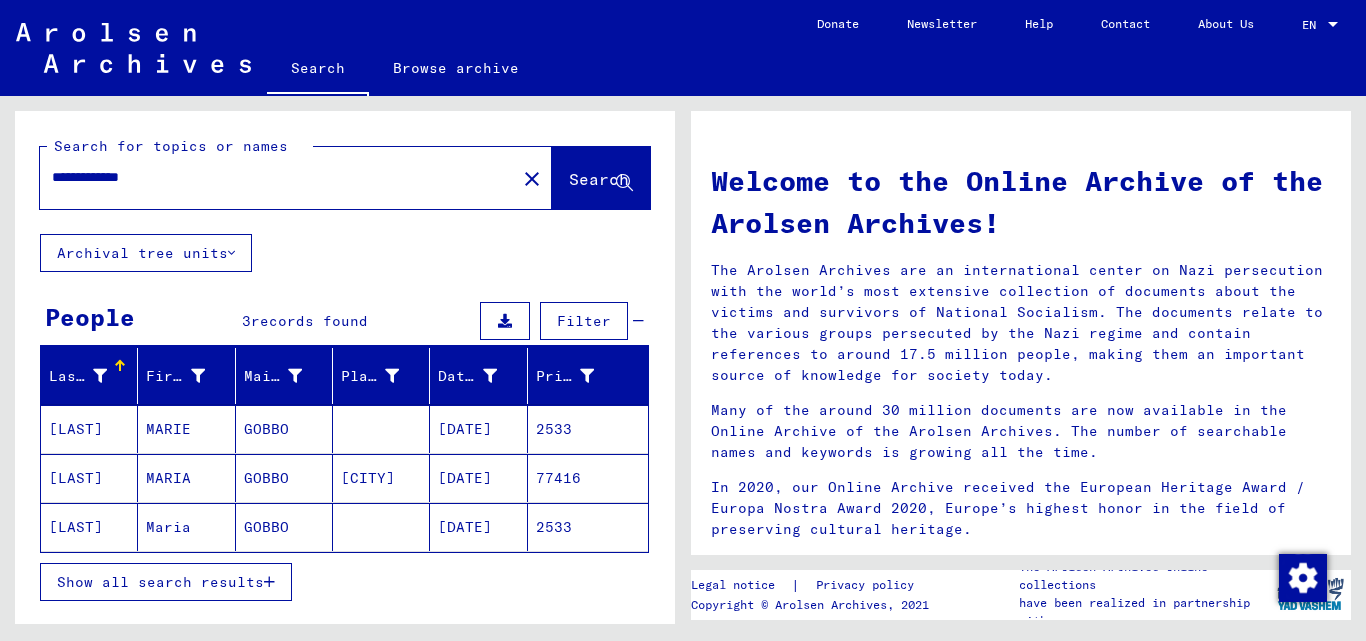 click on "MARIE" at bounding box center (186, 478) 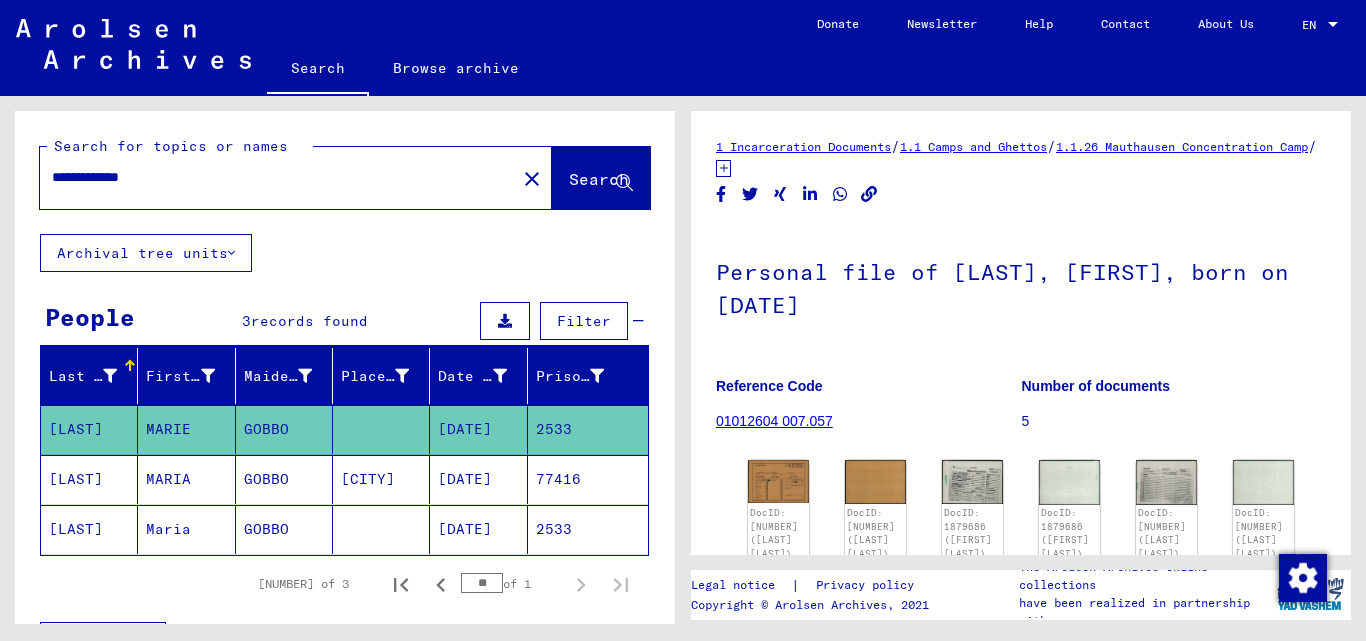 scroll, scrollTop: 0, scrollLeft: 0, axis: both 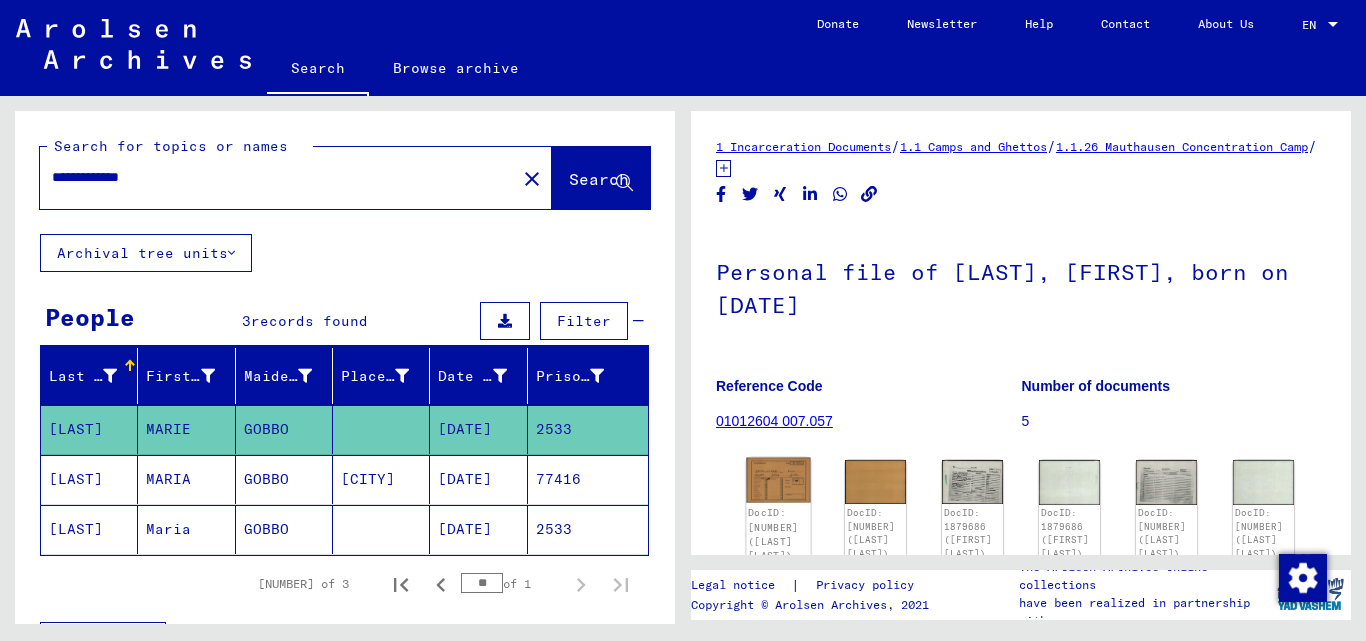 click 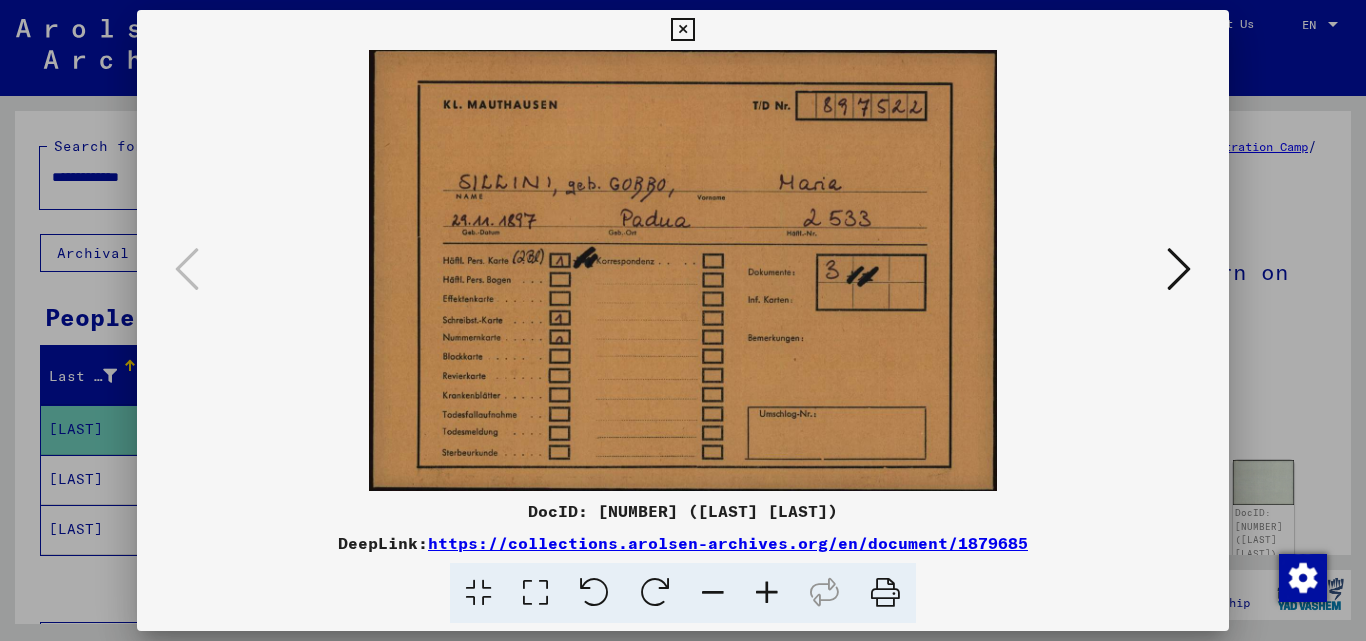 type 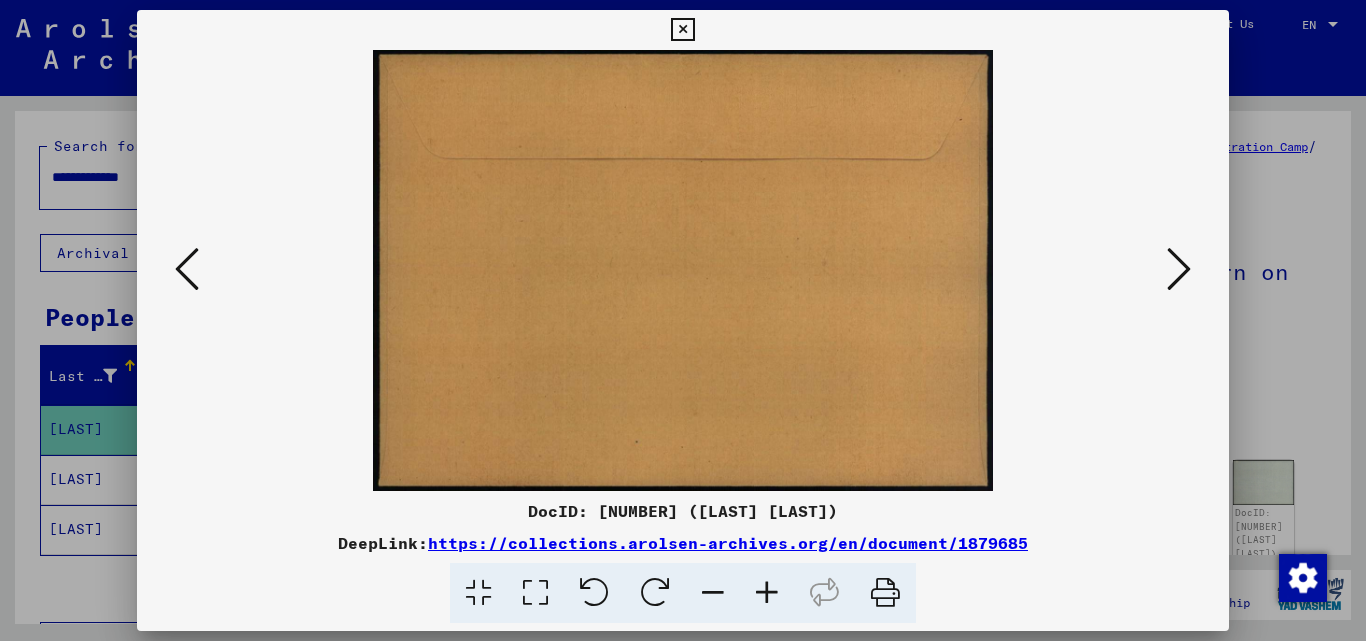 click at bounding box center [1179, 269] 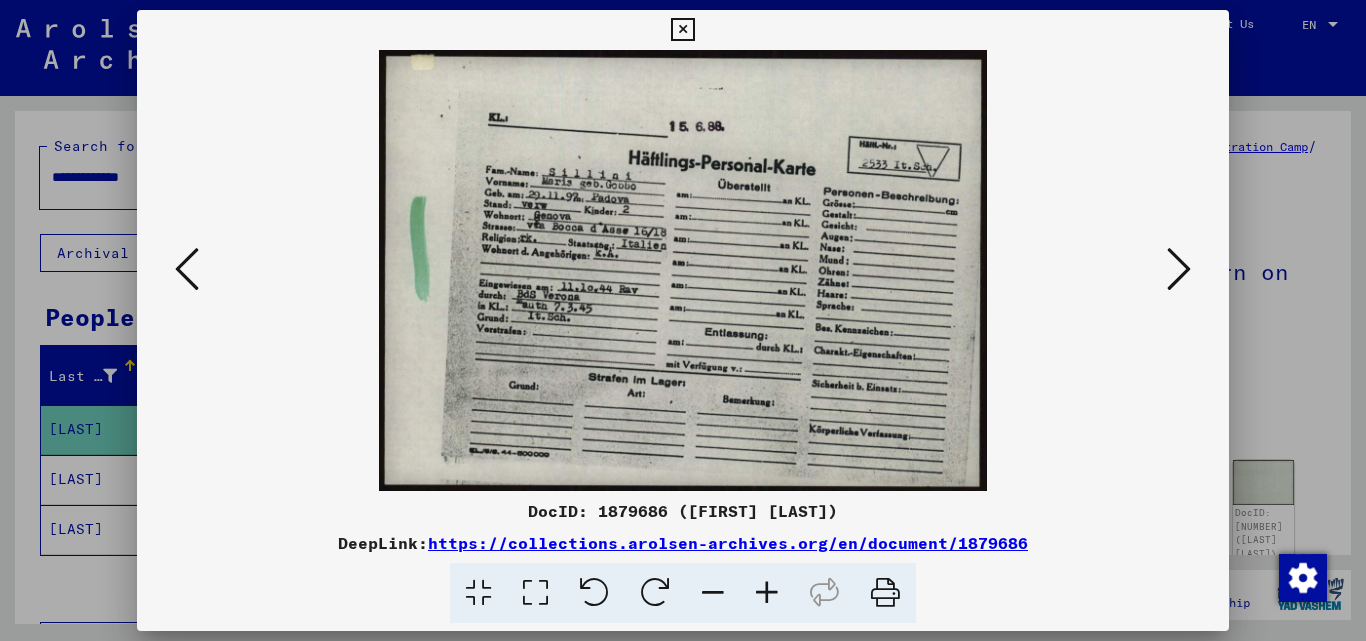 click at bounding box center (1179, 269) 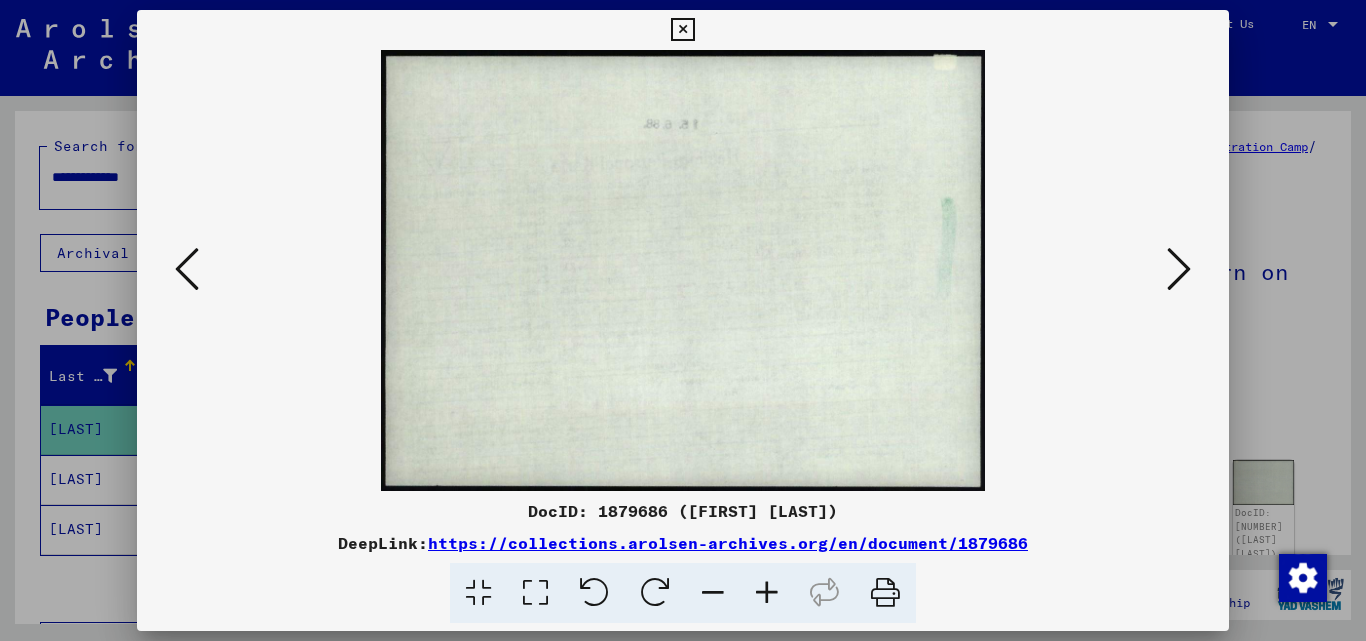 click at bounding box center [1179, 269] 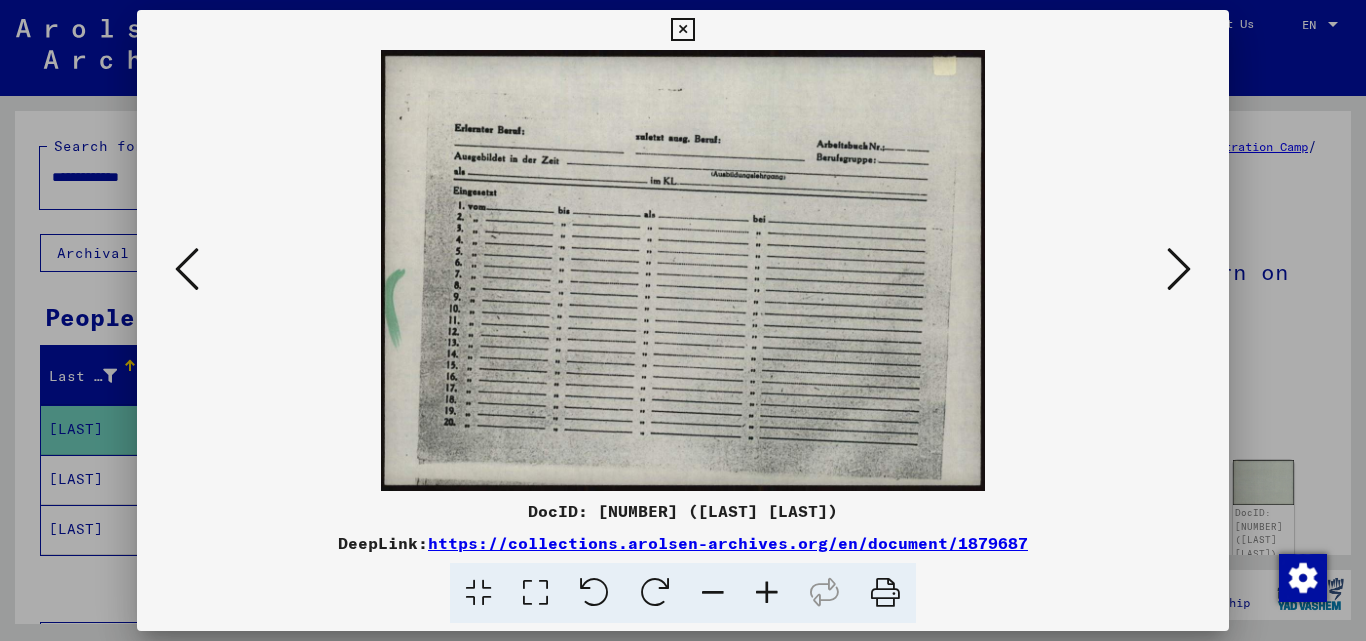 click at bounding box center [1179, 269] 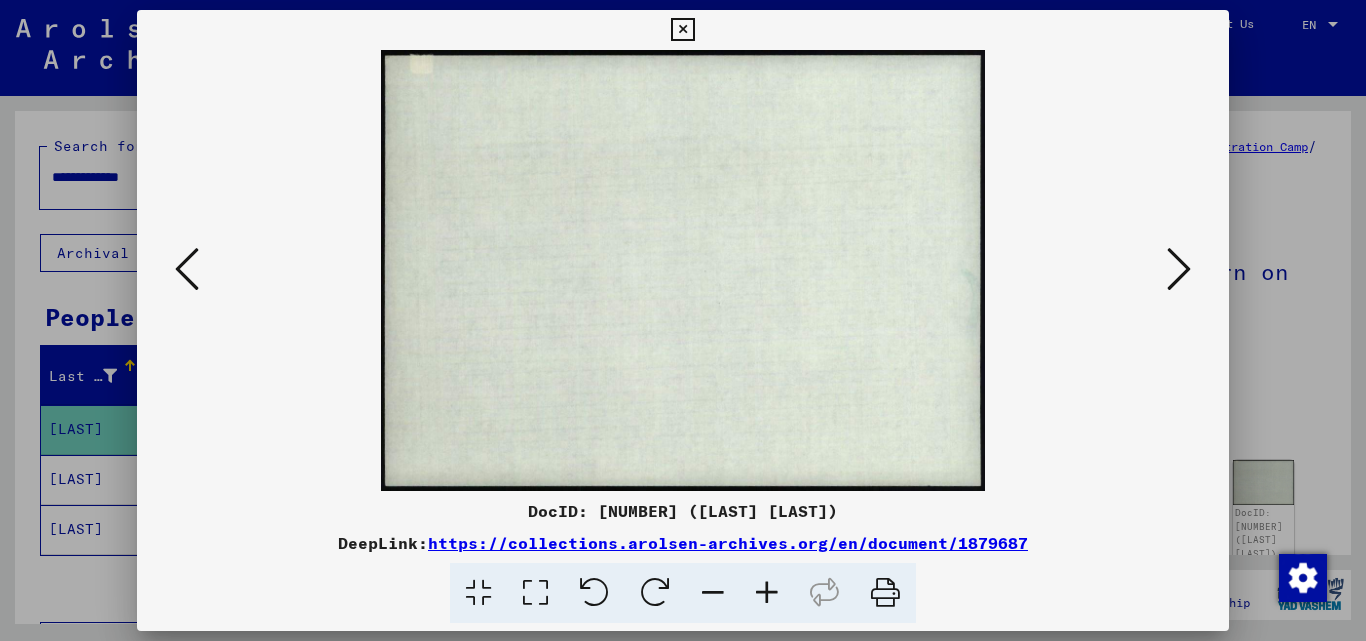 click at bounding box center (1179, 269) 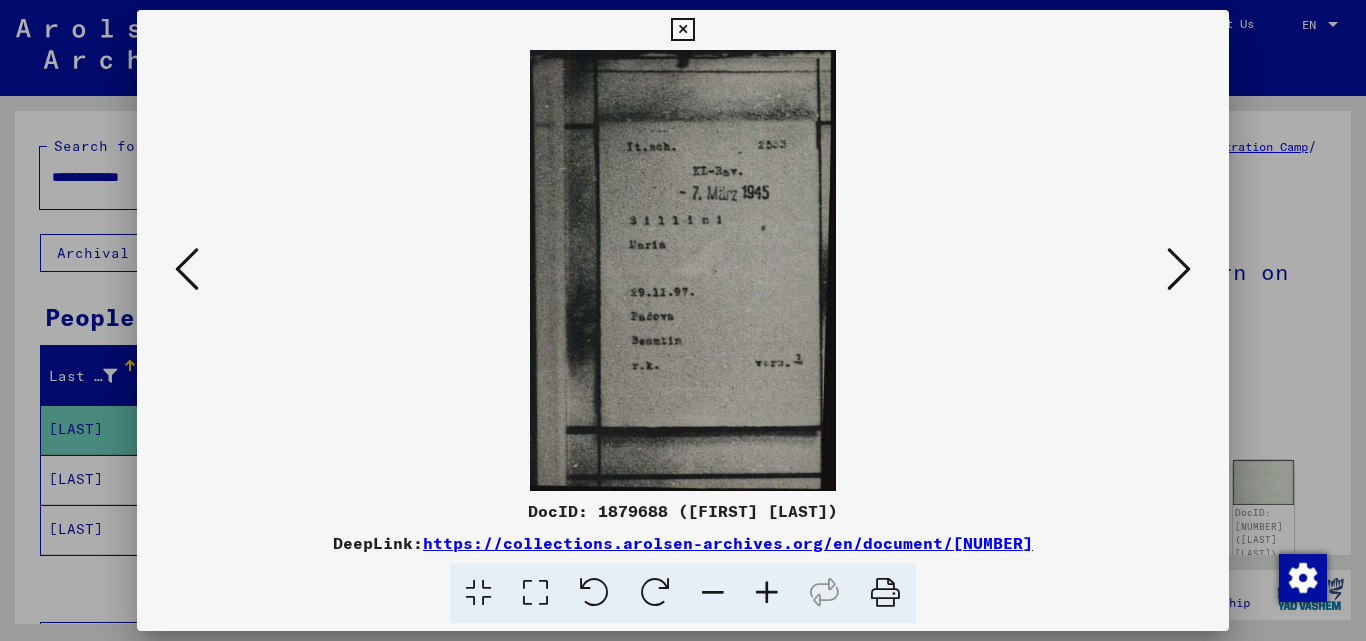 click at bounding box center [1179, 269] 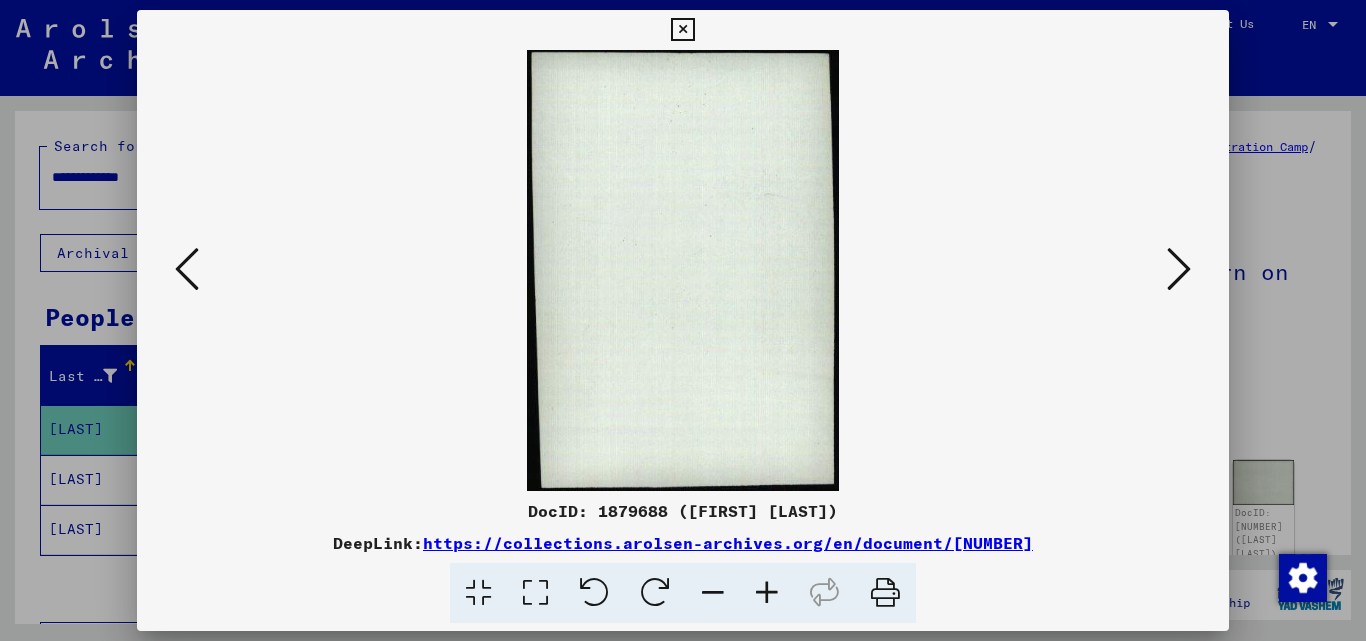 click at bounding box center (1179, 269) 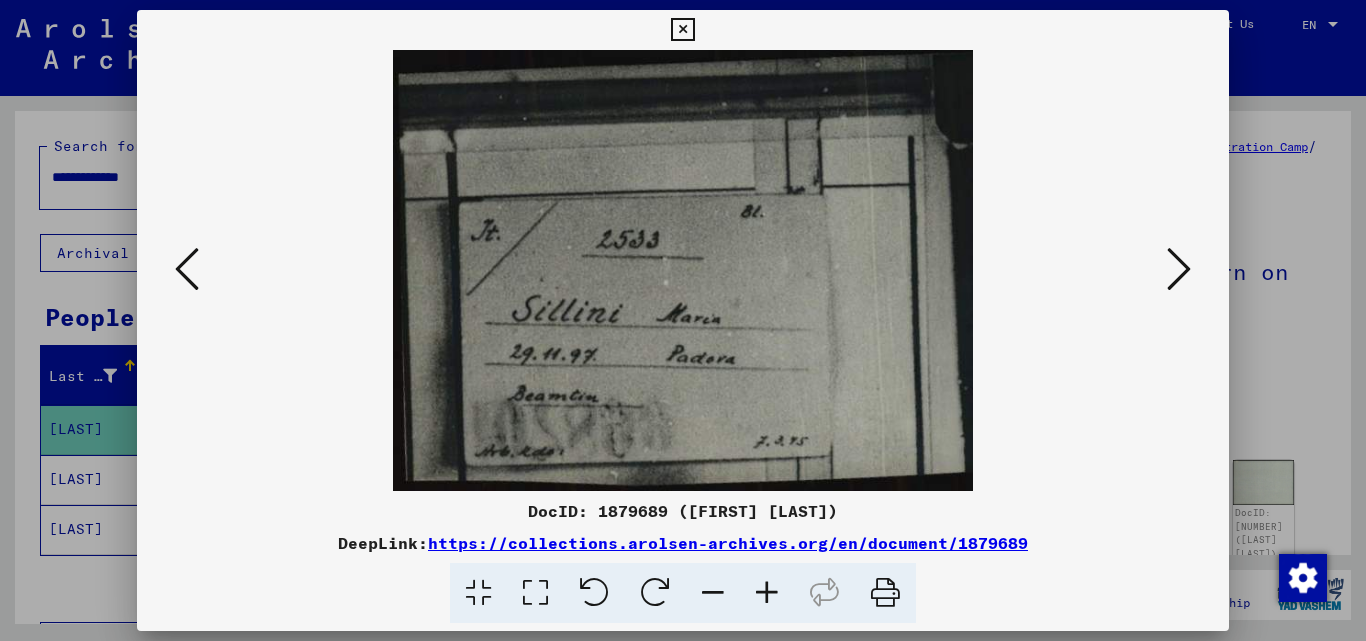 click at bounding box center [1179, 269] 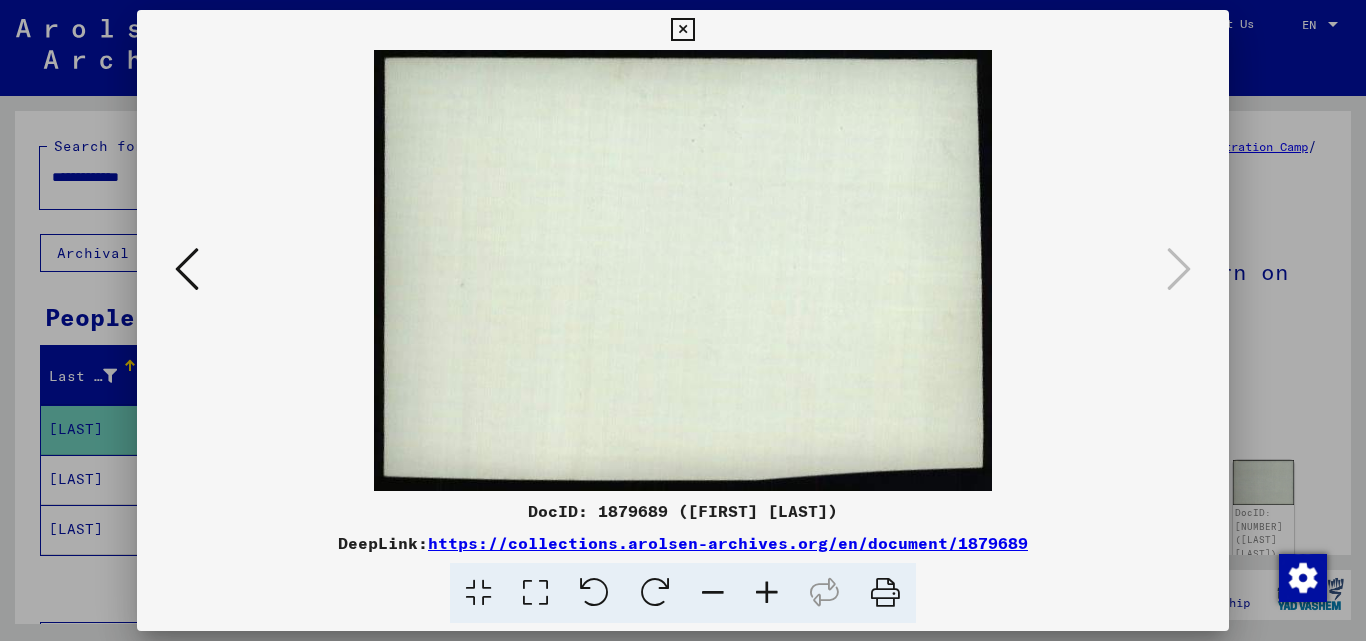 click at bounding box center [187, 269] 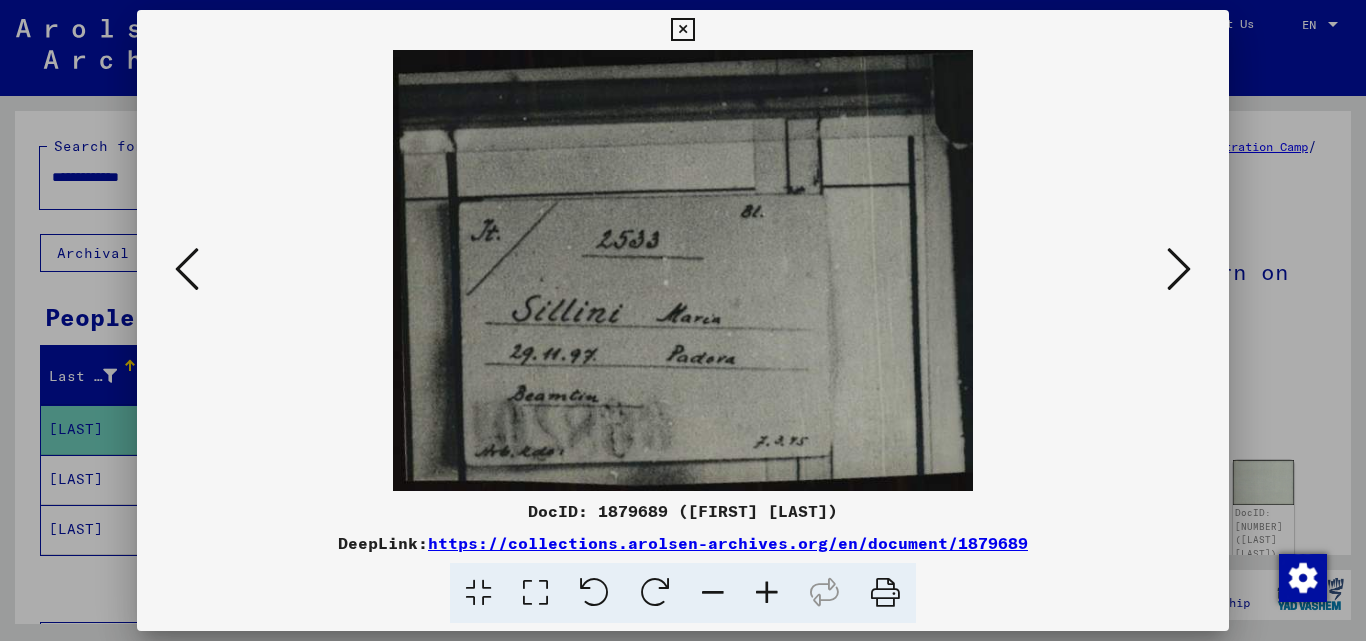 click at bounding box center (187, 269) 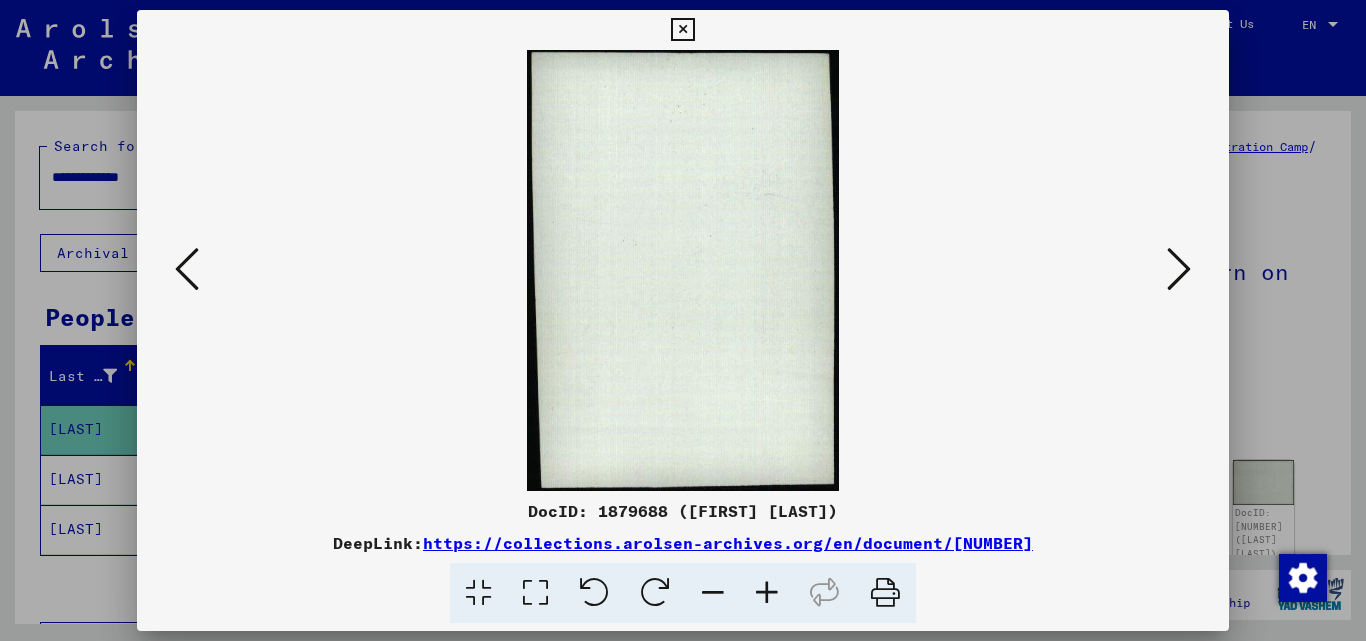 click at bounding box center (187, 269) 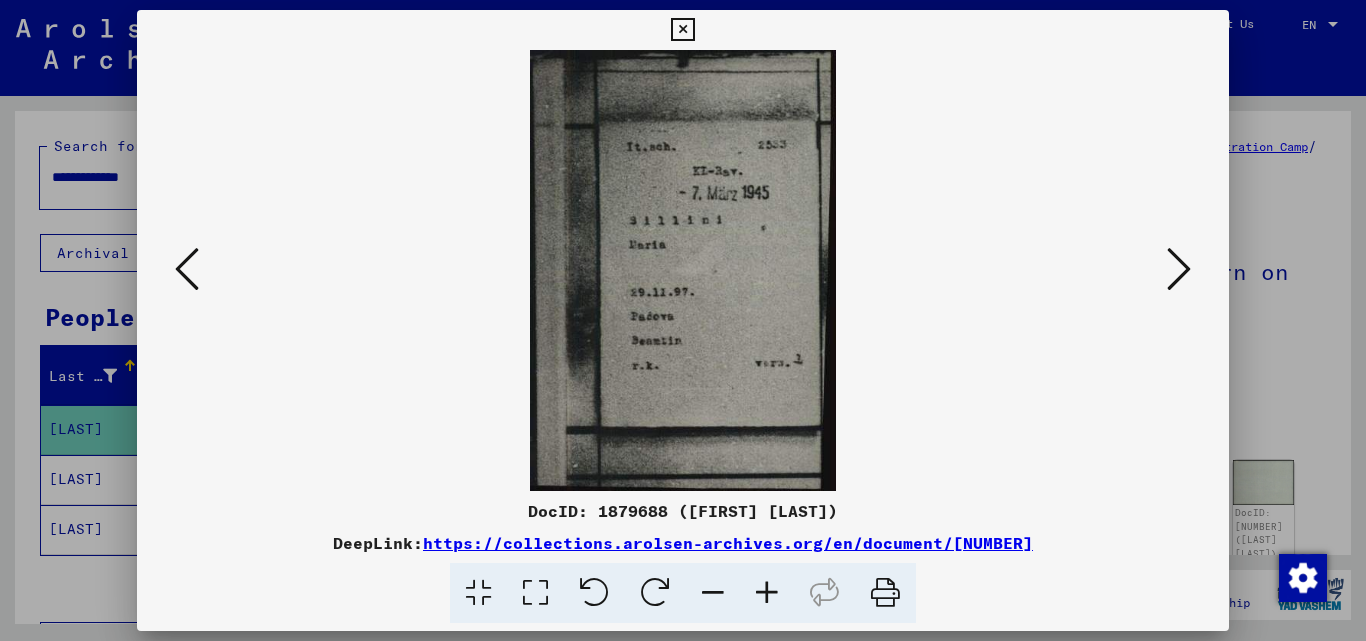 click at bounding box center [187, 269] 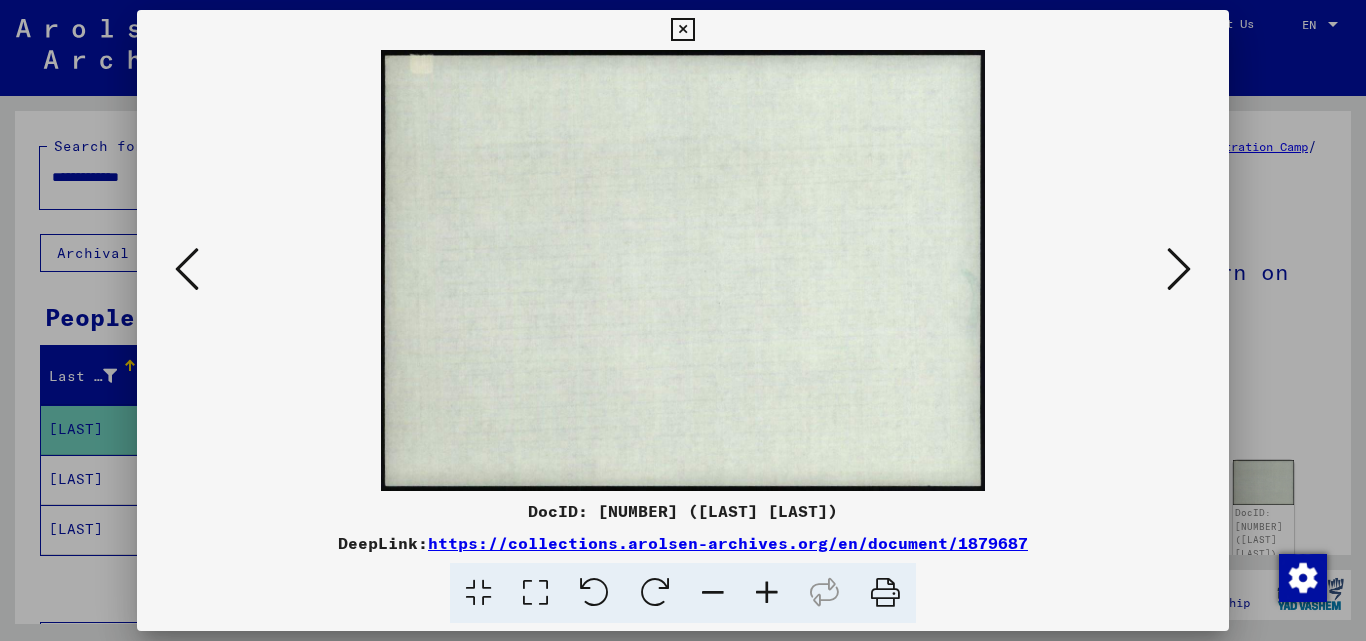 click at bounding box center [187, 269] 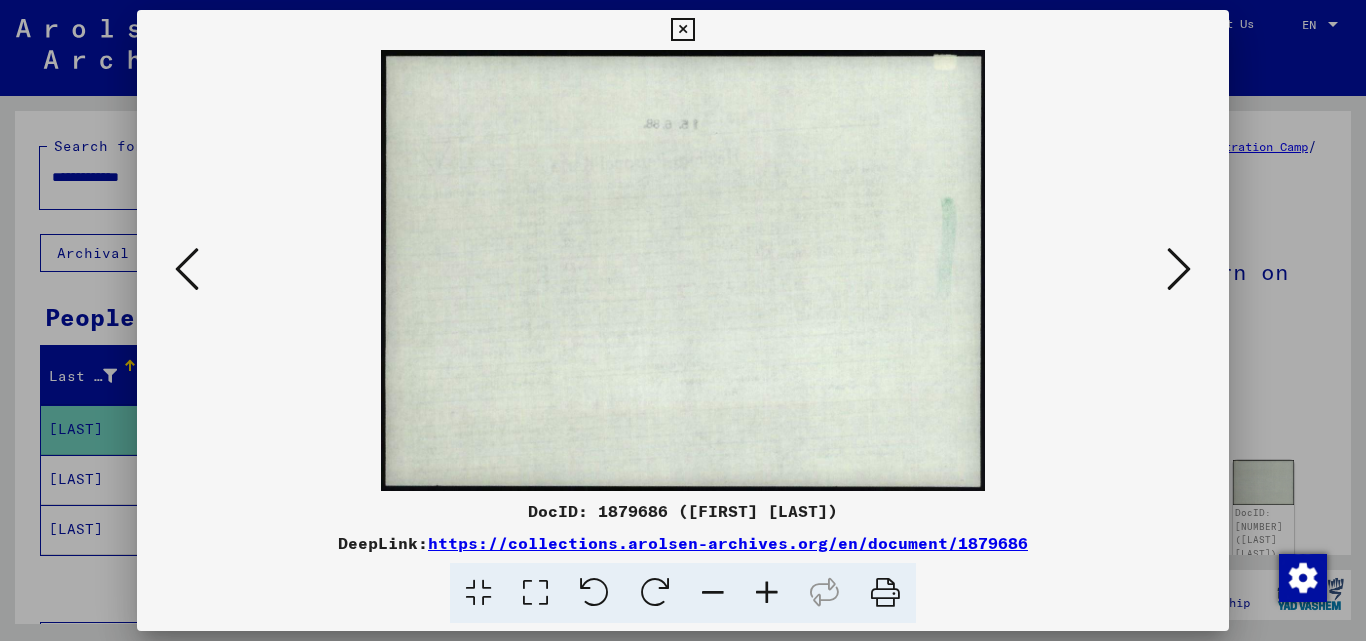 click at bounding box center (187, 269) 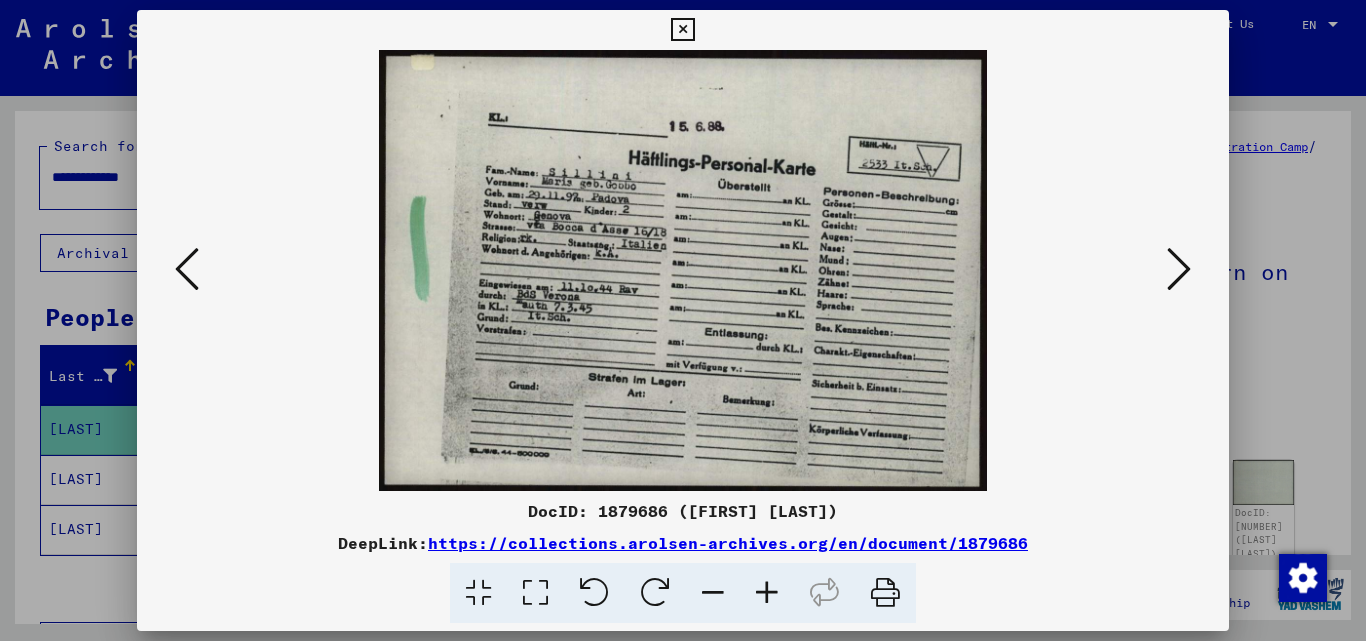 click at bounding box center (187, 269) 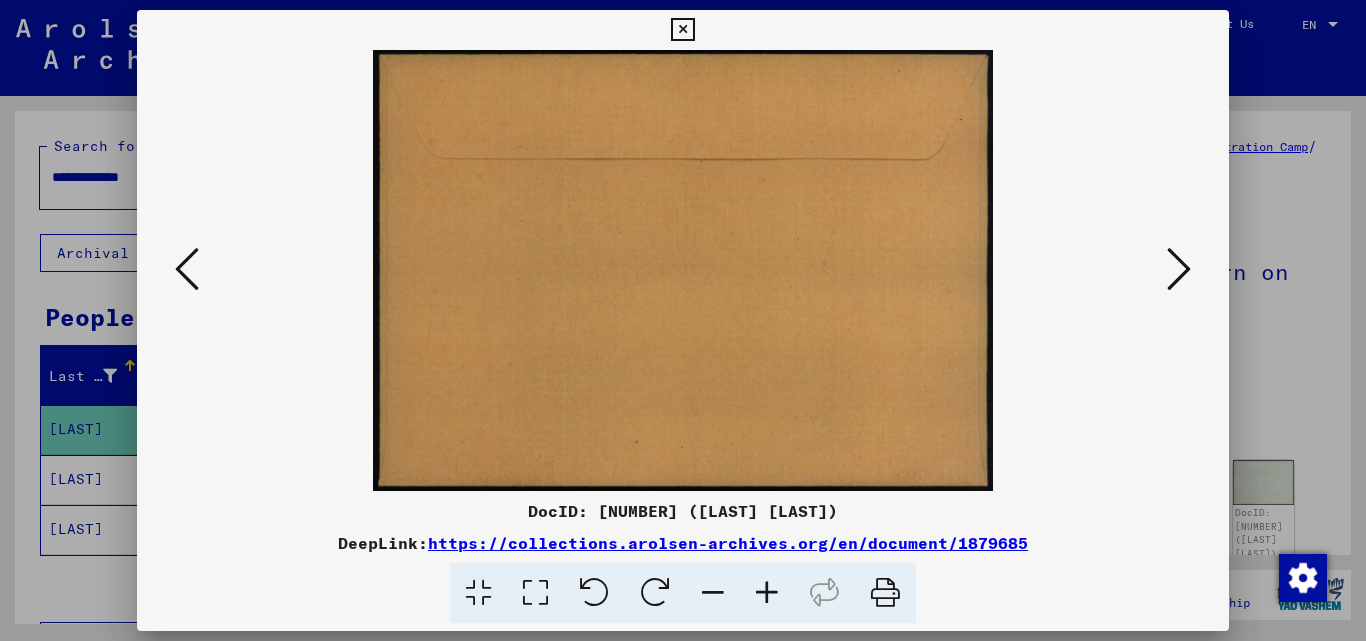 click at bounding box center (187, 269) 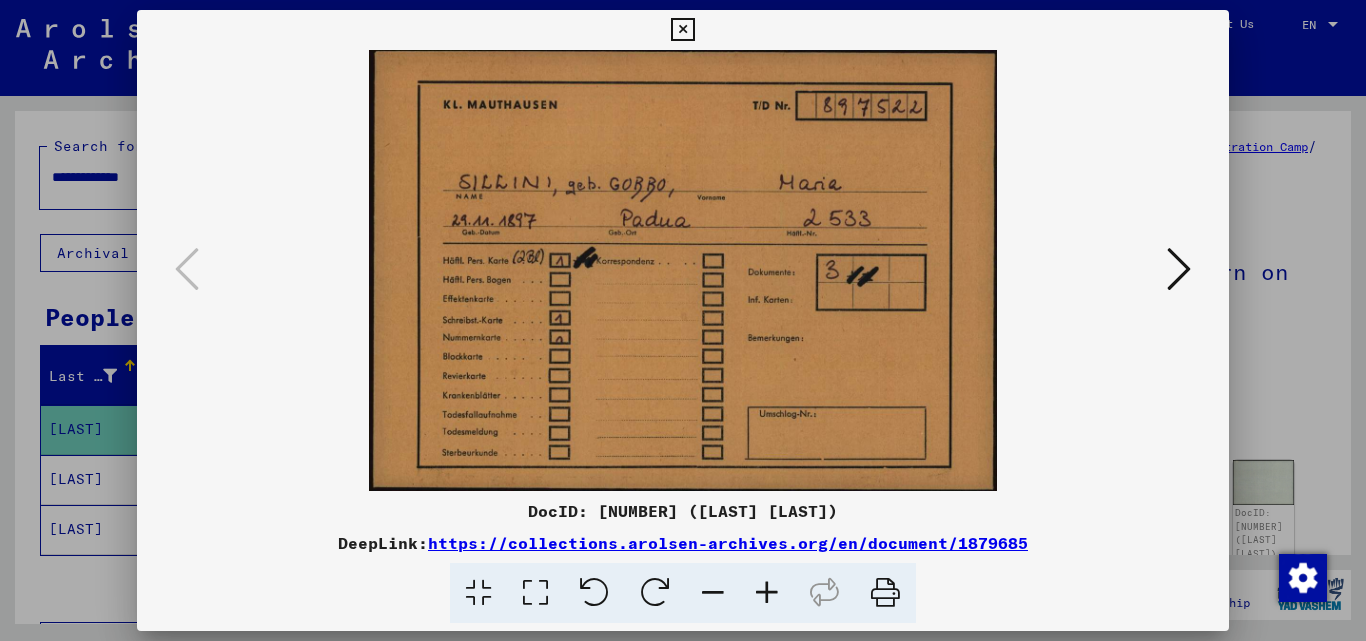 click at bounding box center [683, 320] 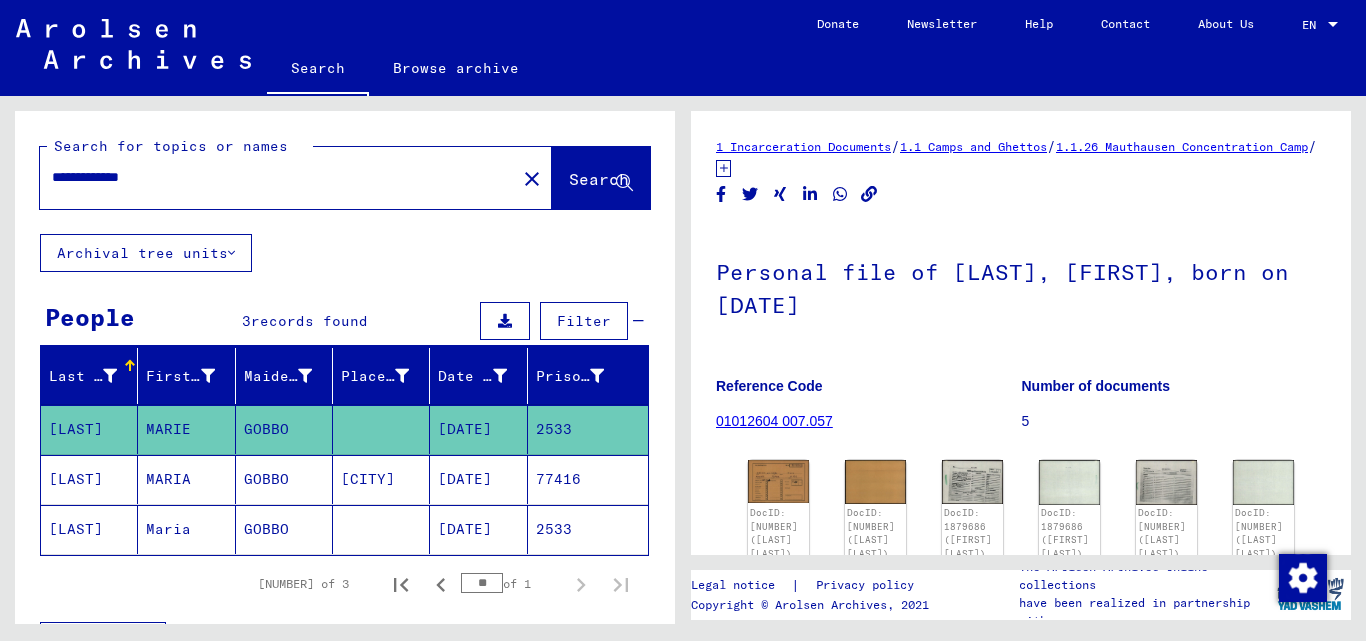 click on "MARIA" at bounding box center (186, 529) 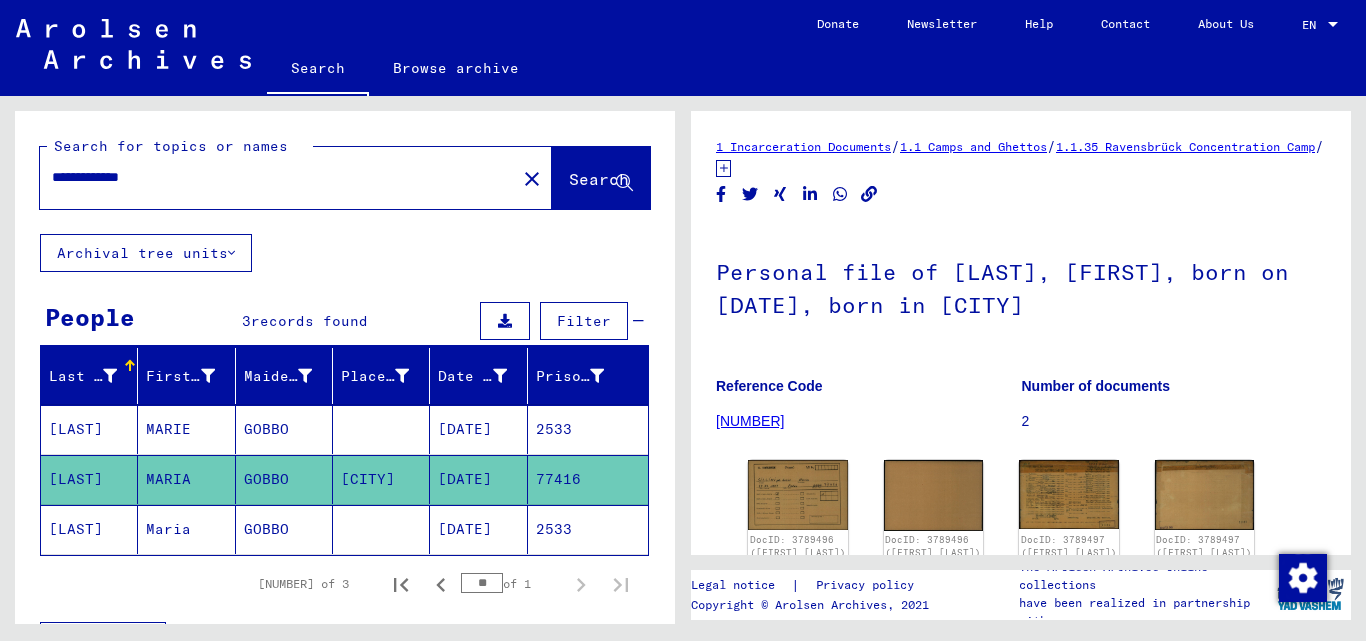 scroll, scrollTop: 0, scrollLeft: 0, axis: both 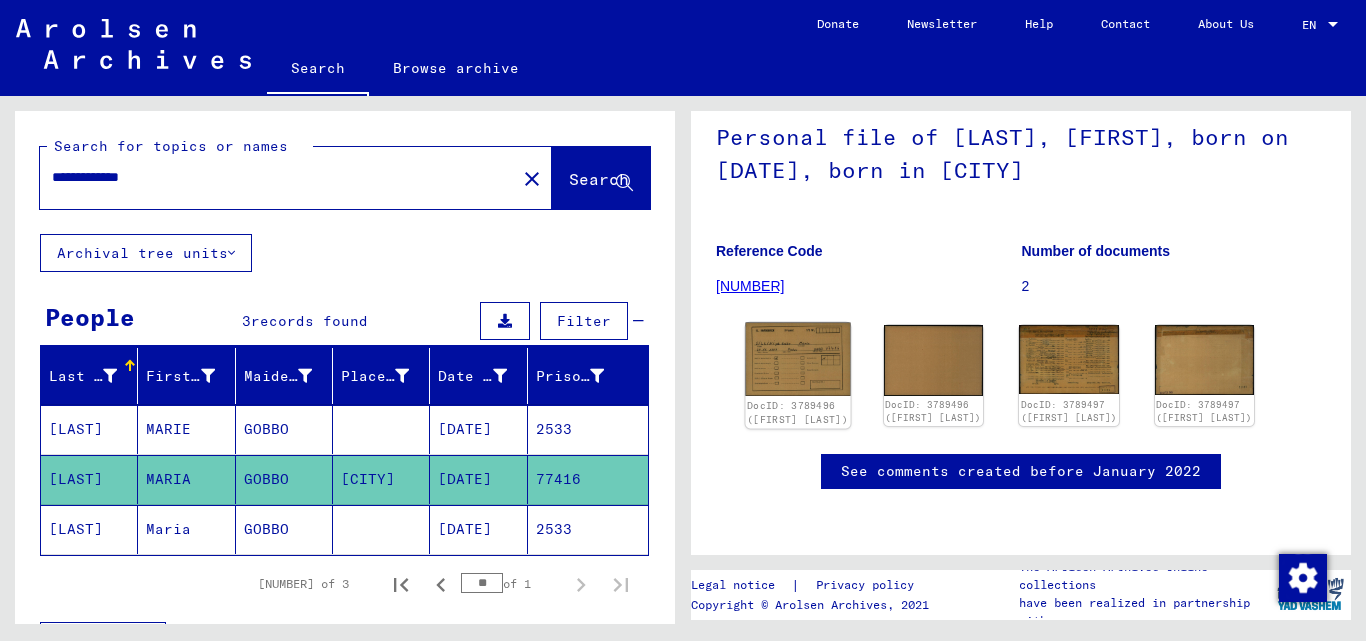 click 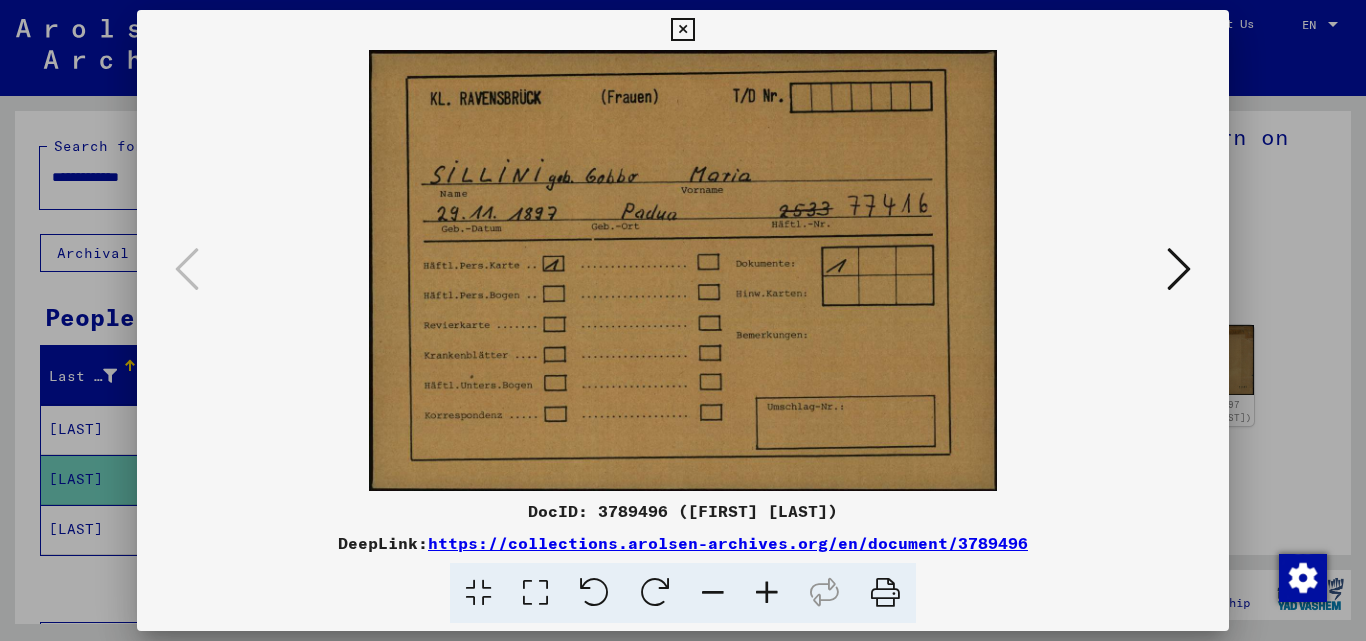 click at bounding box center (1179, 269) 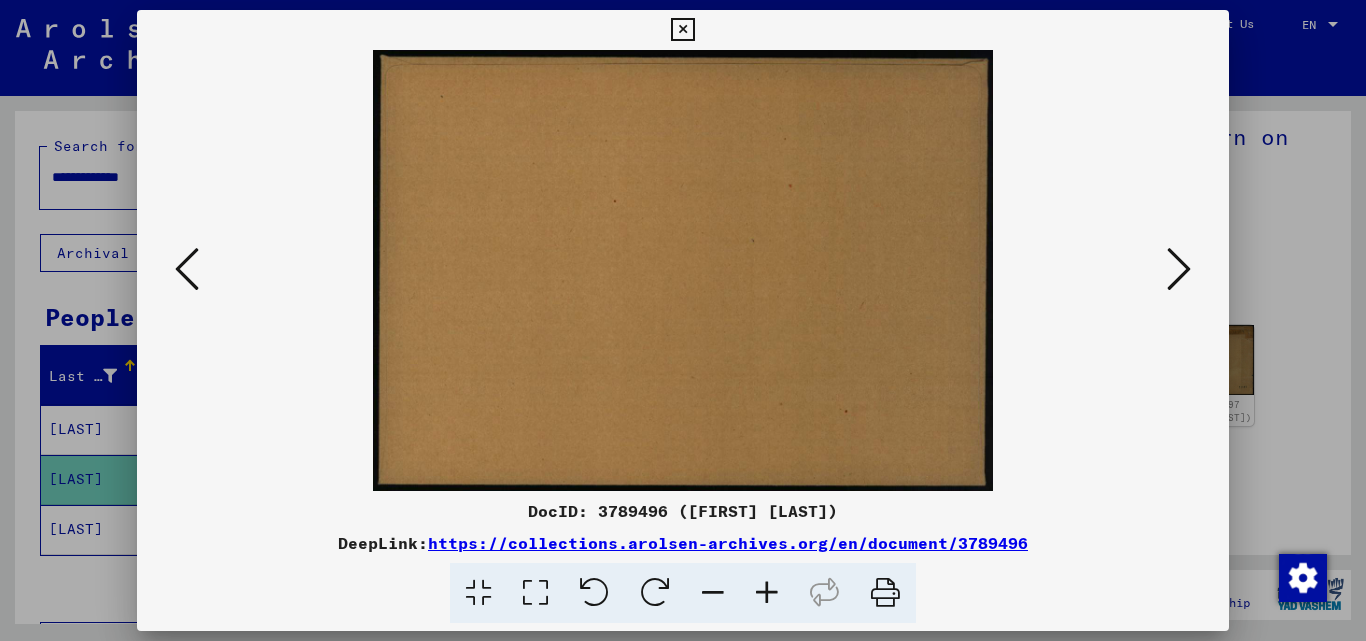 click at bounding box center [1179, 269] 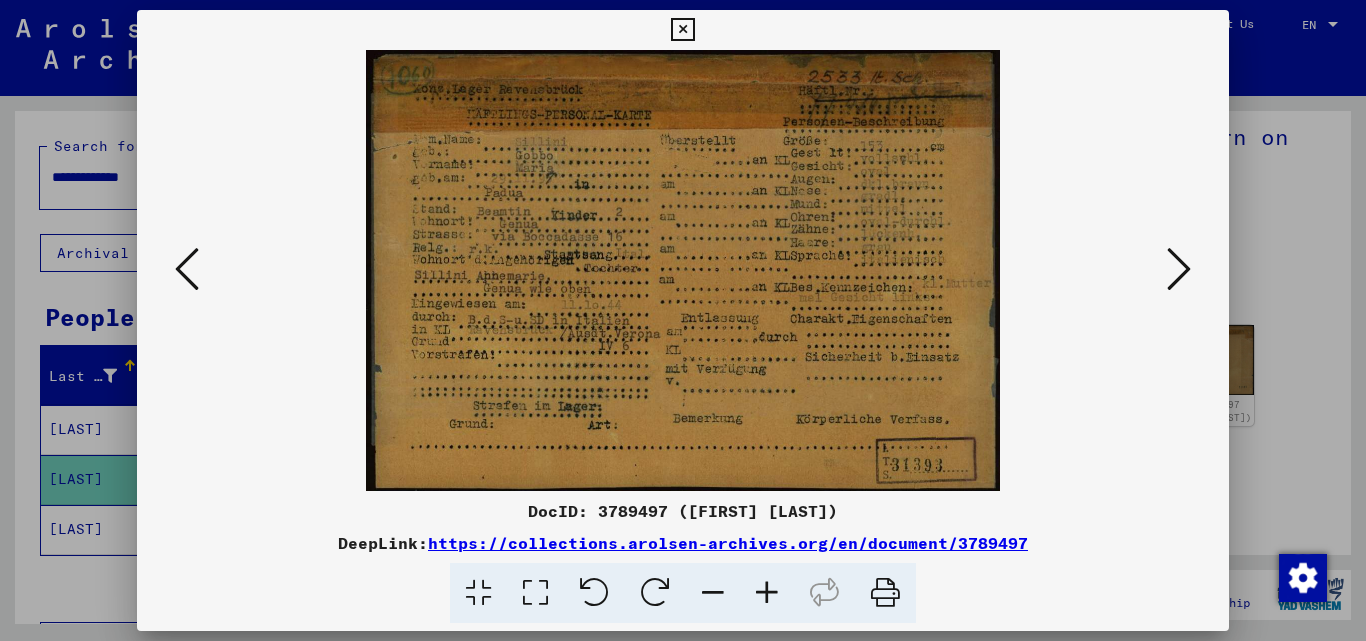 click at bounding box center [1179, 269] 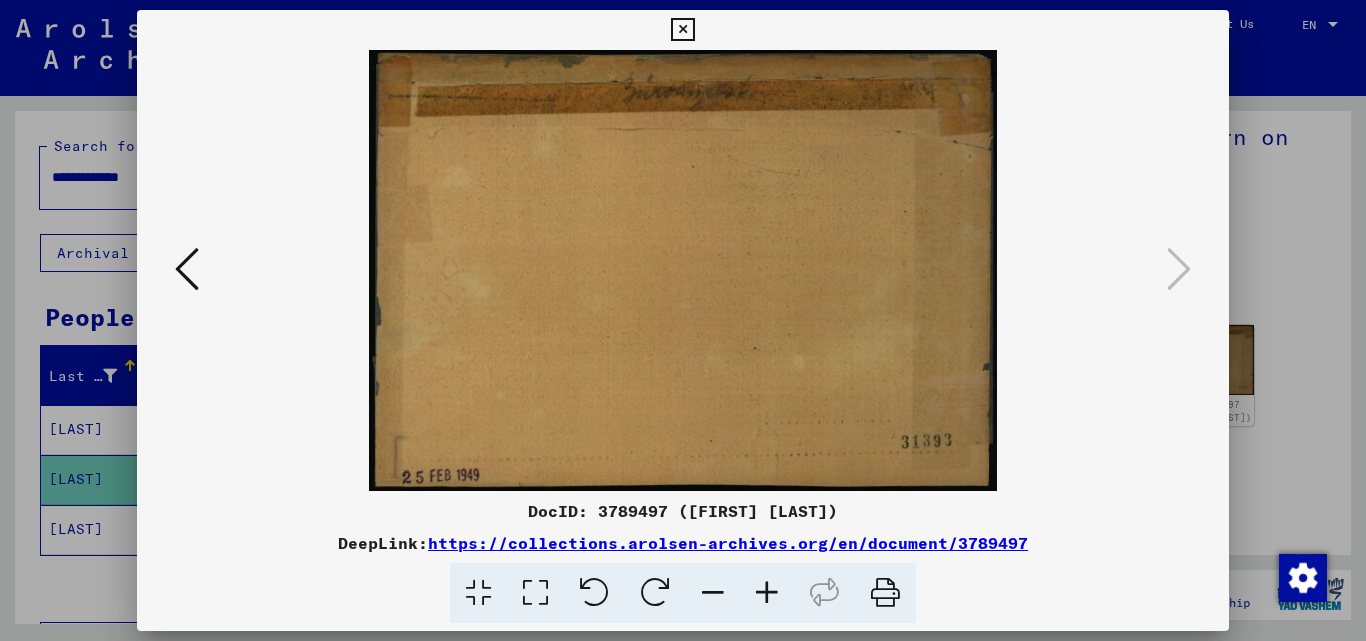 click at bounding box center [187, 270] 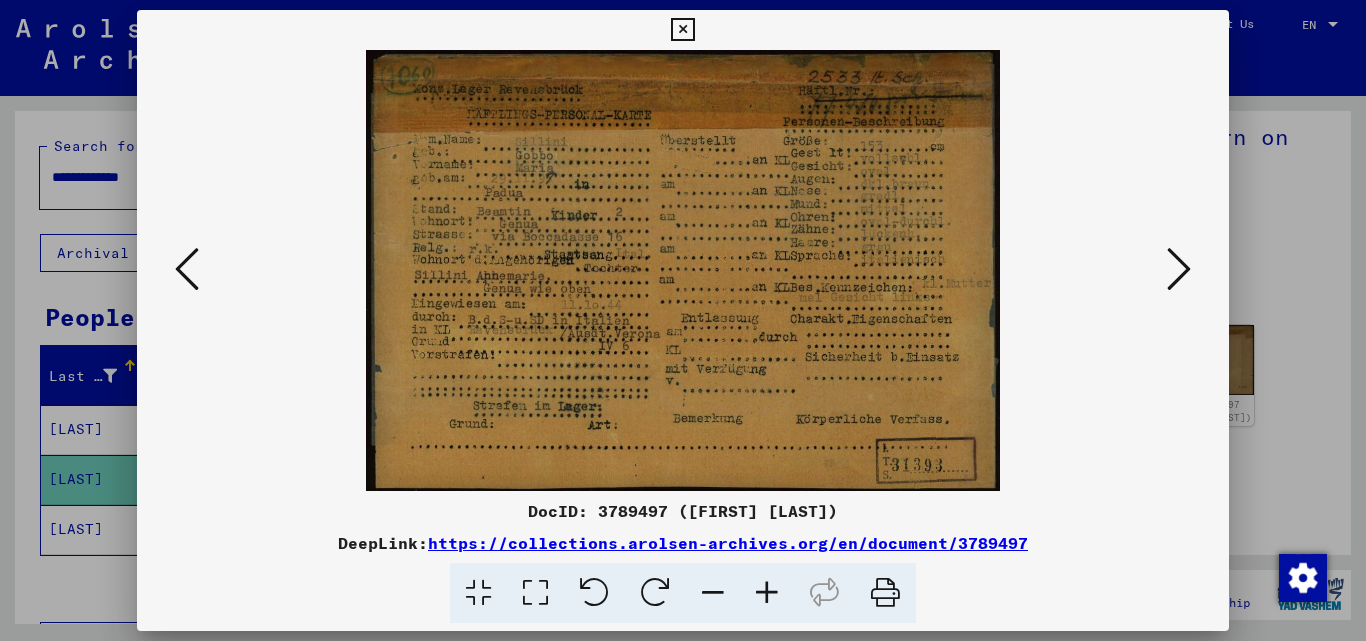click at bounding box center (187, 270) 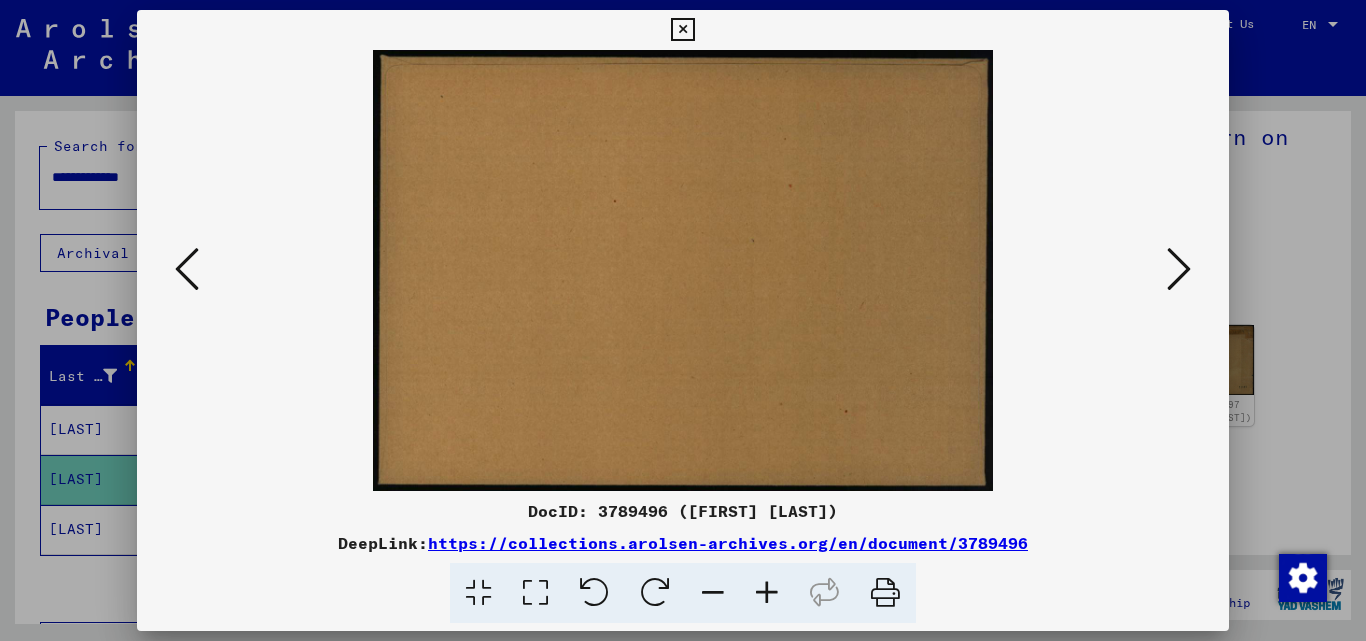 click at bounding box center [187, 270] 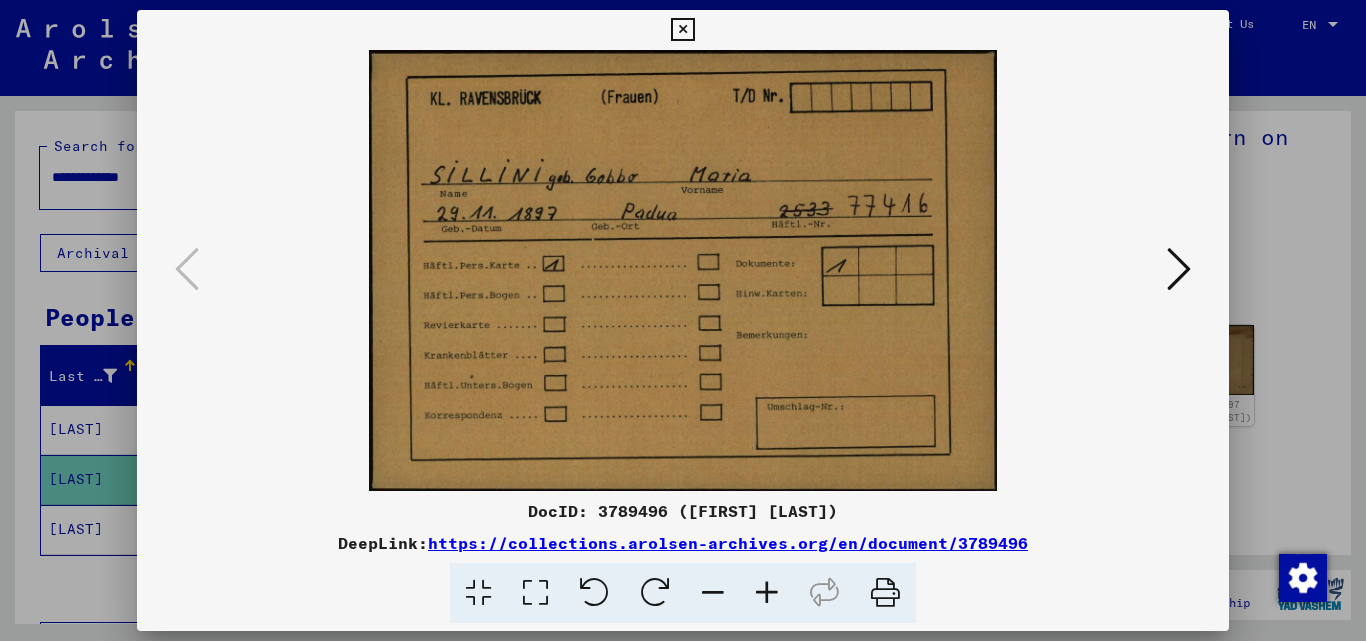 click at bounding box center (683, 320) 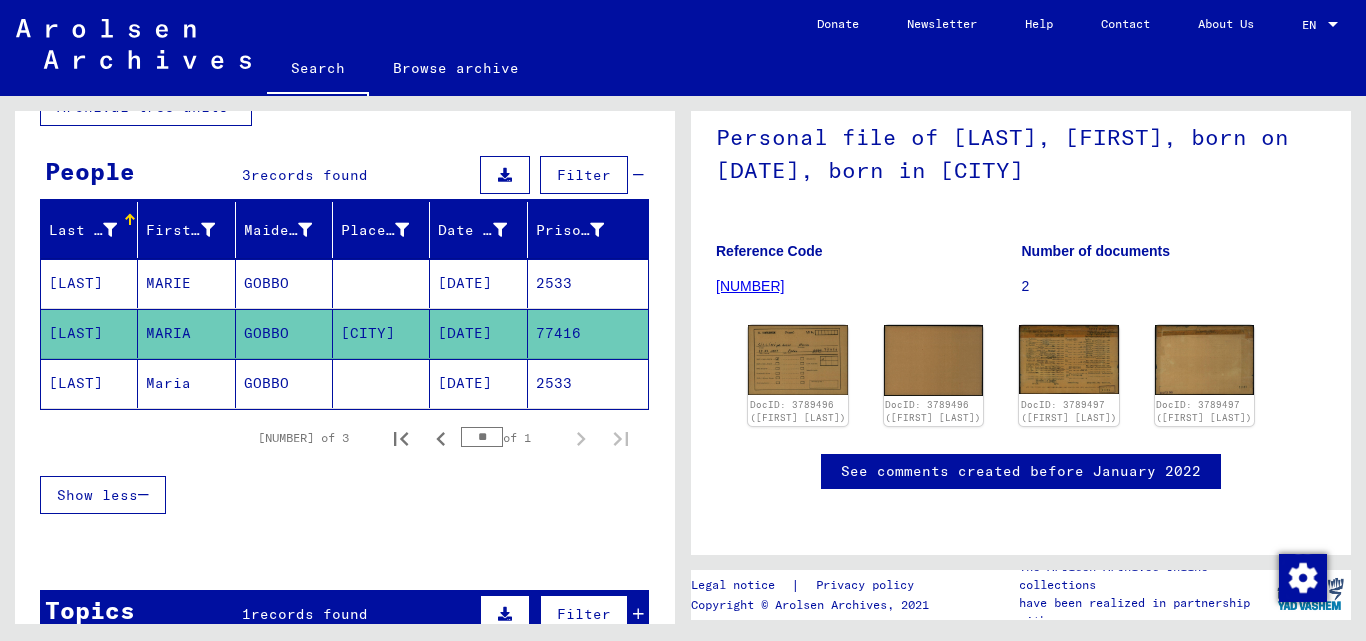 scroll, scrollTop: 153, scrollLeft: 0, axis: vertical 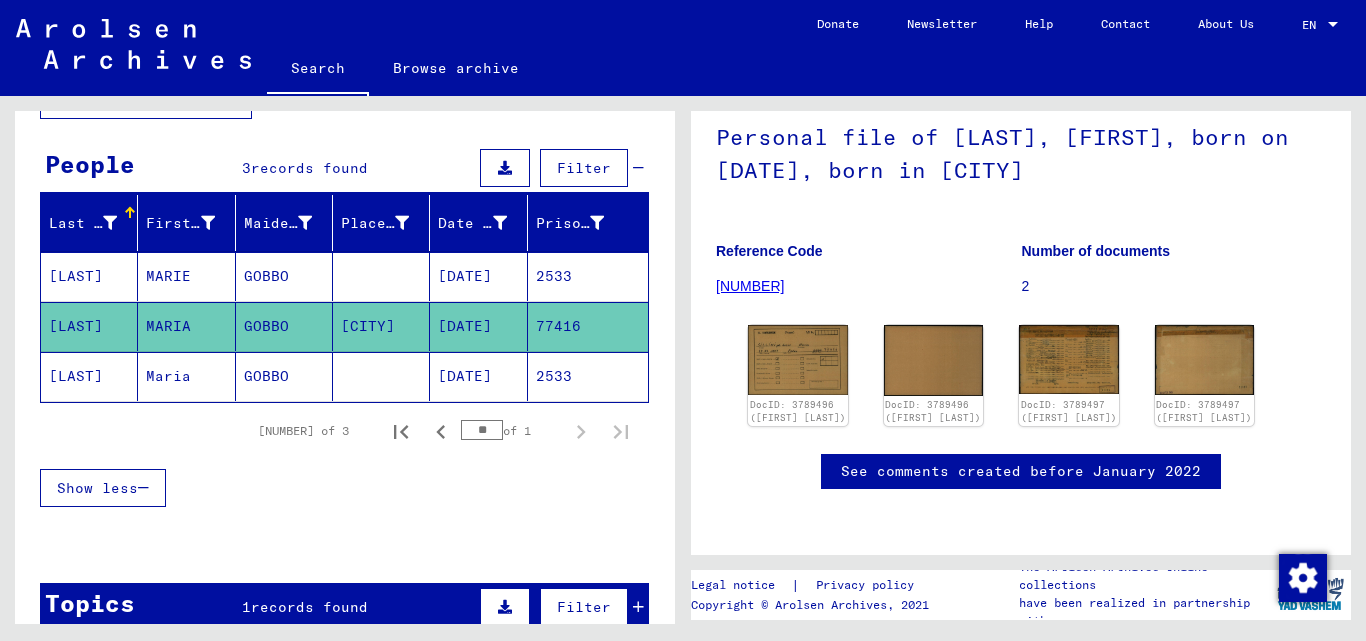 click on "Maria" 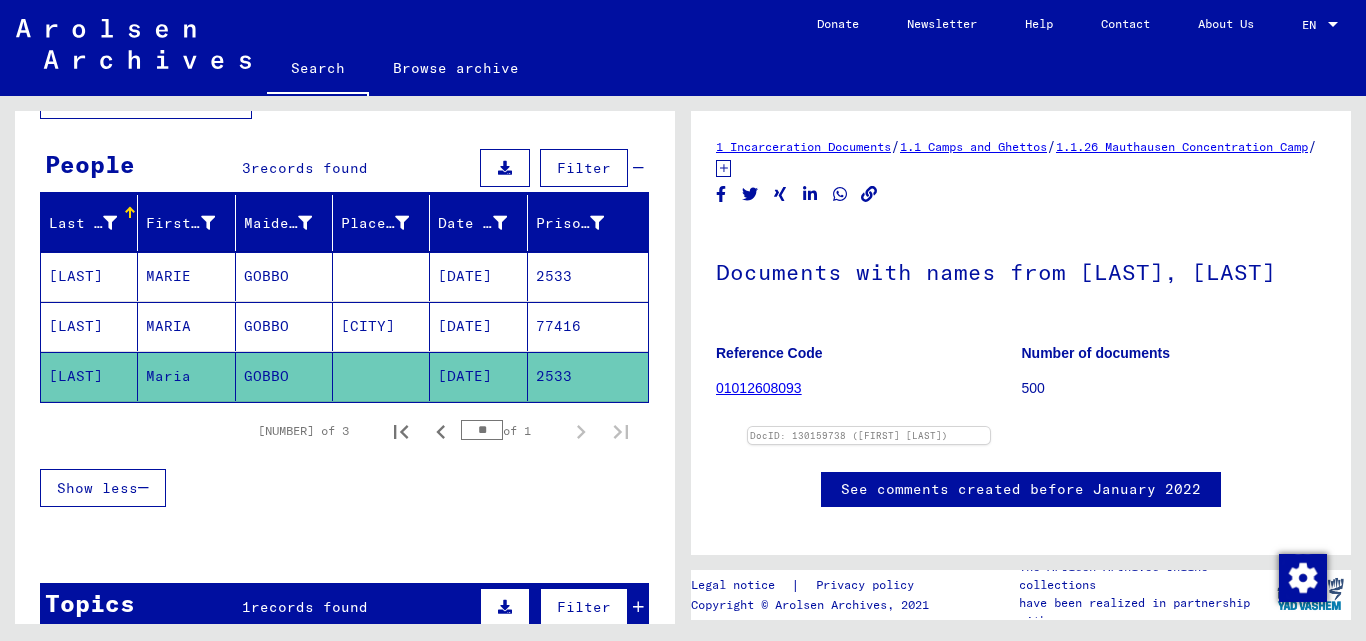 scroll, scrollTop: 0, scrollLeft: 0, axis: both 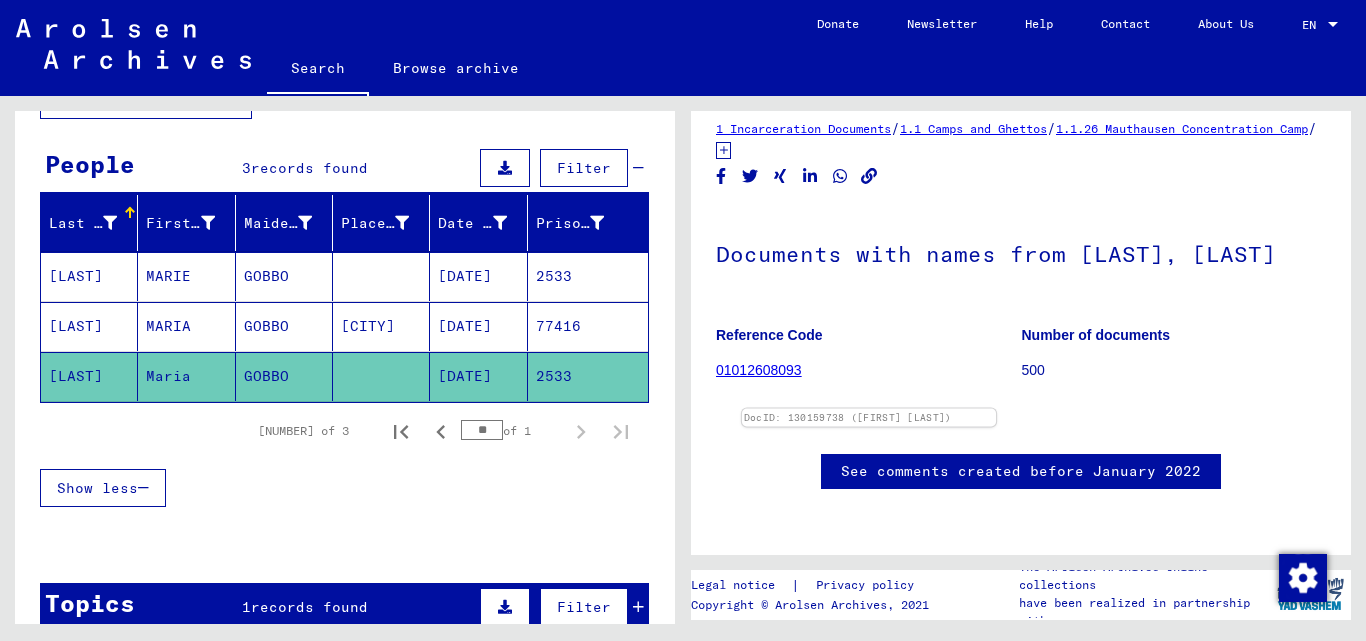 click 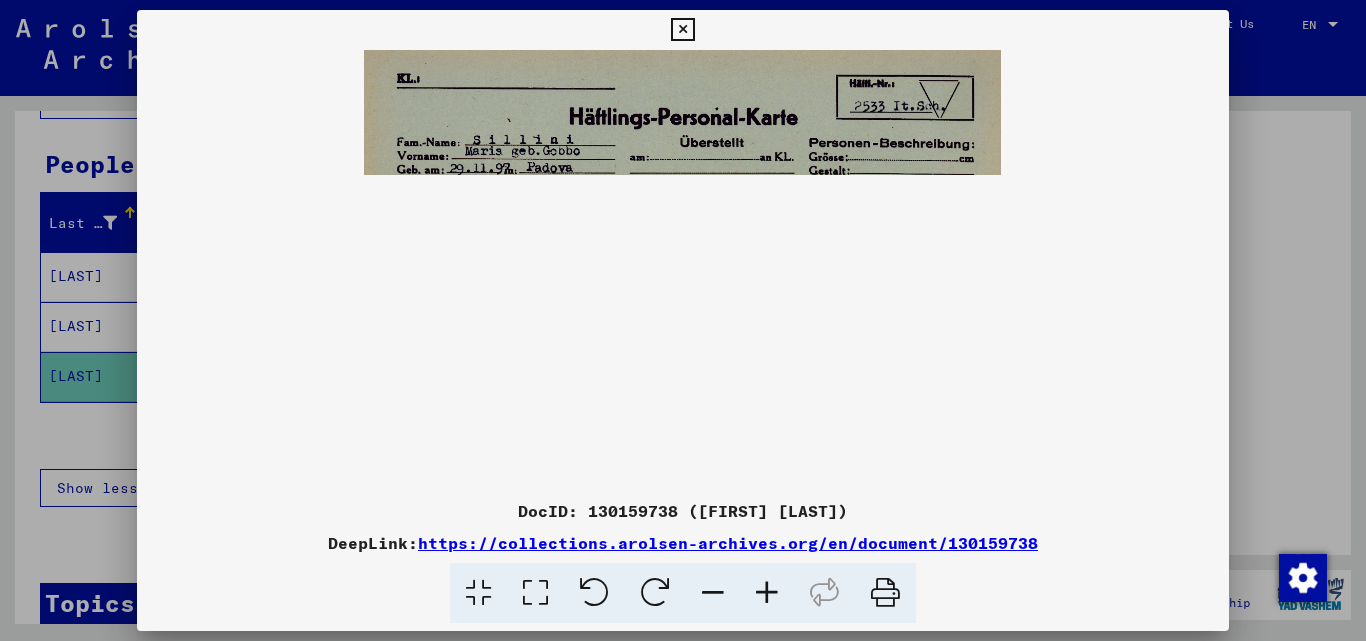 click at bounding box center (683, 270) 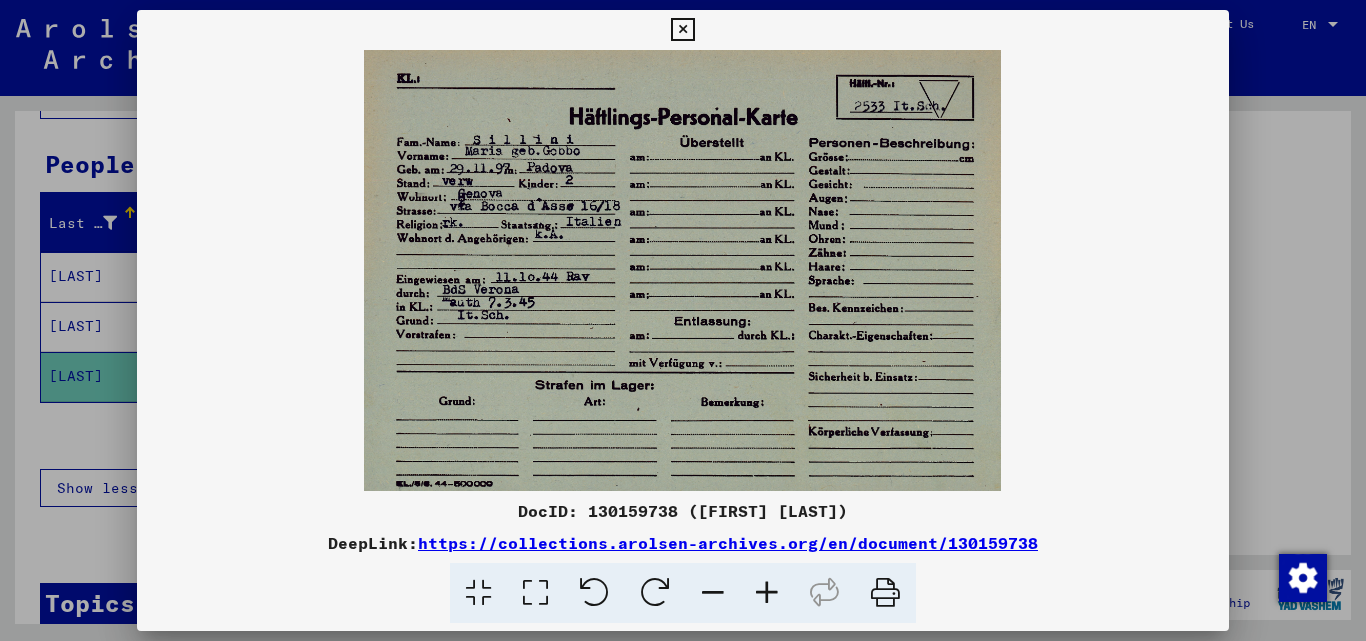 click at bounding box center (683, 270) 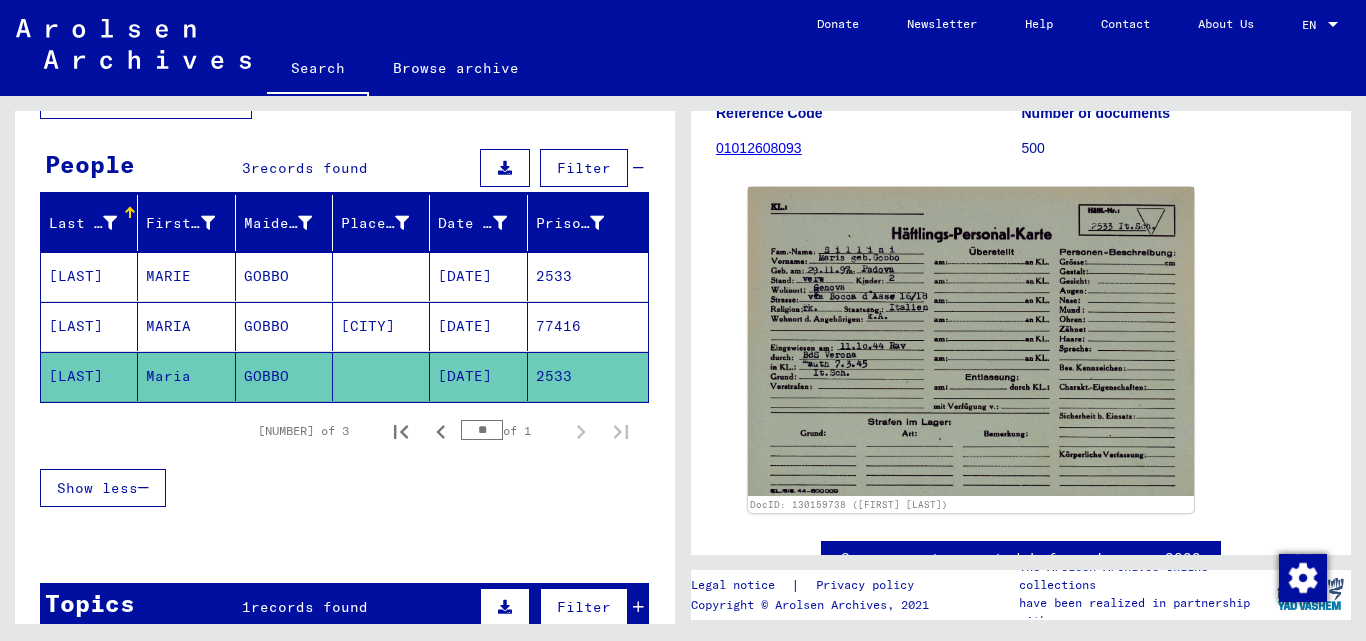 click on "[CITY]" at bounding box center (381, 376) 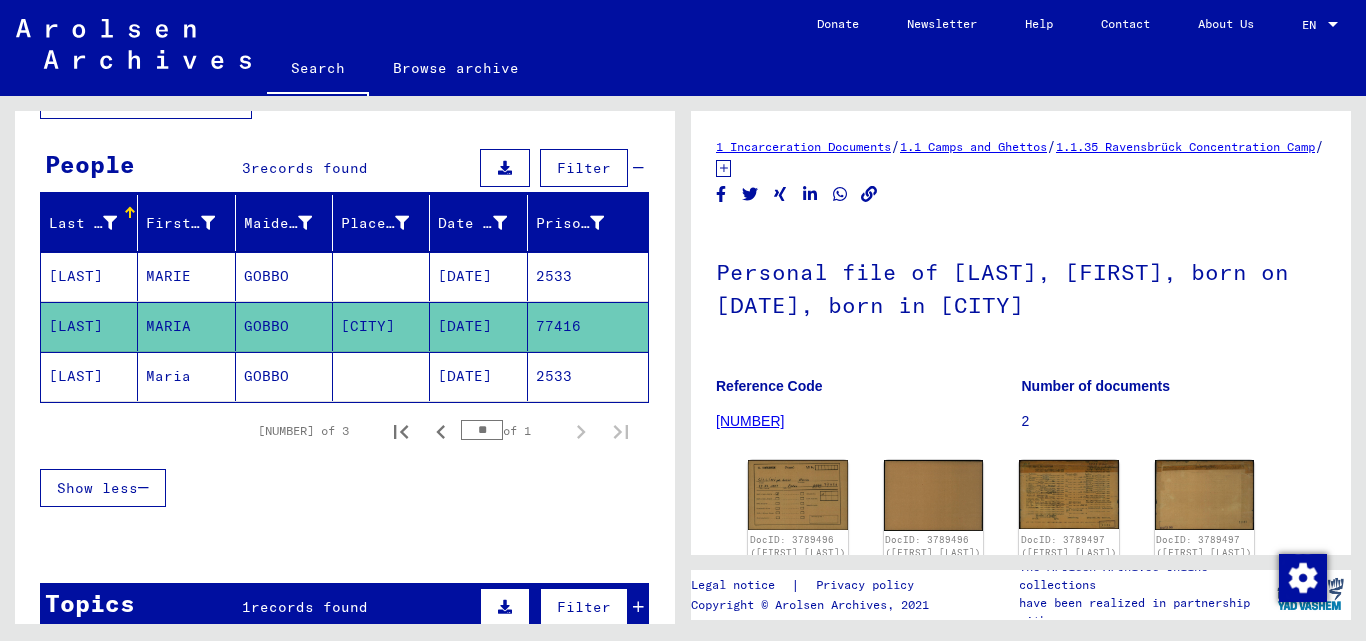 scroll, scrollTop: 0, scrollLeft: 0, axis: both 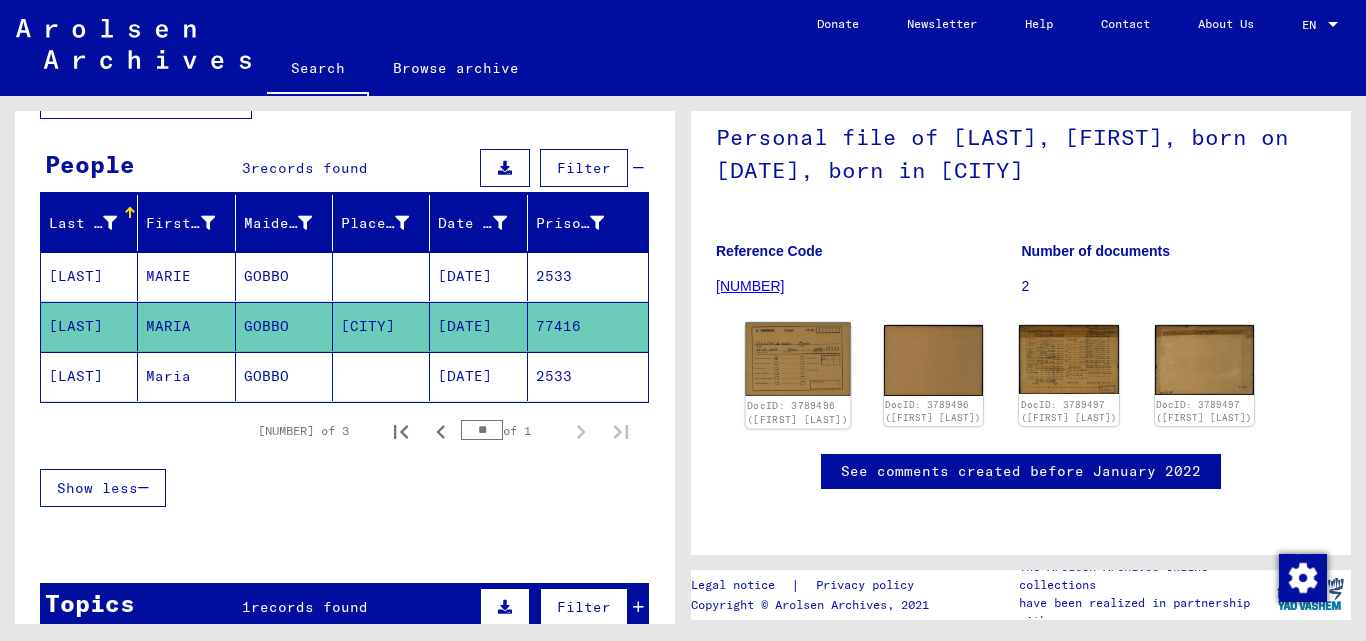 click 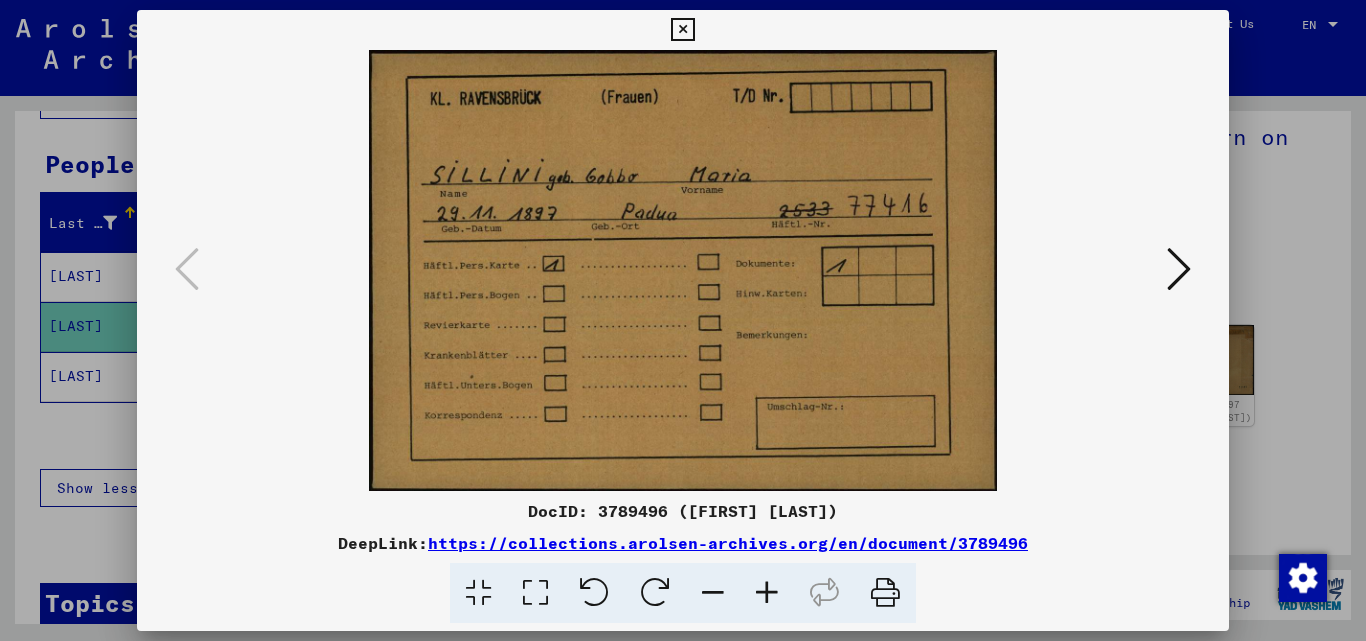 click at bounding box center (1179, 269) 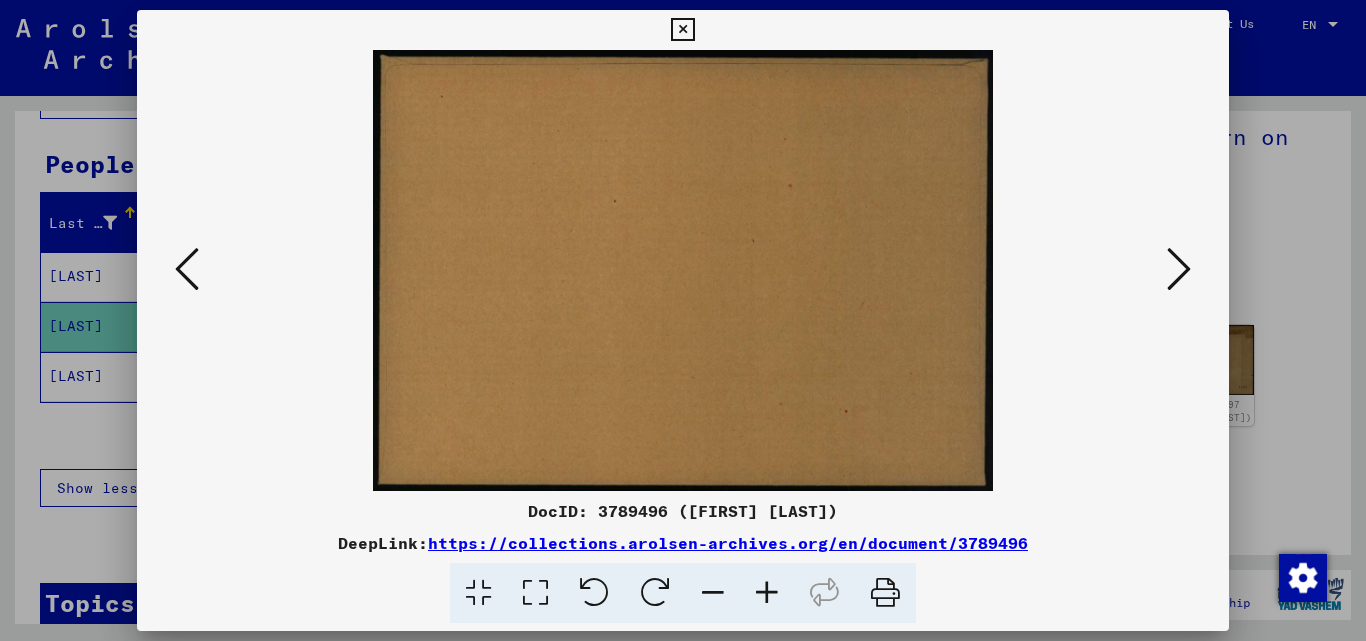 click at bounding box center (1179, 269) 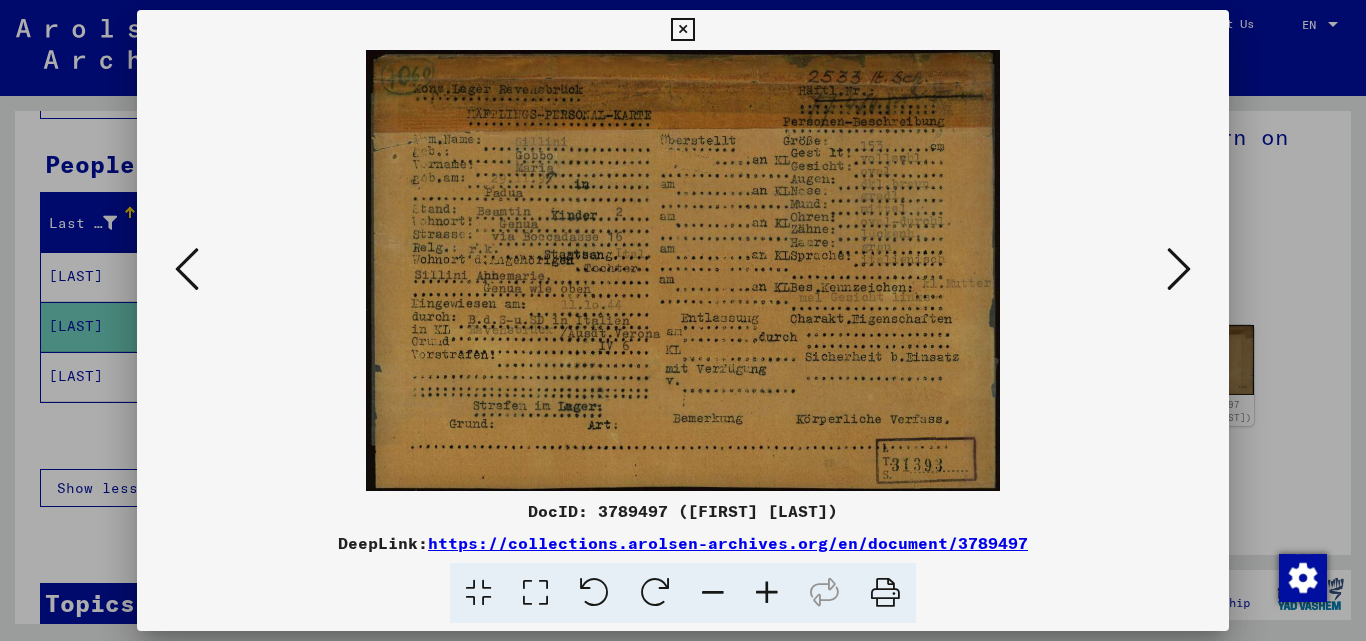 click at bounding box center (1179, 269) 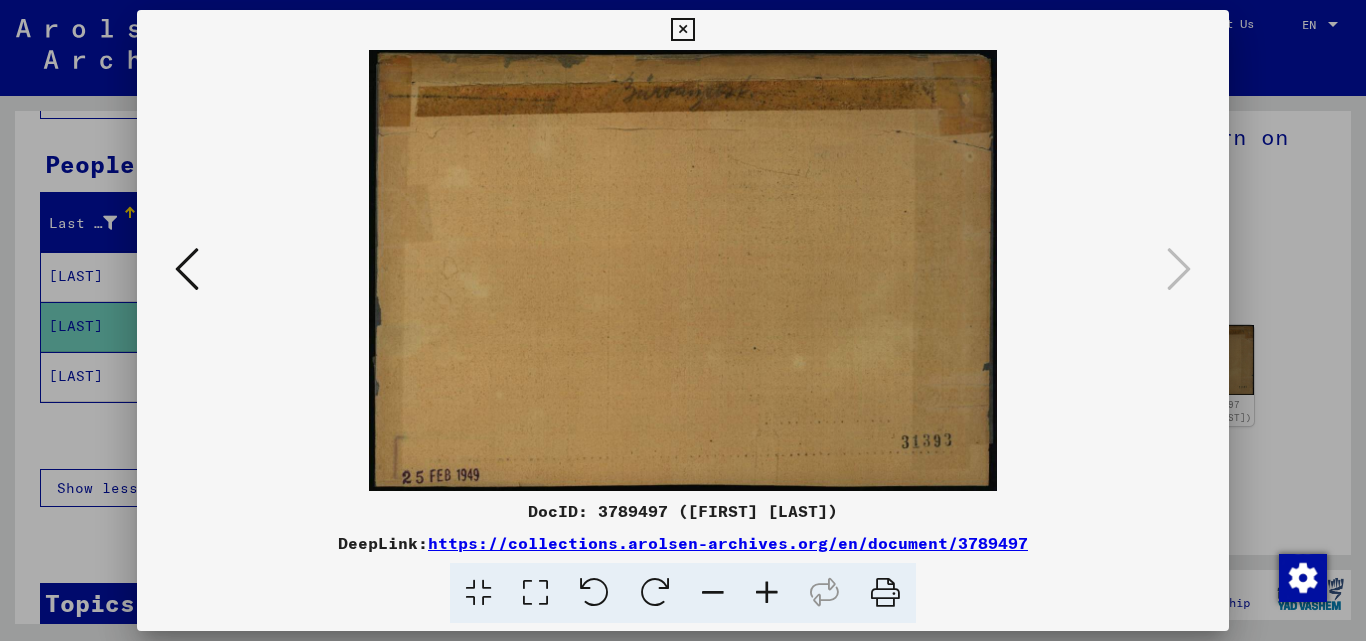 click at bounding box center (683, 320) 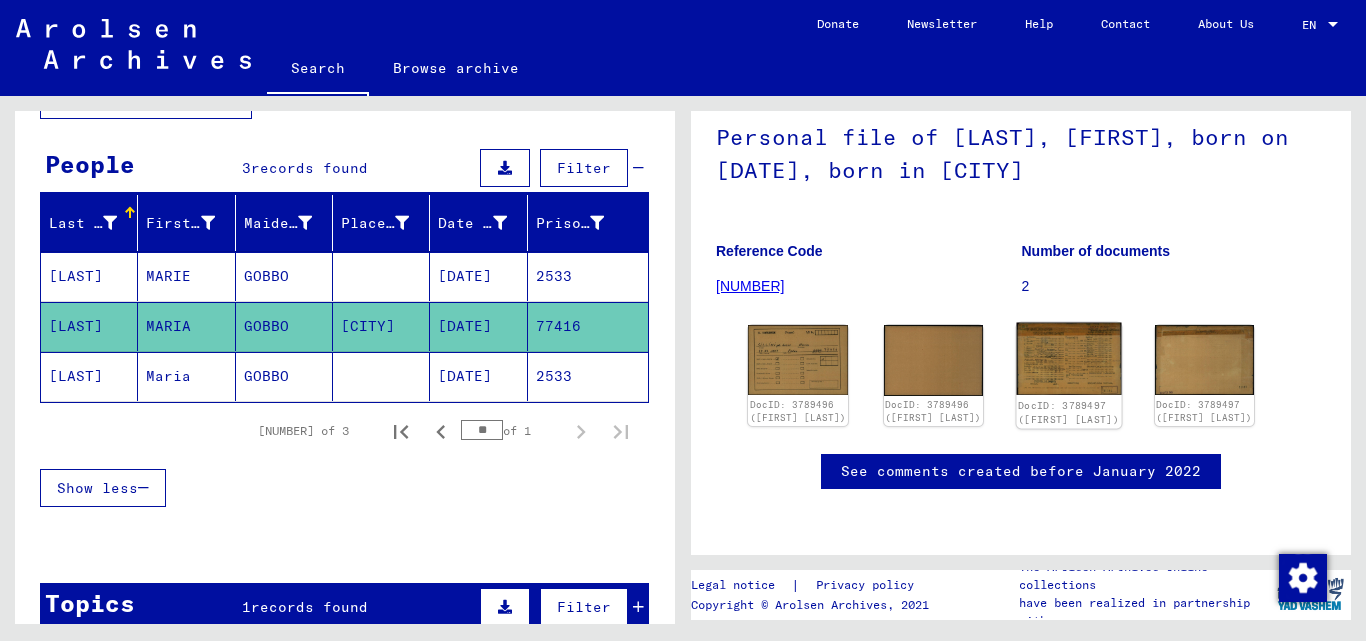 click 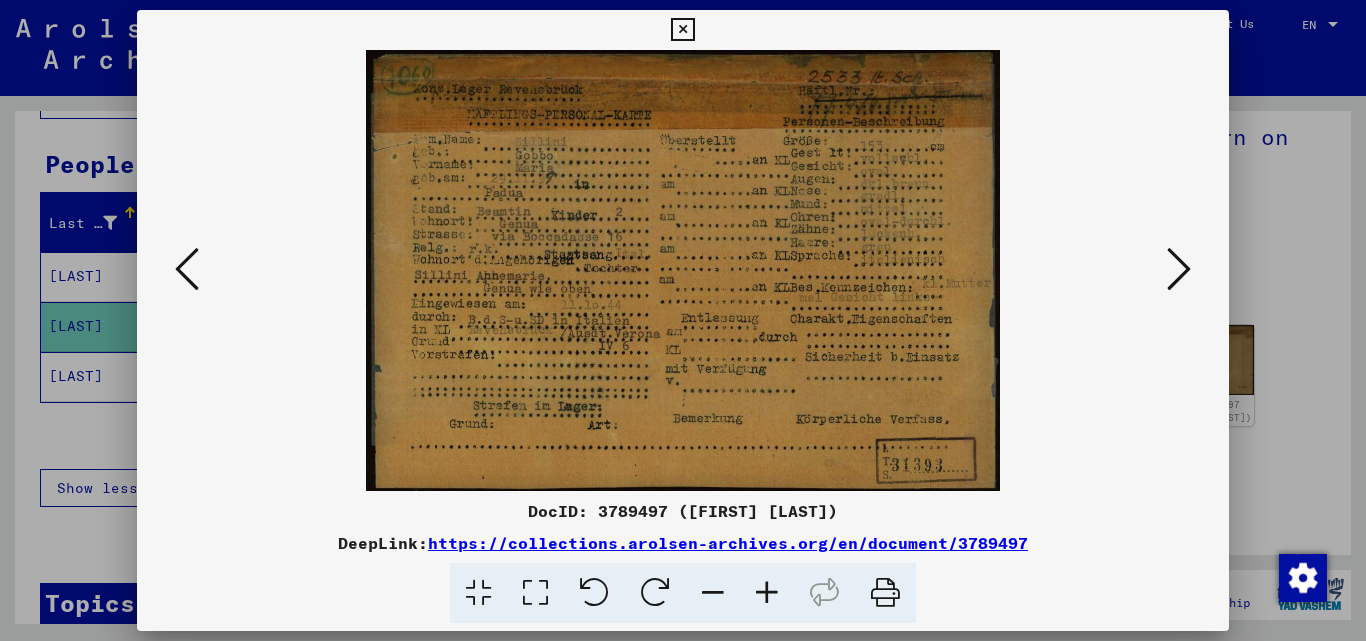 click at bounding box center [1179, 269] 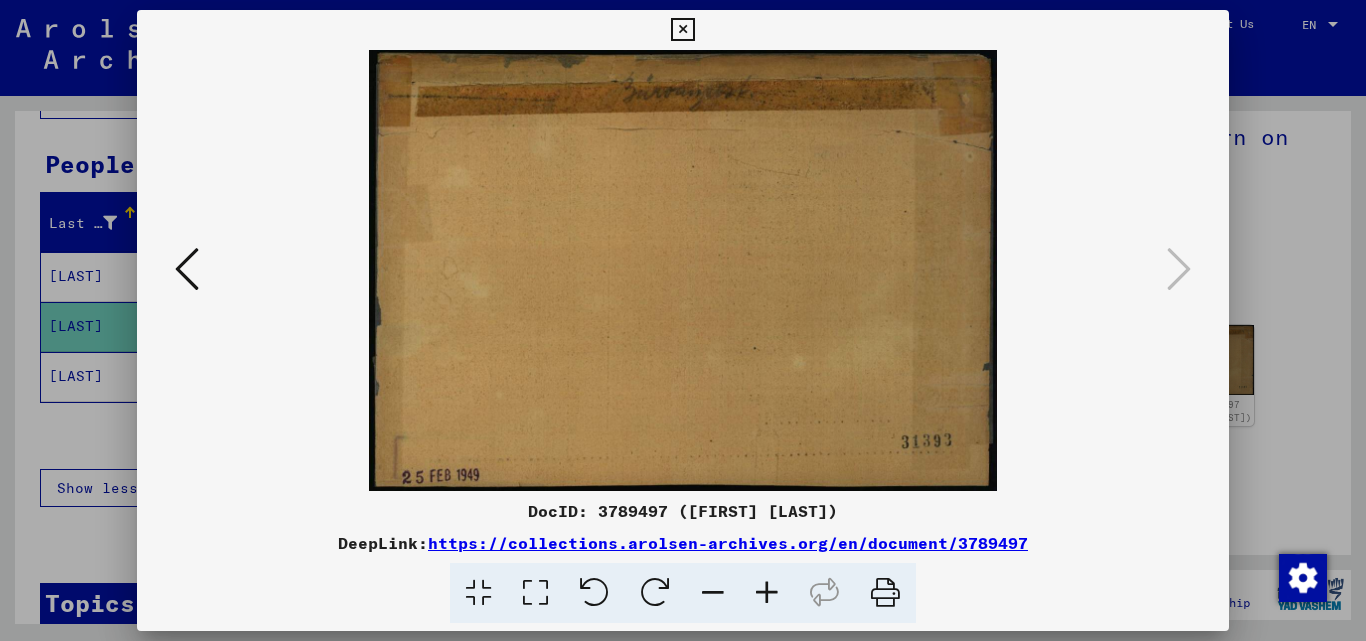 click at bounding box center [683, 320] 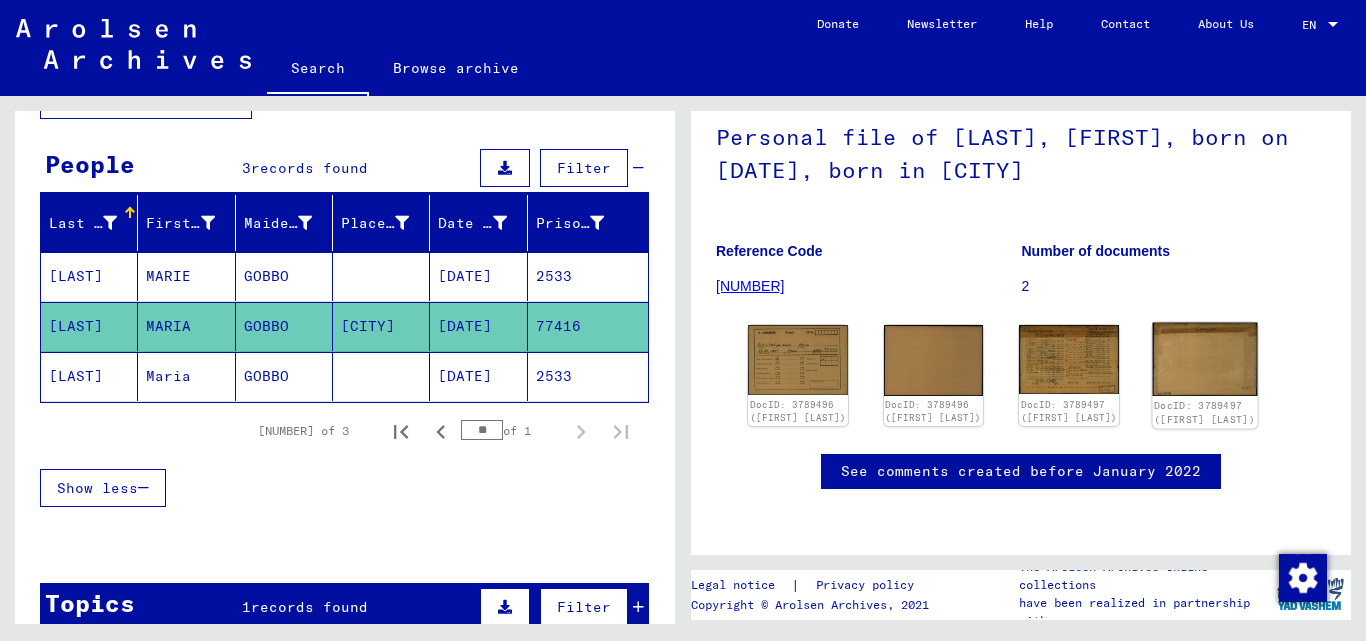 click 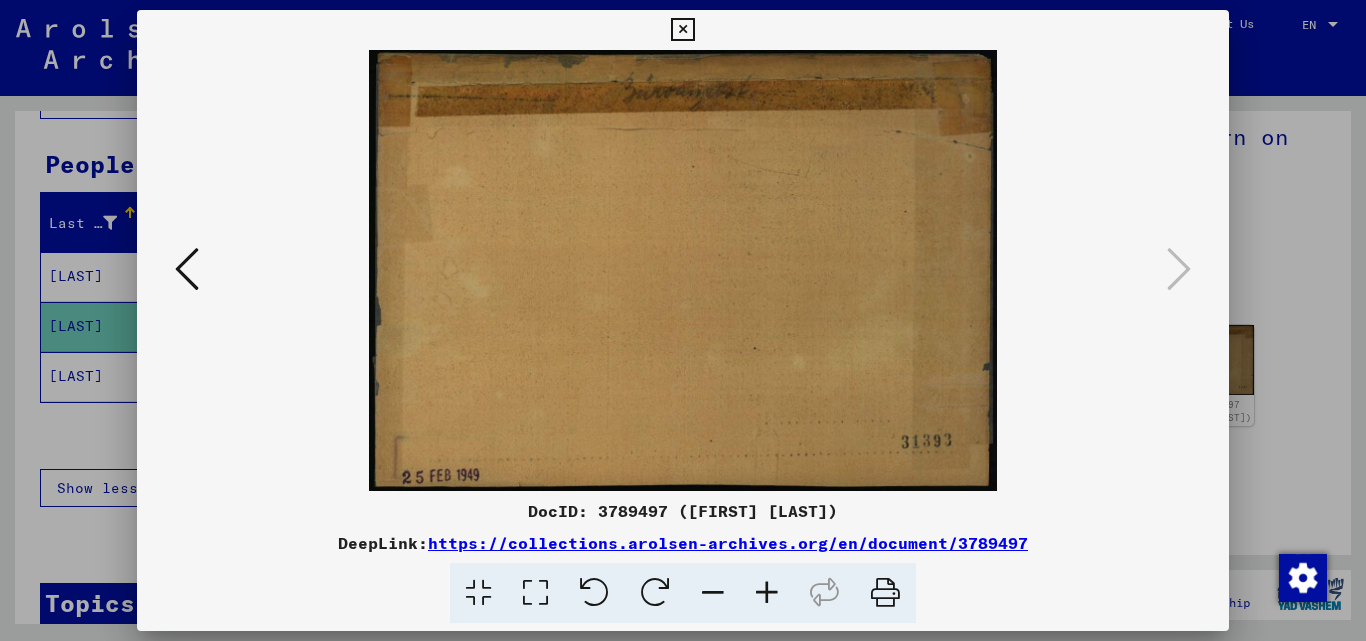 click at bounding box center (683, 320) 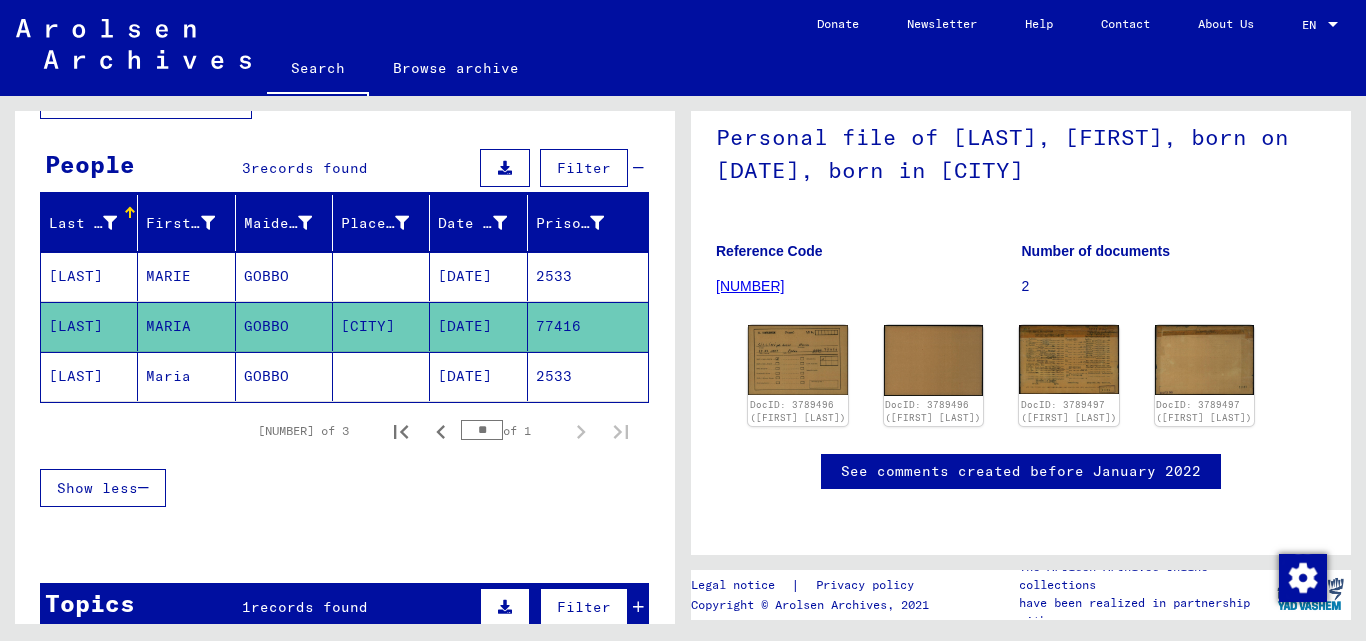 click at bounding box center (381, 326) 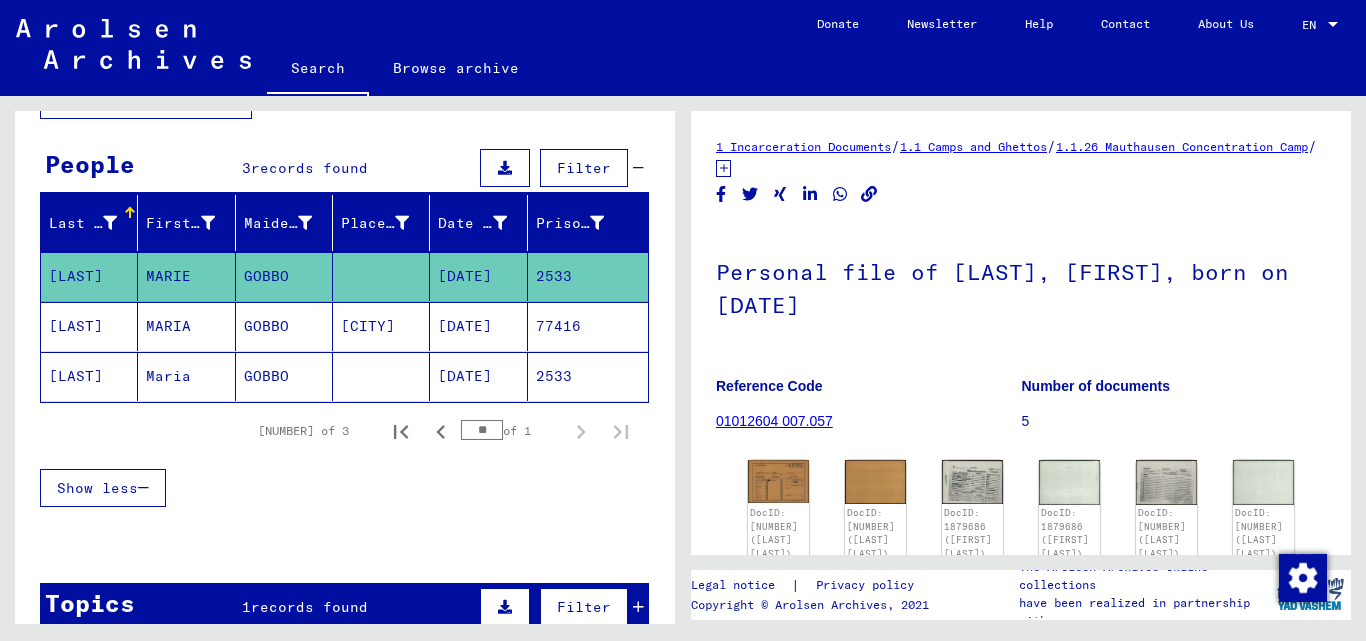 scroll, scrollTop: 0, scrollLeft: 0, axis: both 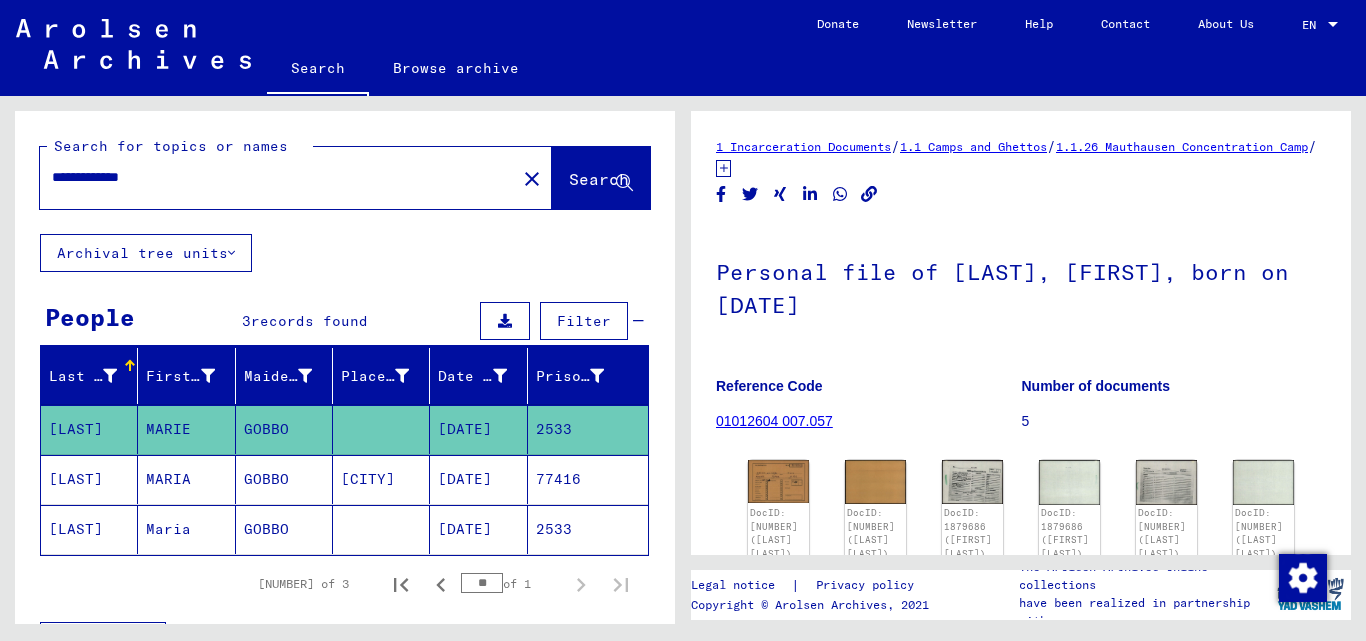 click on "close" 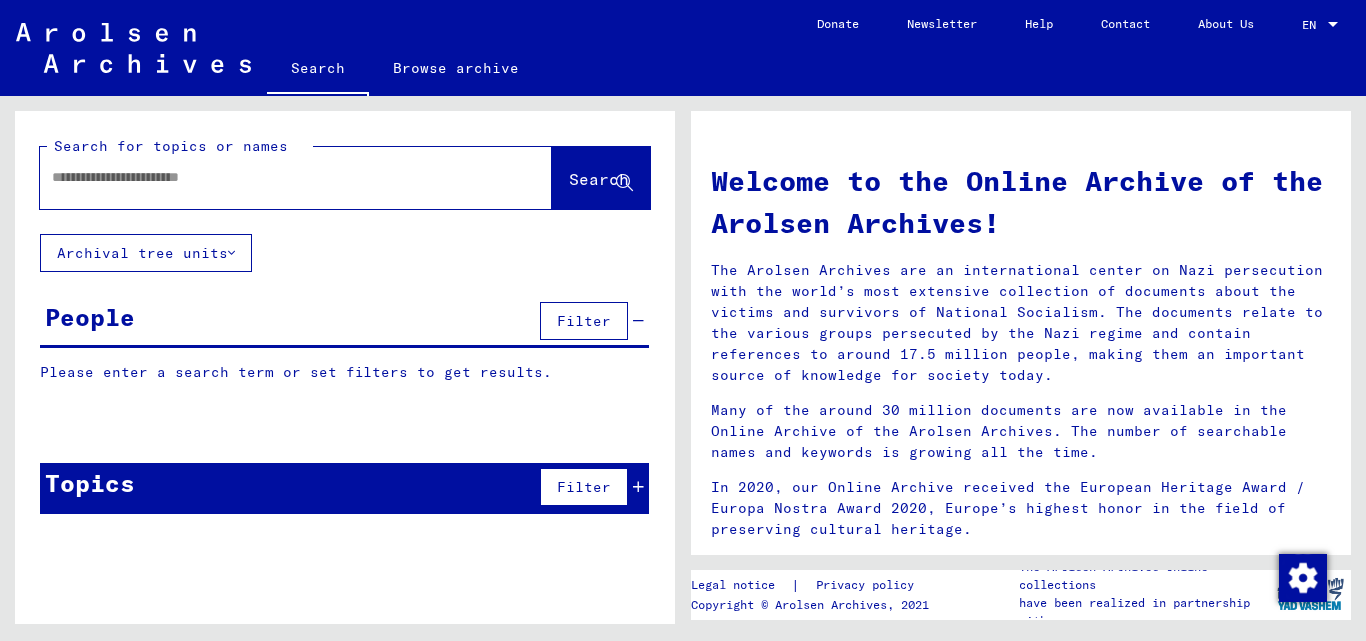 click at bounding box center [272, 177] 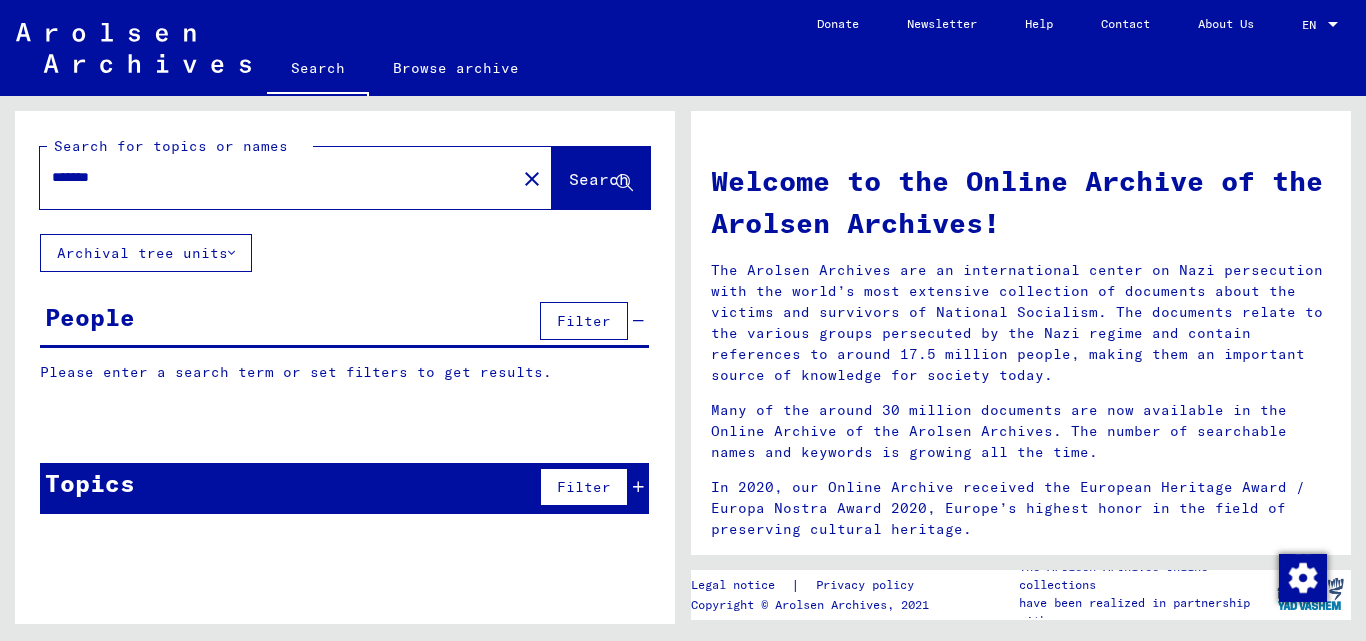 type on "*******" 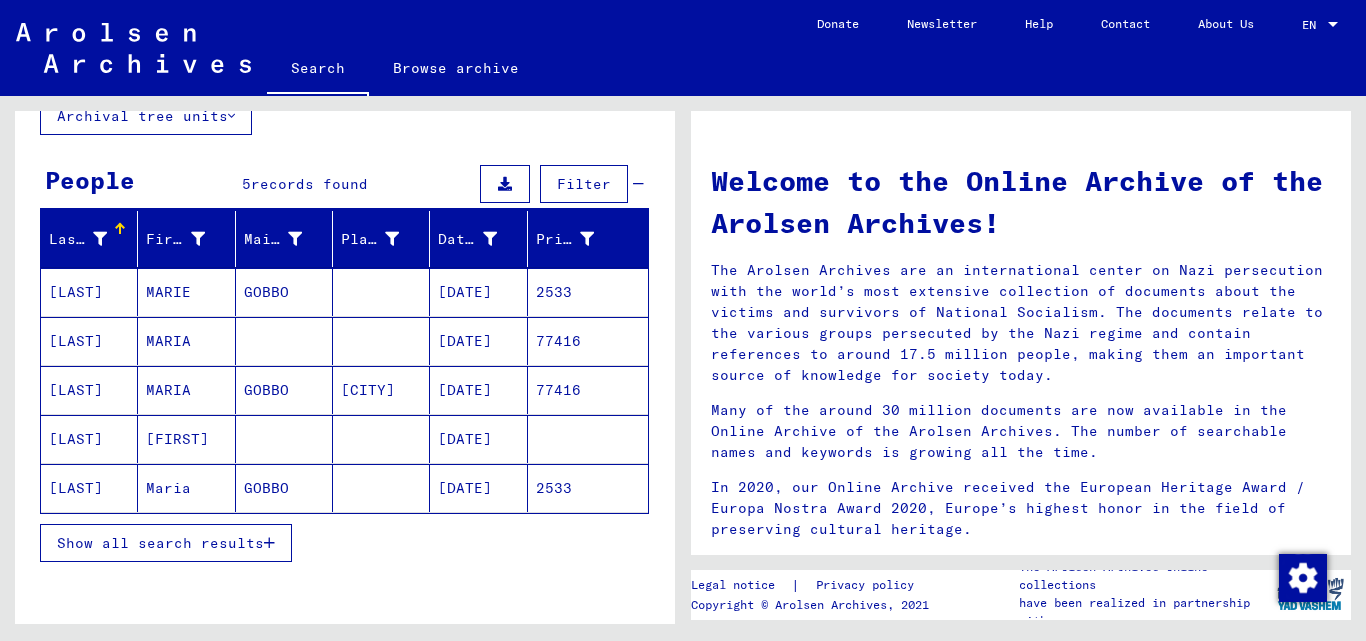 scroll, scrollTop: 192, scrollLeft: 0, axis: vertical 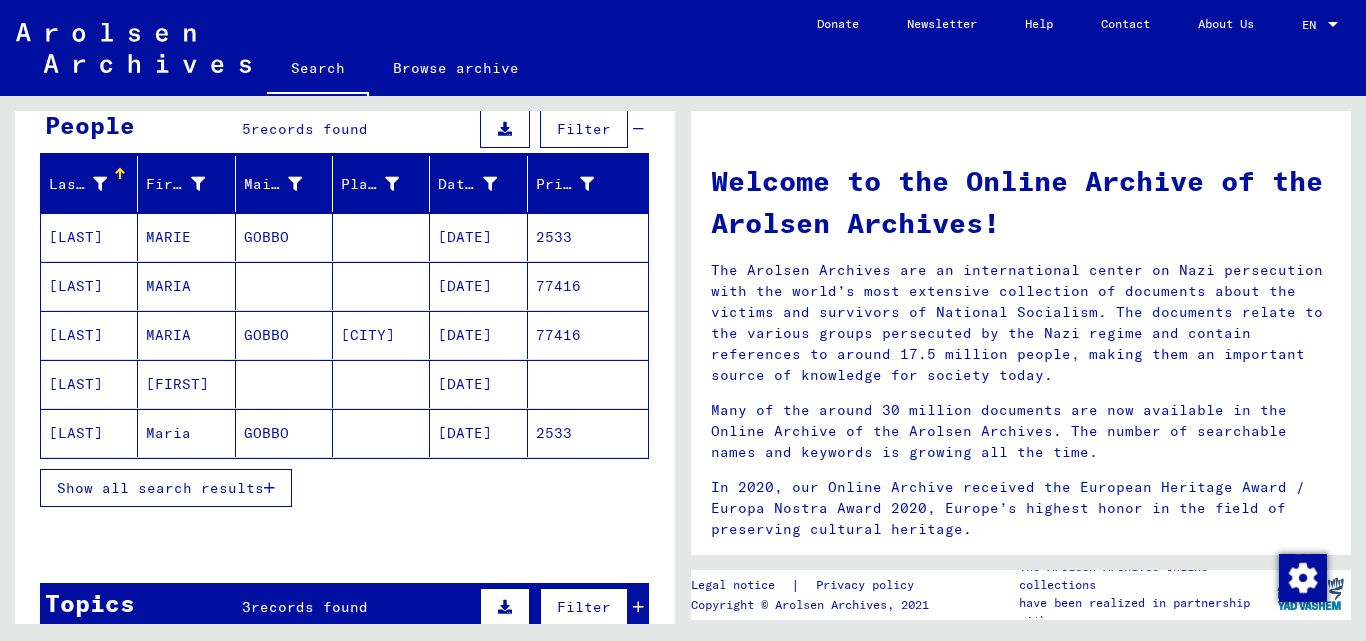 click on "Show all search results" at bounding box center [160, 488] 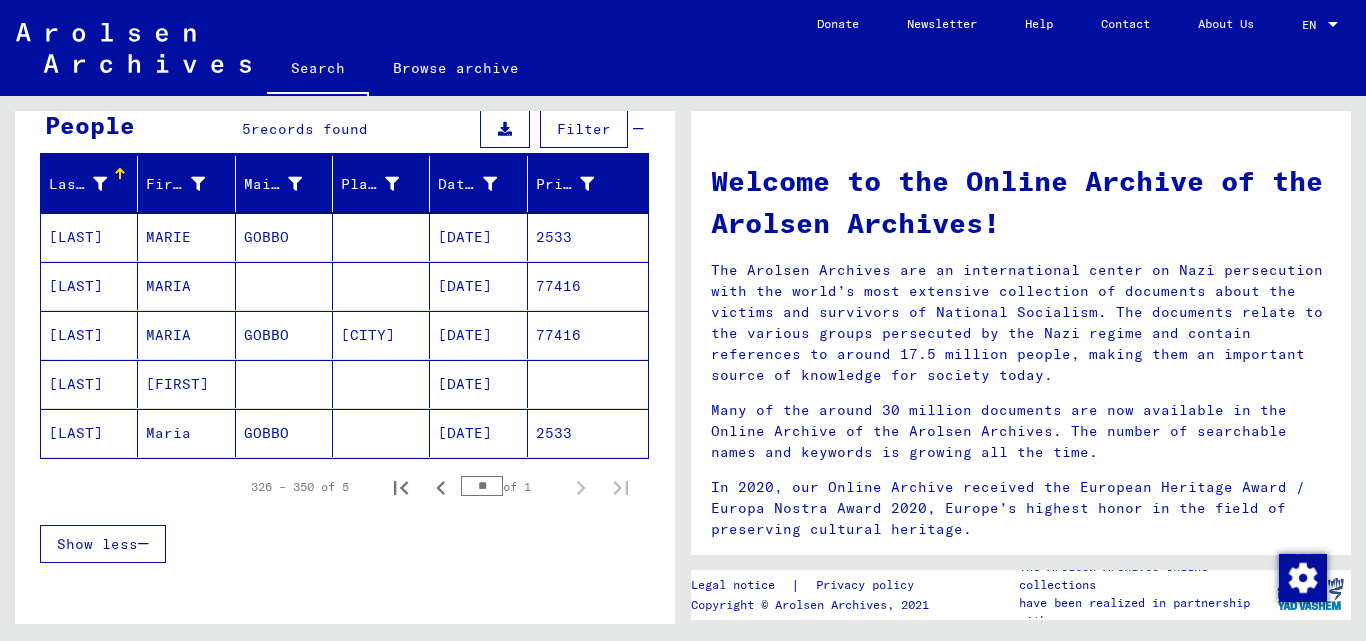click on "[LAST]" 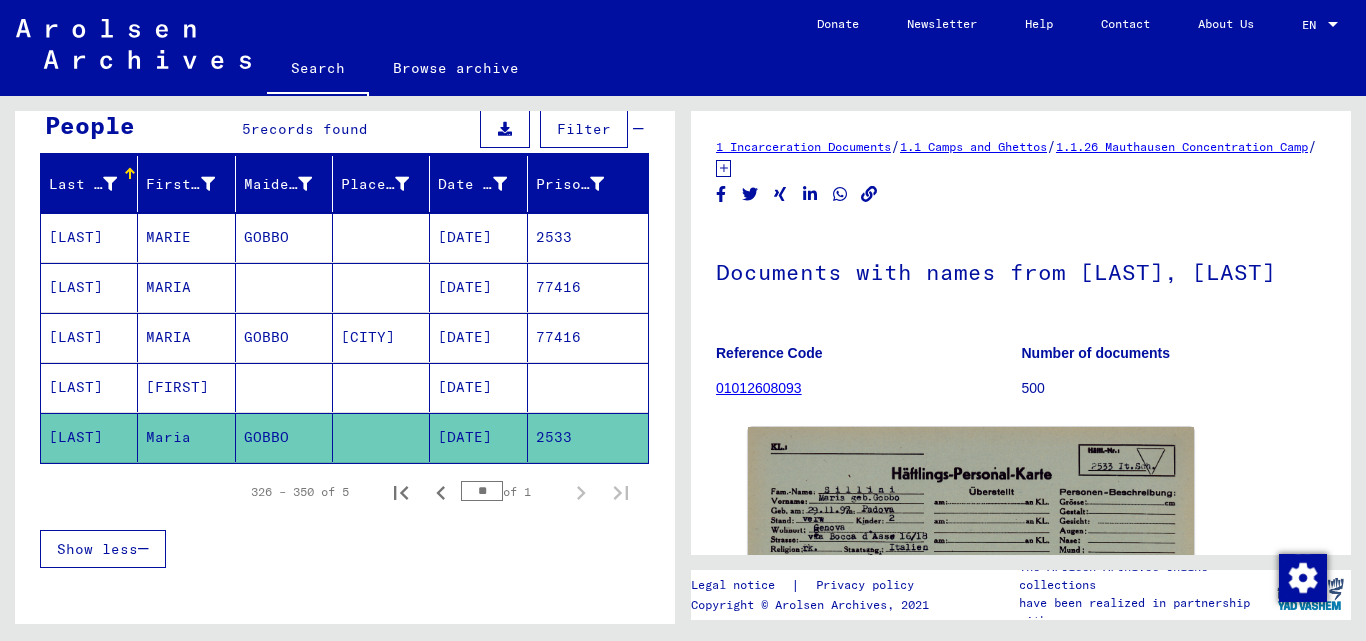 scroll, scrollTop: 0, scrollLeft: 0, axis: both 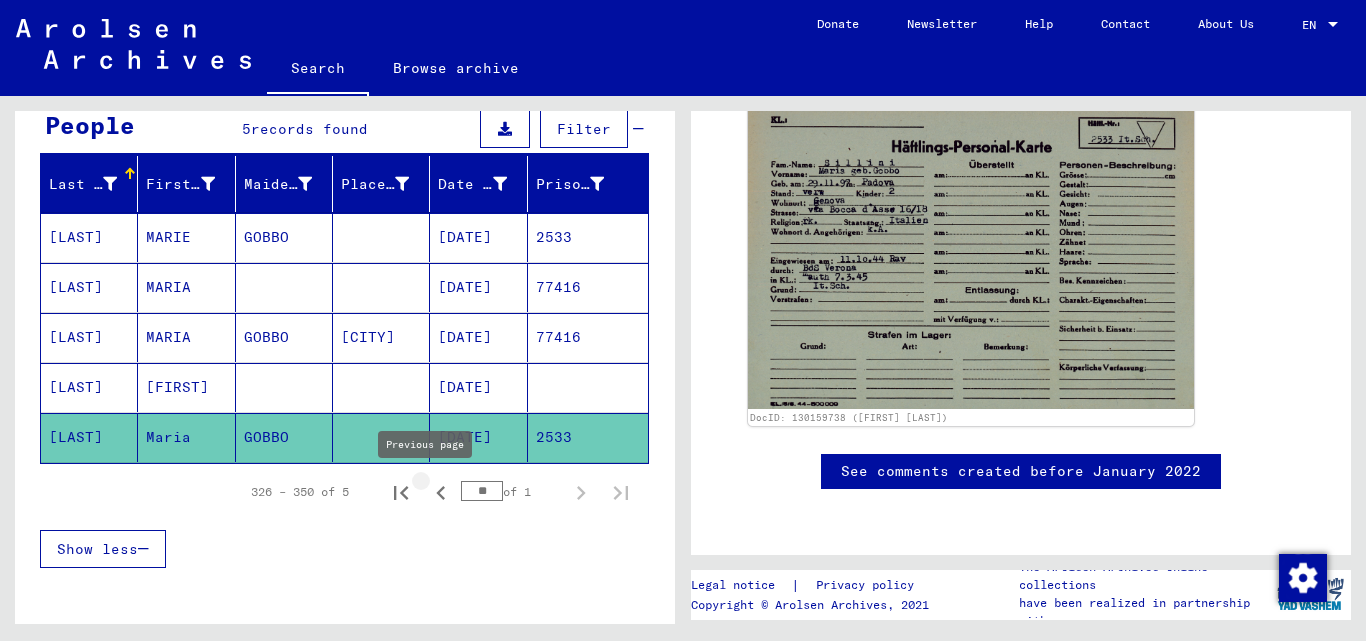 click 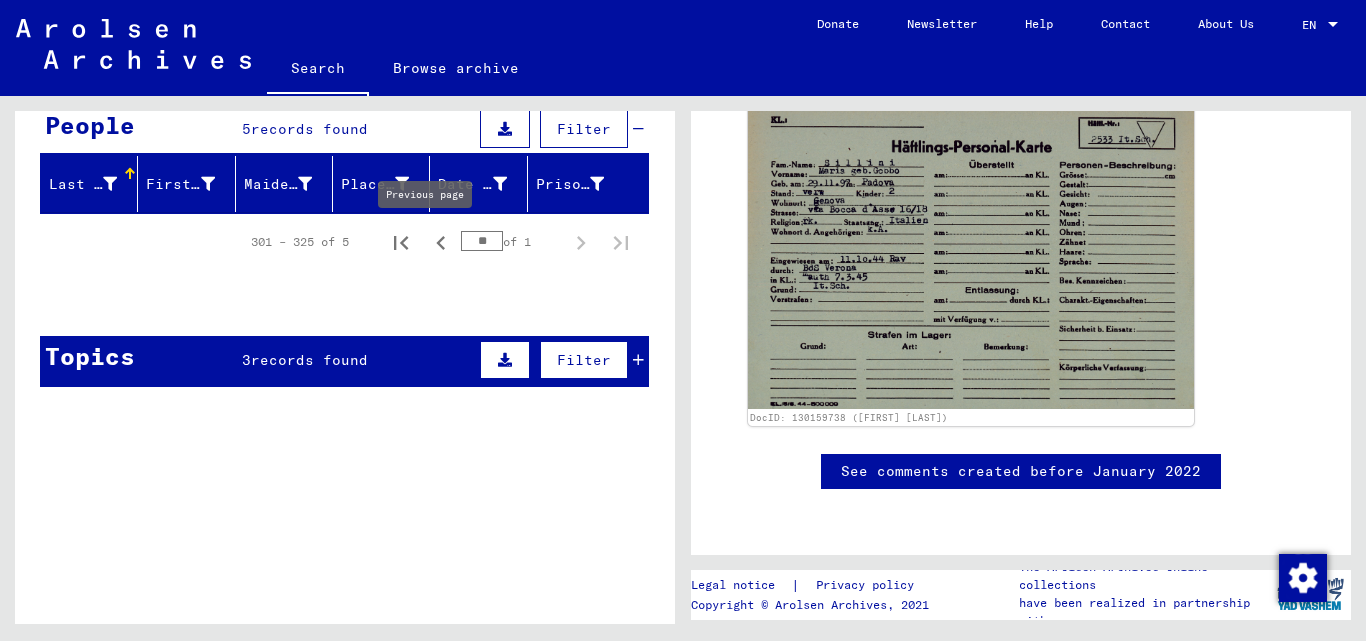 click 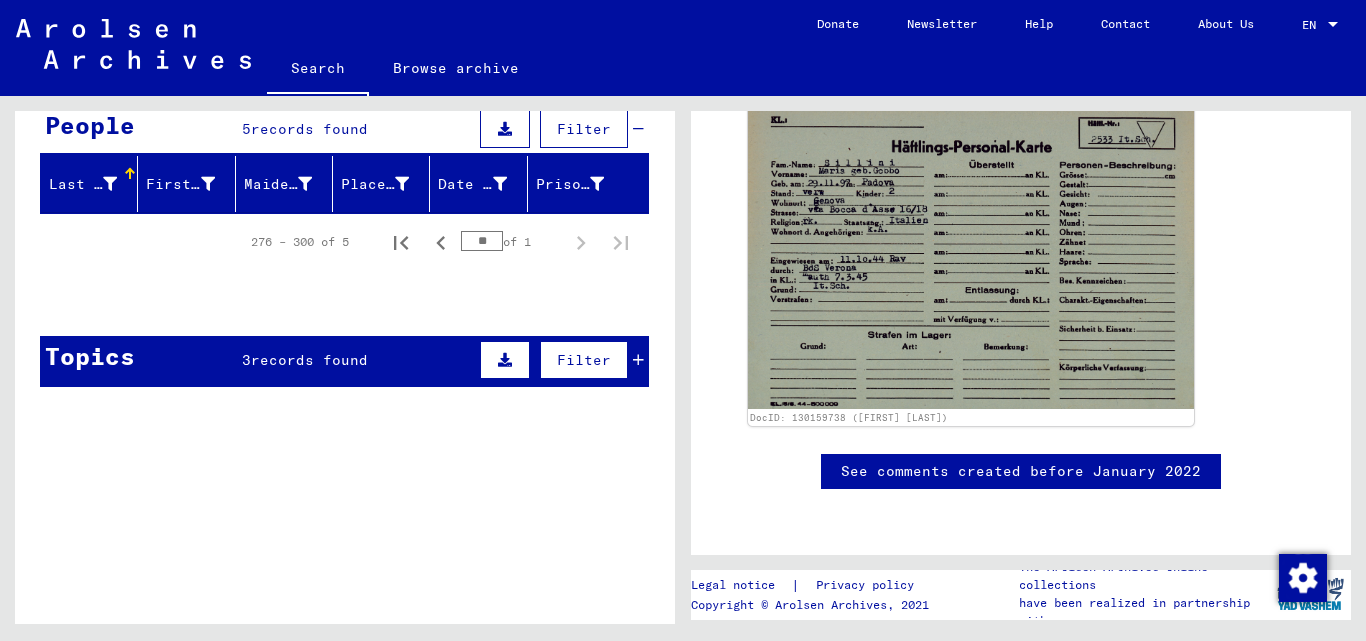 click 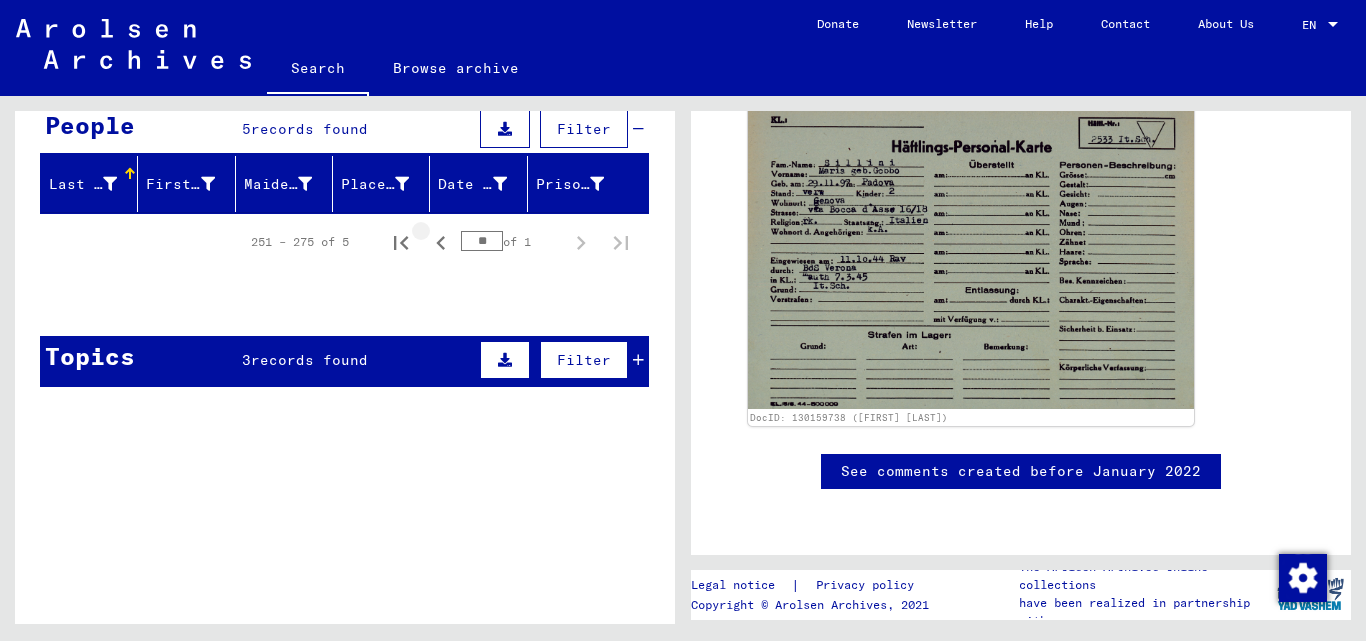 click 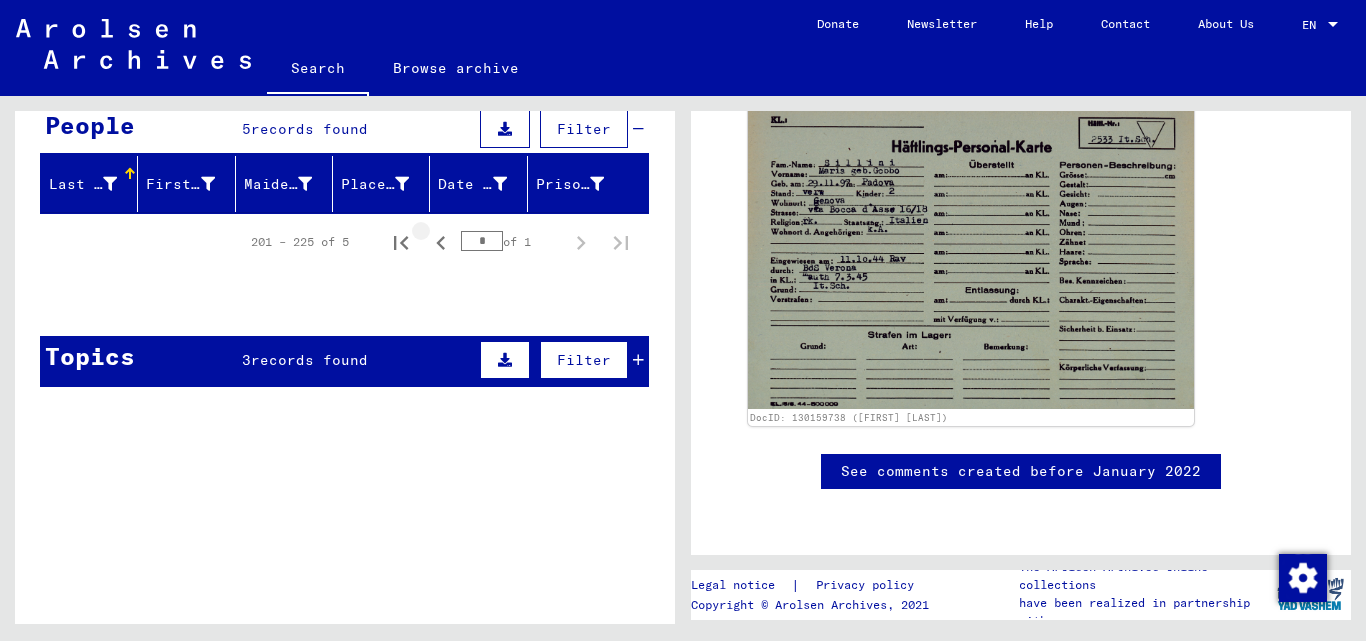 click 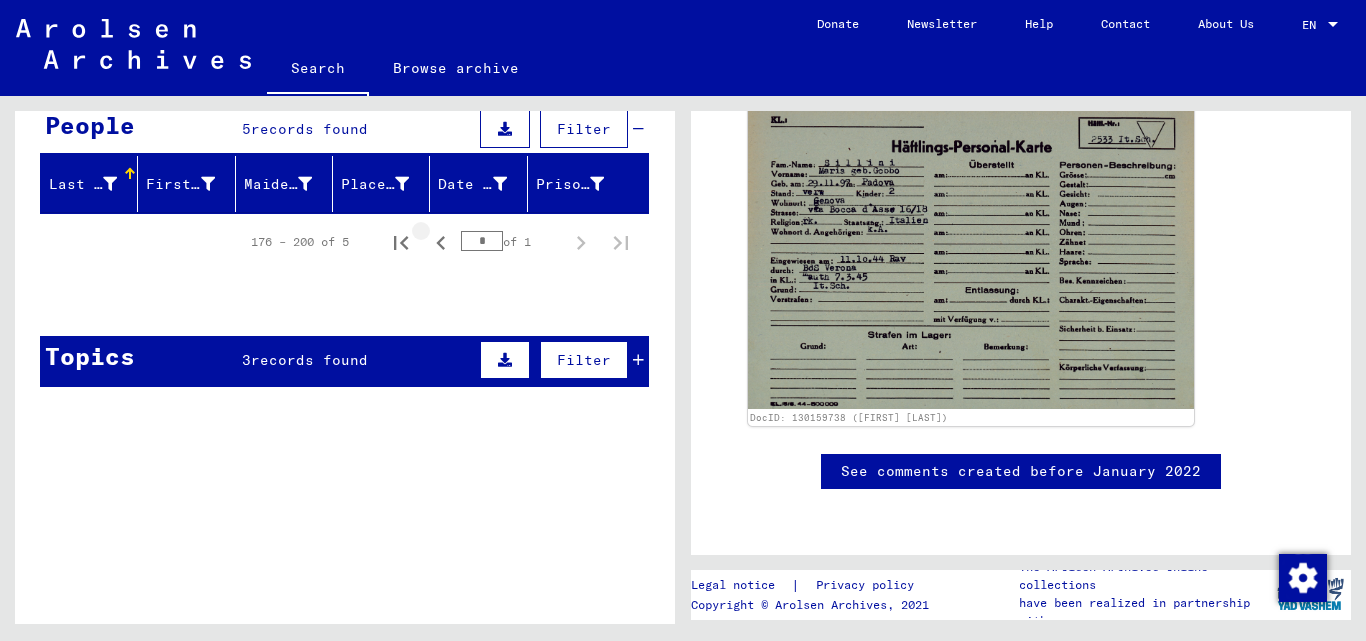 click 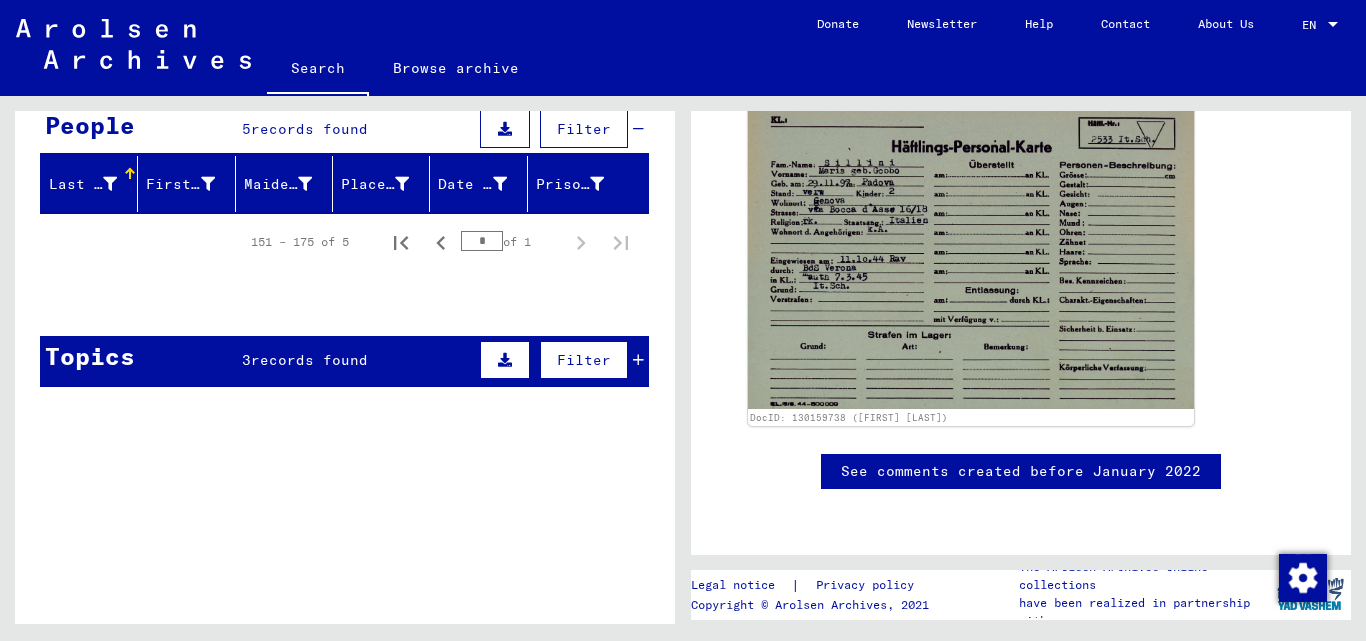 scroll, scrollTop: 0, scrollLeft: 0, axis: both 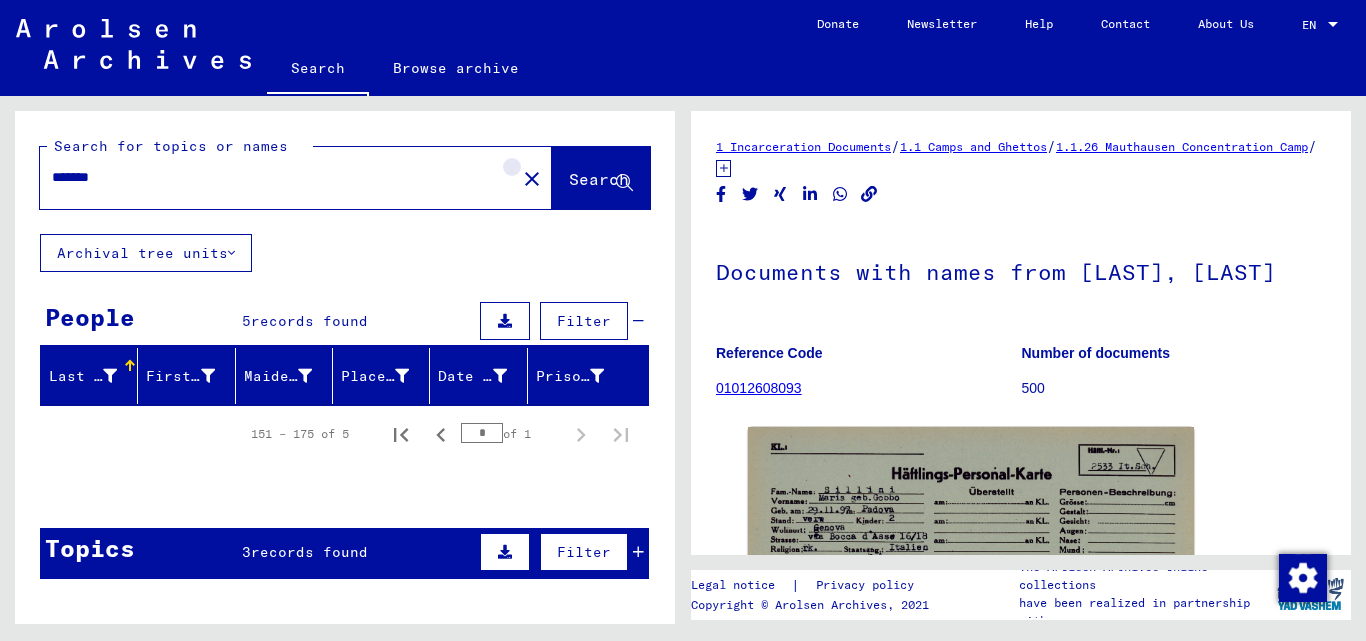 click on "close" 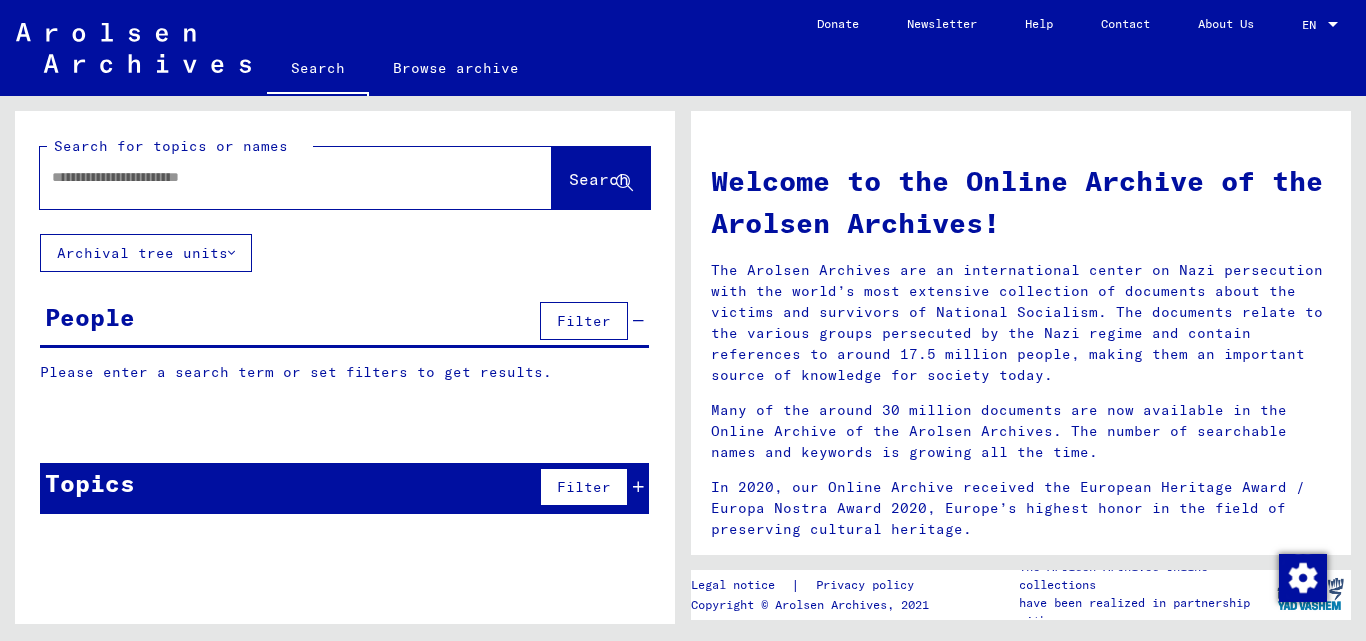 click at bounding box center (272, 177) 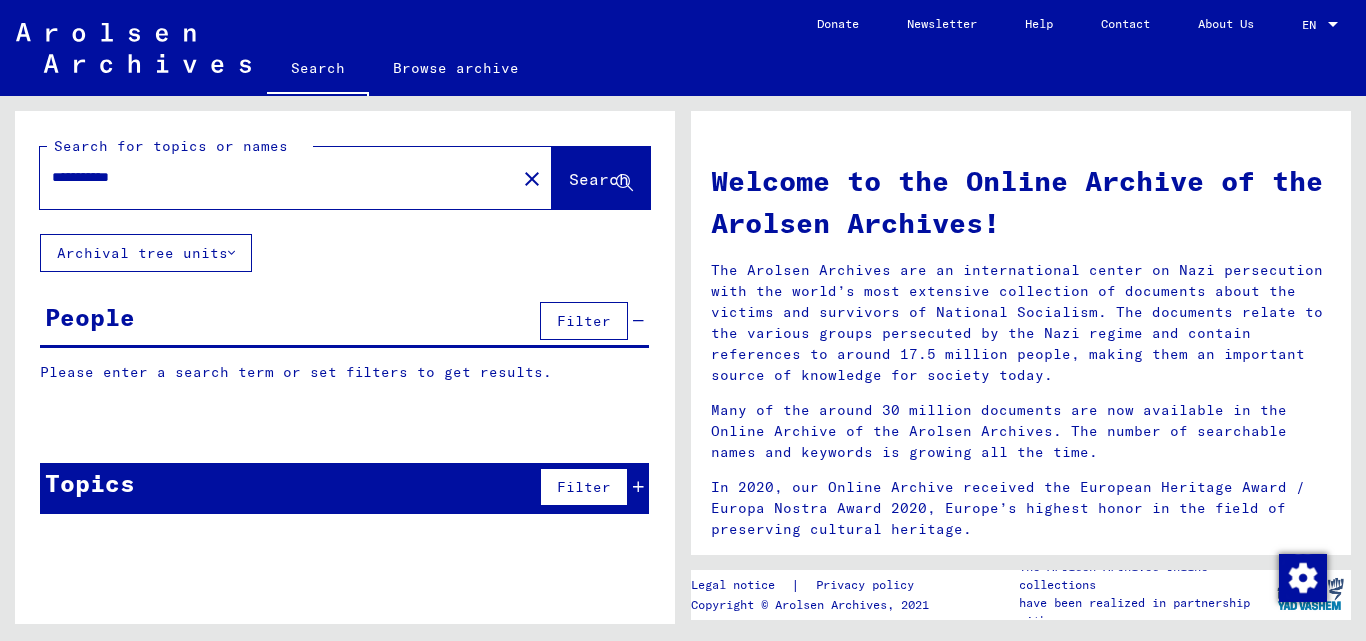 type on "**********" 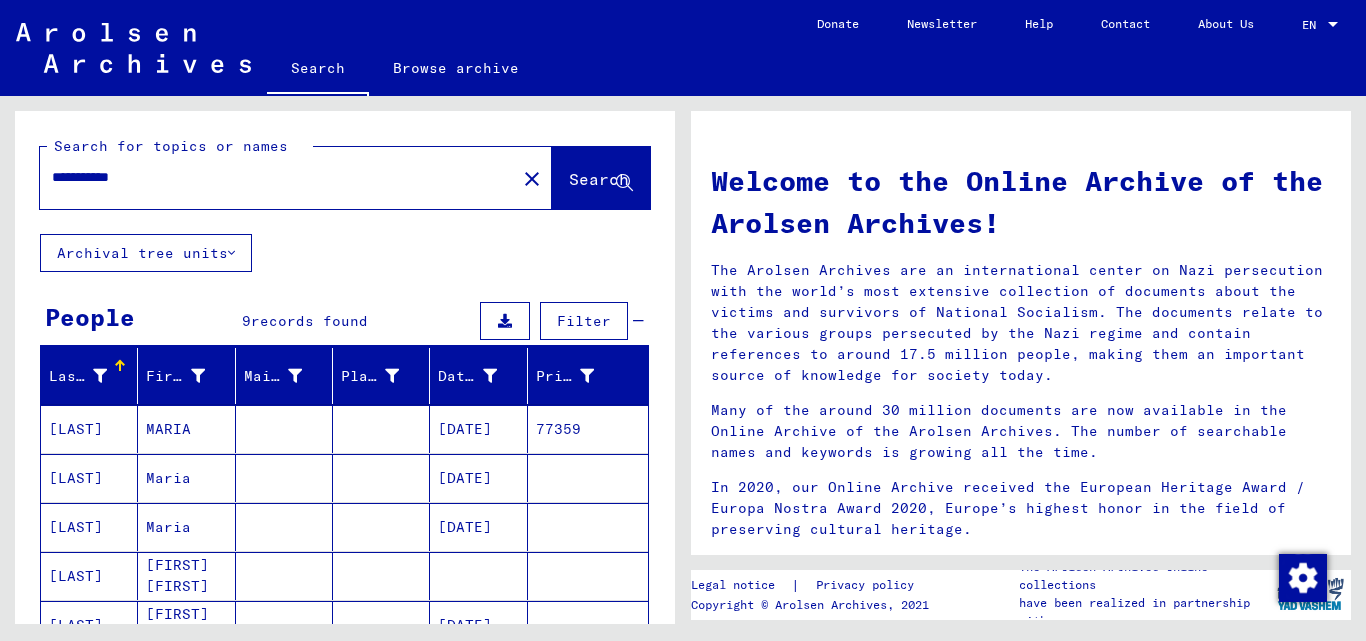 click on "[LAST]" at bounding box center (89, 478) 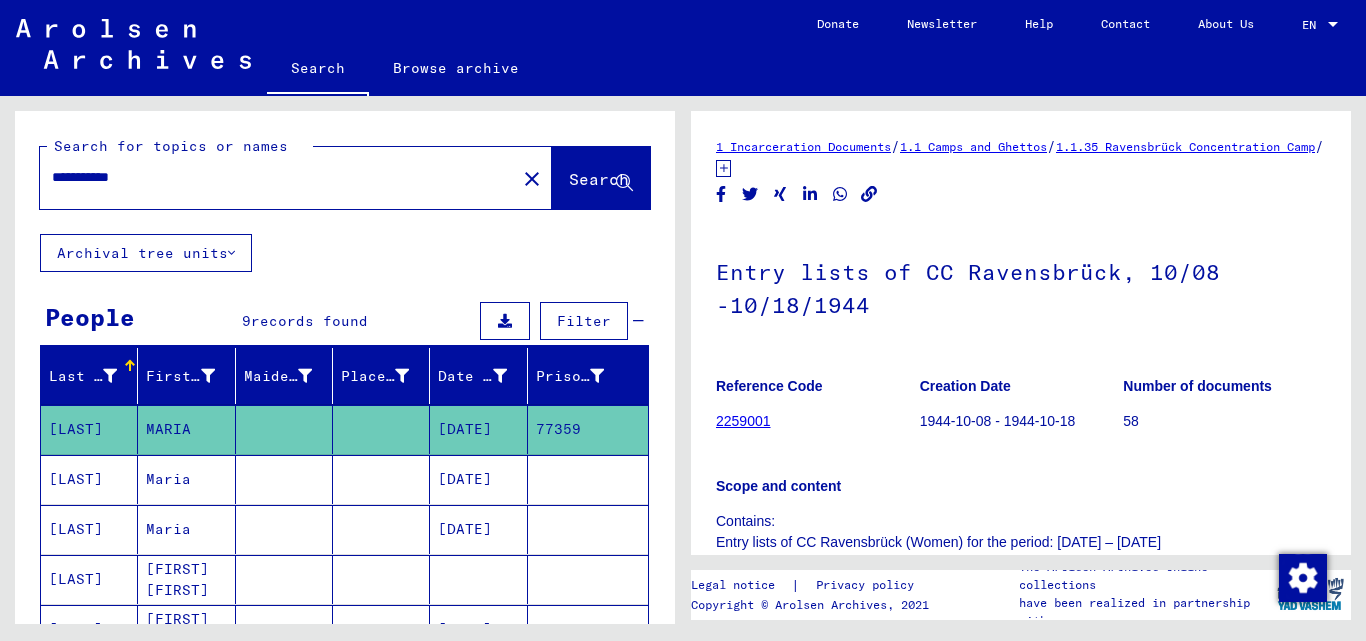 scroll, scrollTop: 0, scrollLeft: 0, axis: both 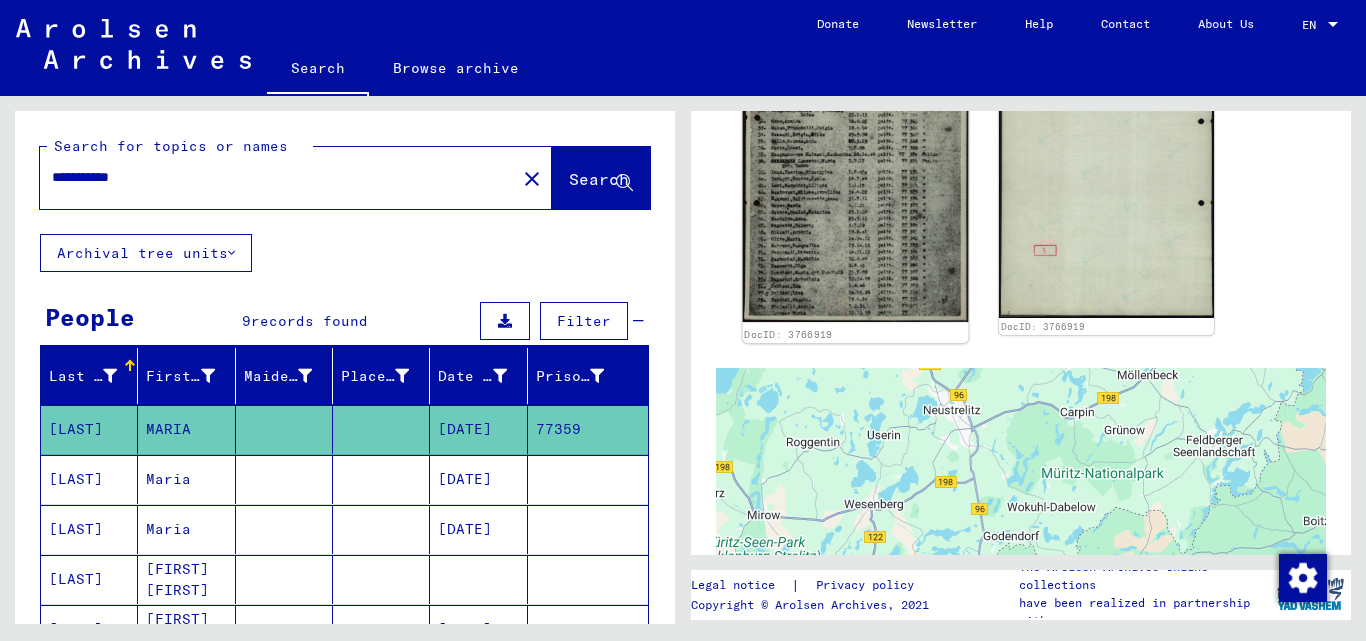 click 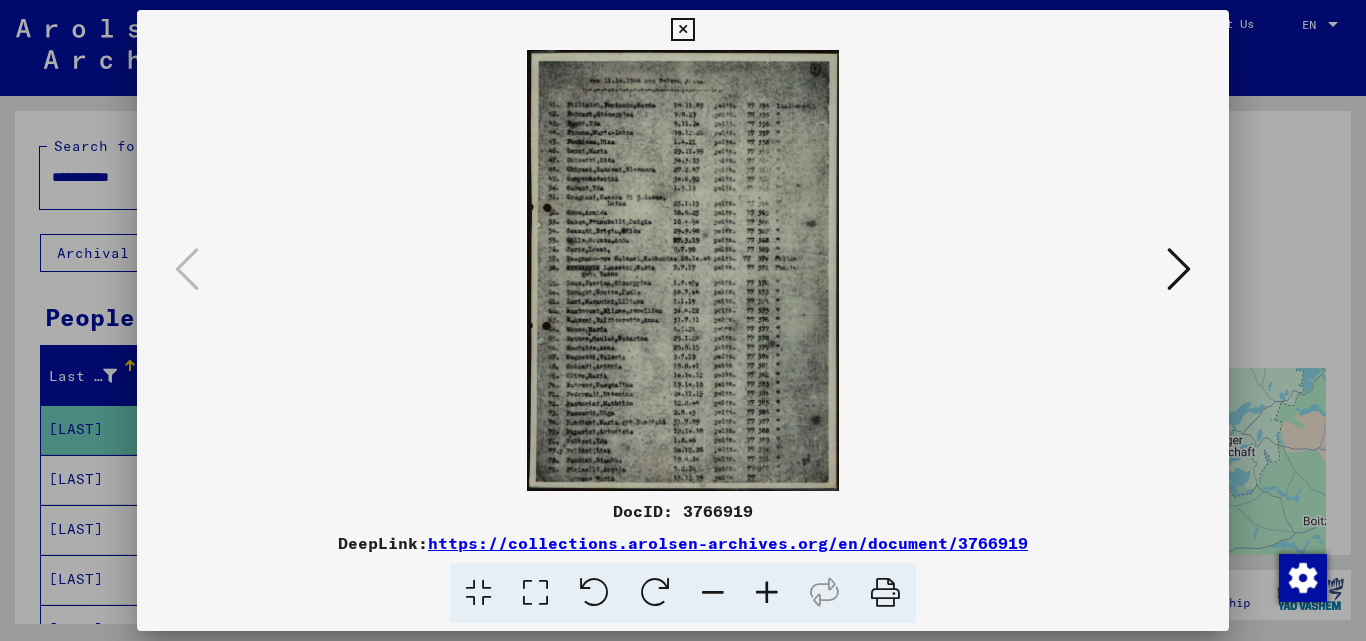 scroll, scrollTop: 1051, scrollLeft: 0, axis: vertical 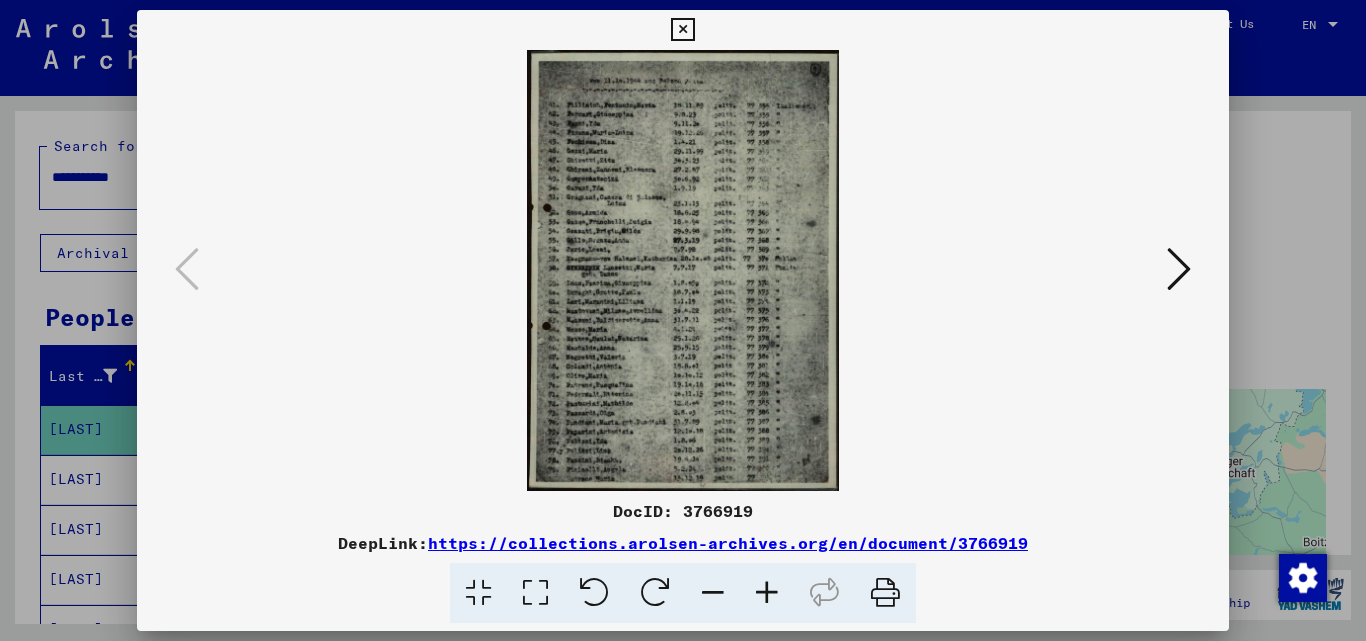 click at bounding box center [767, 593] 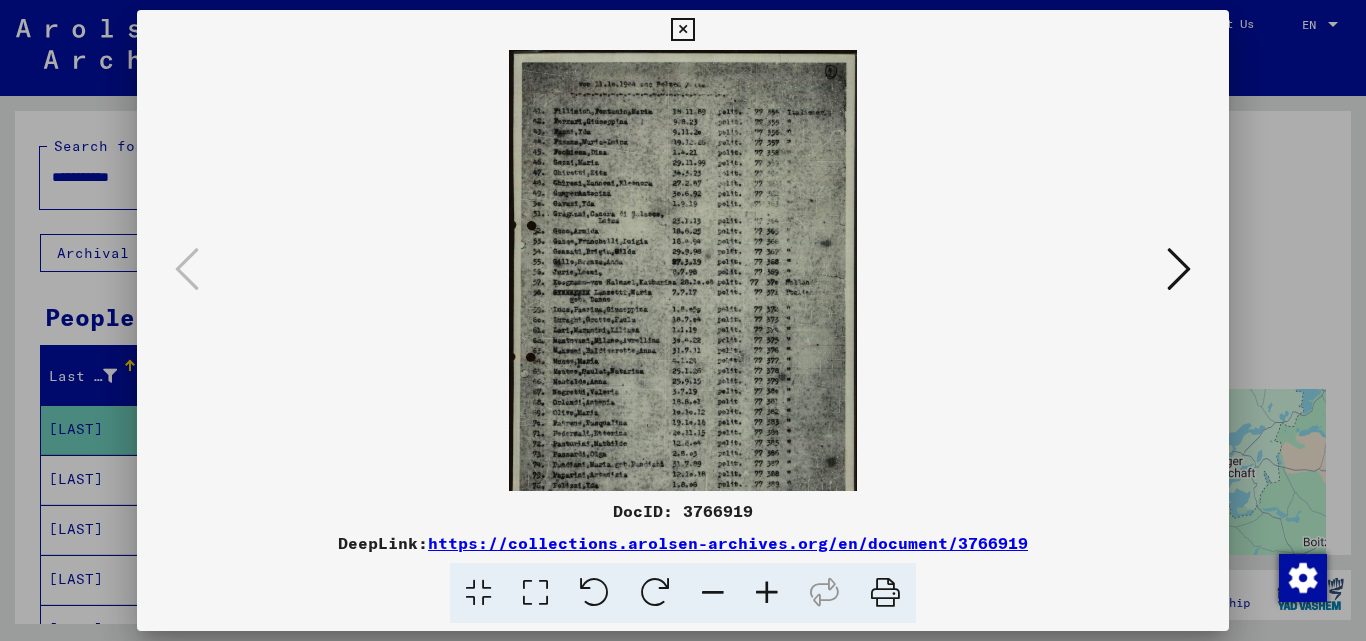 click at bounding box center (767, 593) 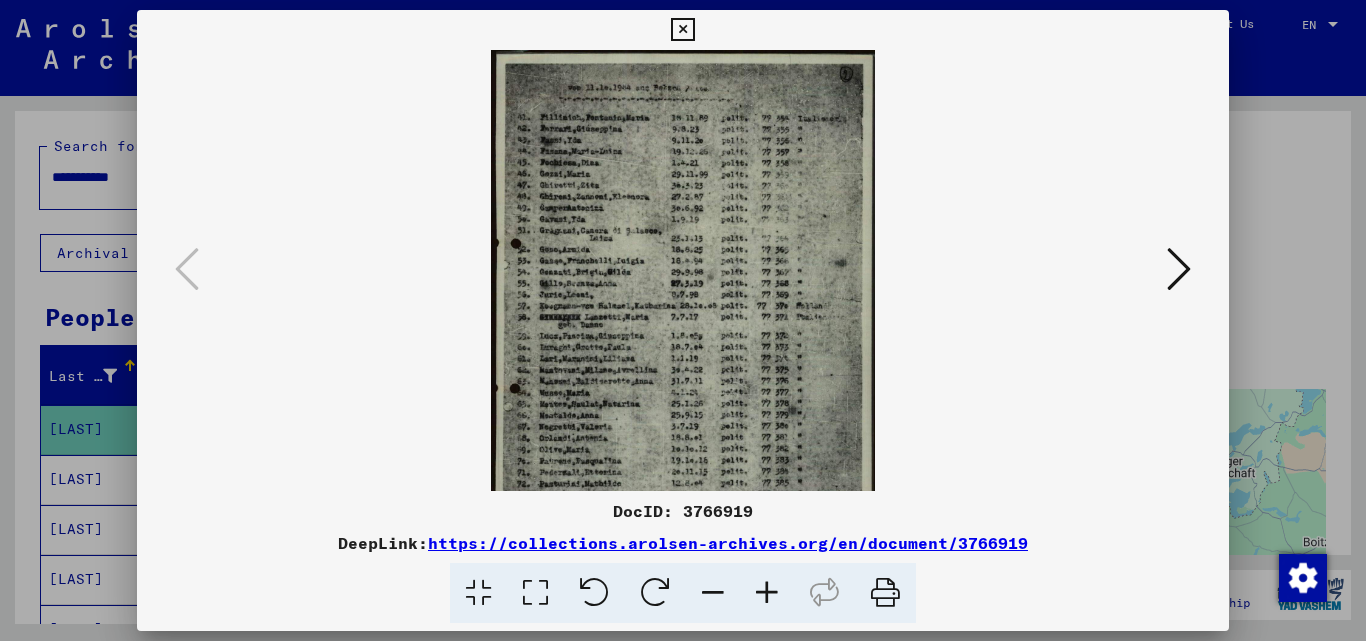 click at bounding box center (767, 593) 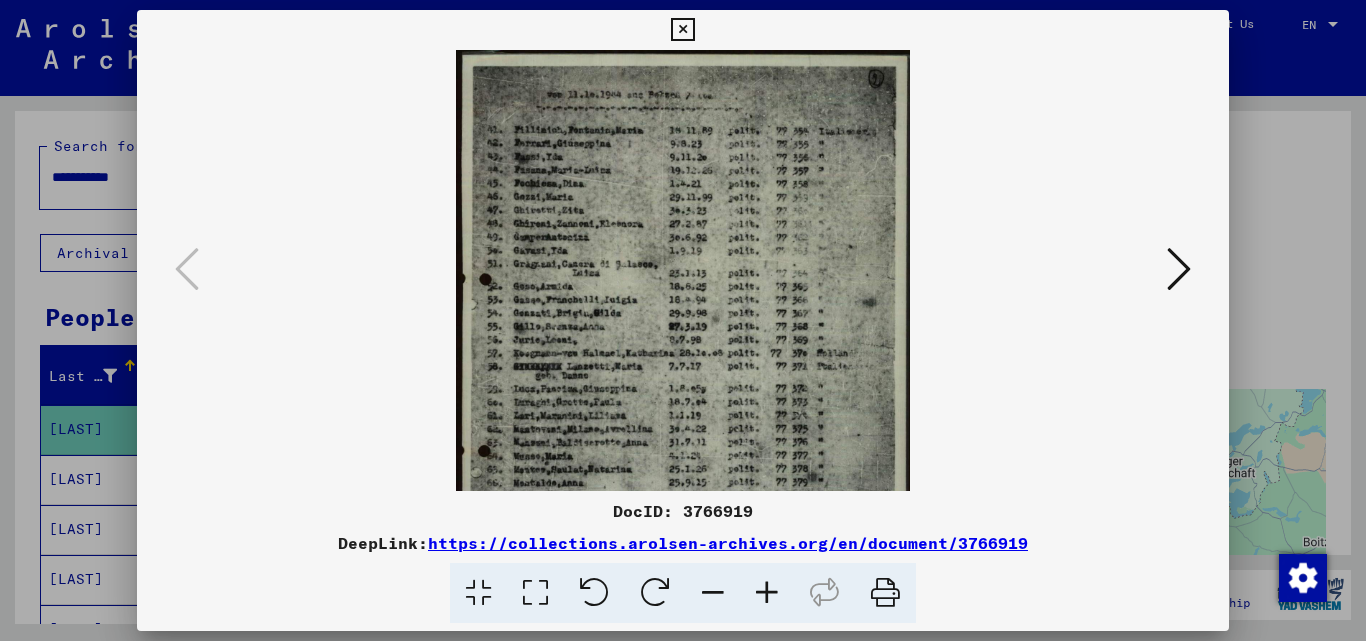 click at bounding box center (767, 593) 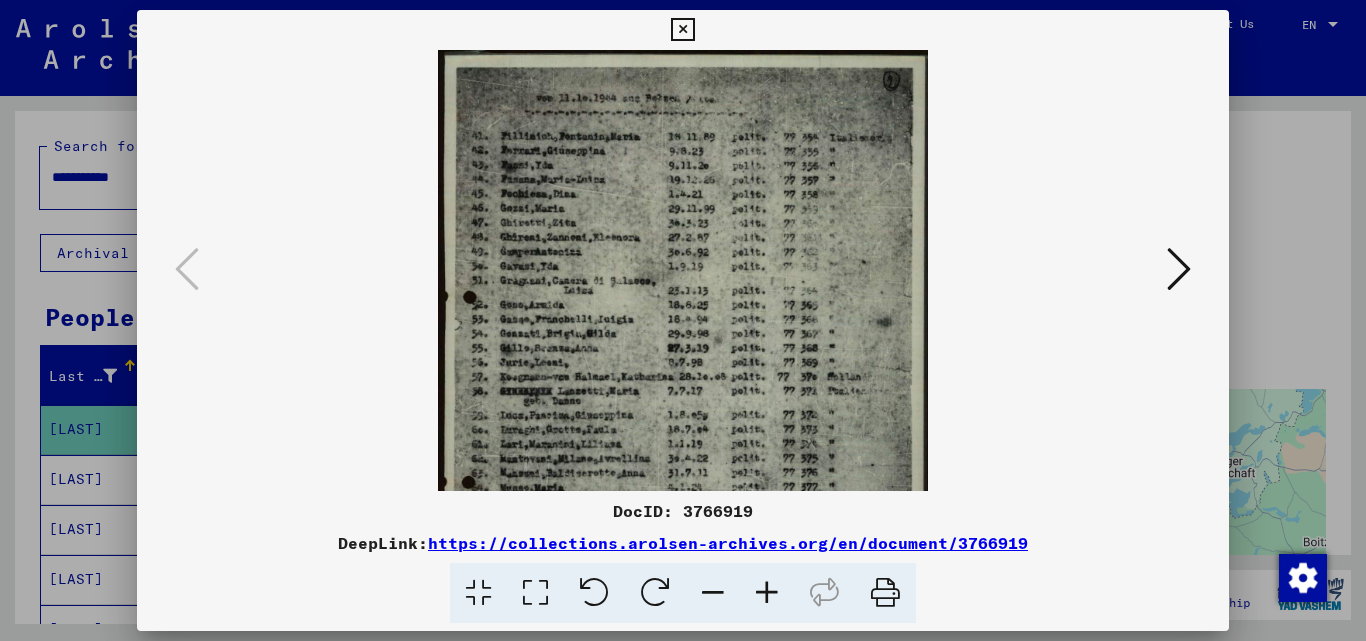 click at bounding box center (683, 320) 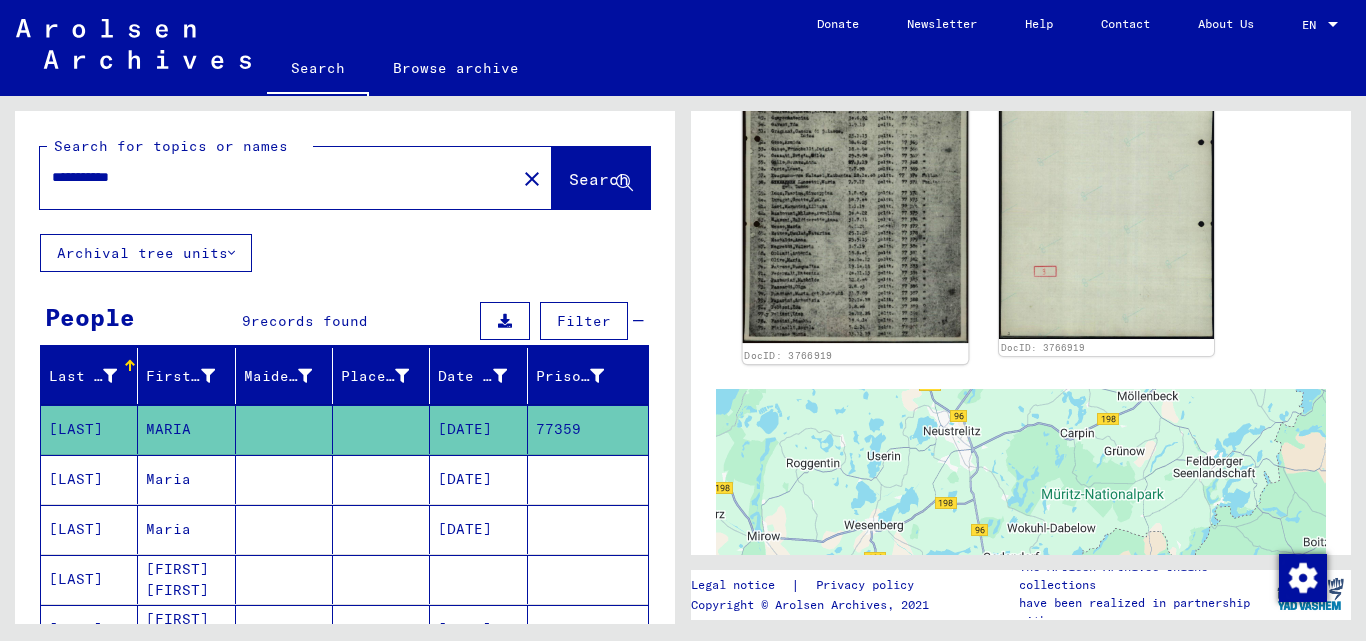 click 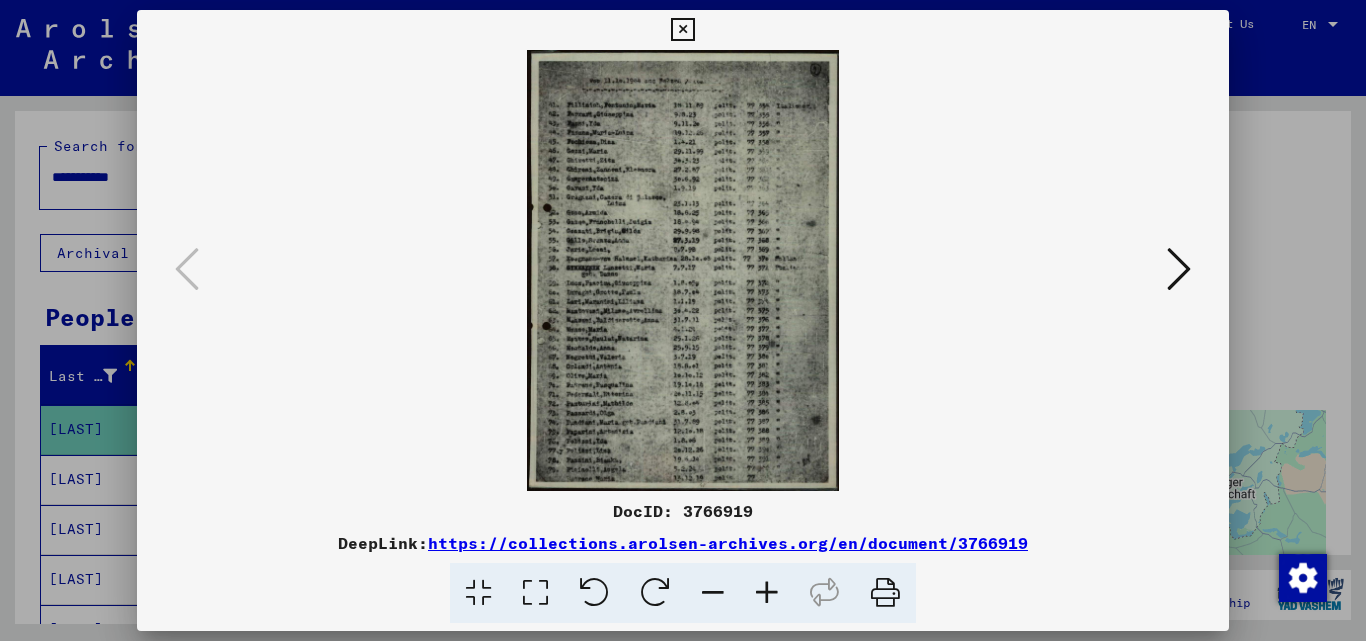 click at bounding box center (683, 320) 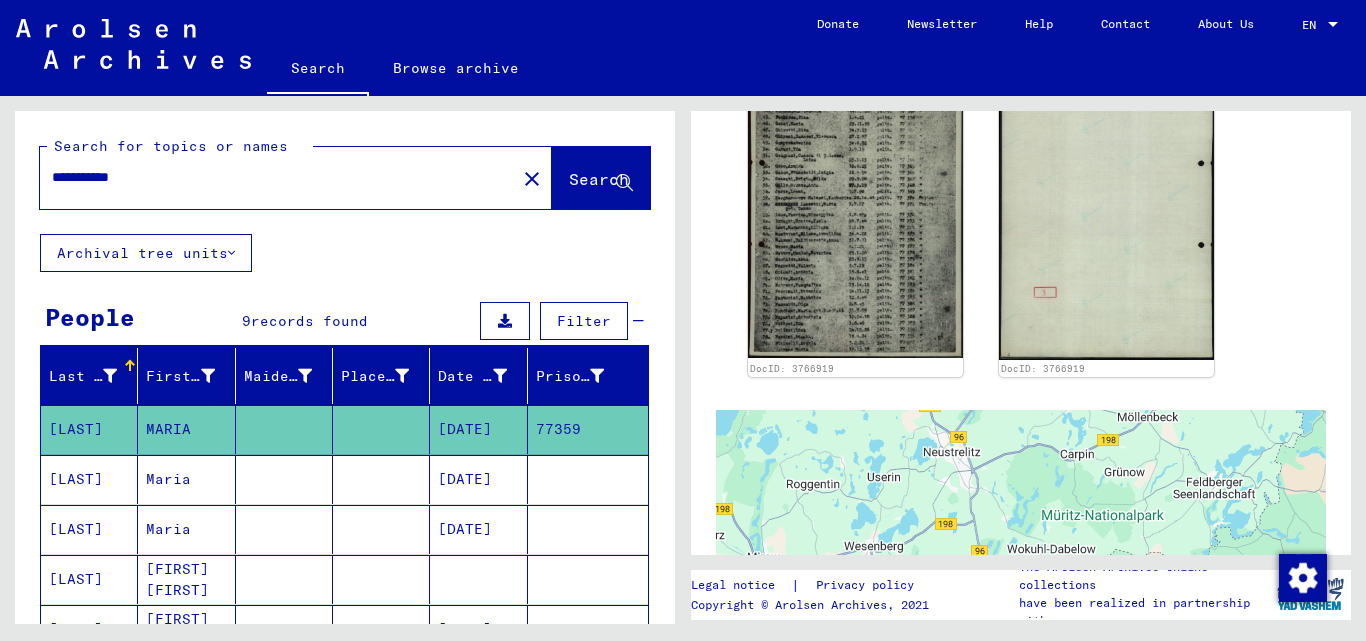 click on "Maria" at bounding box center (186, 529) 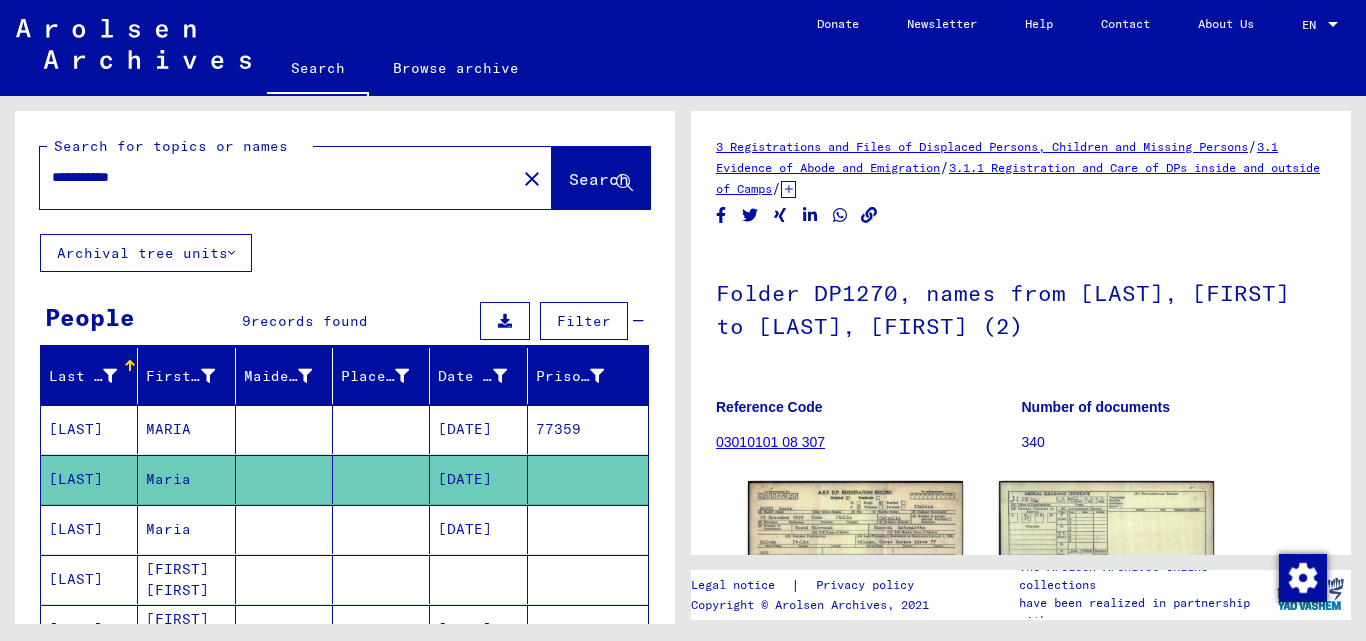 scroll, scrollTop: 0, scrollLeft: 0, axis: both 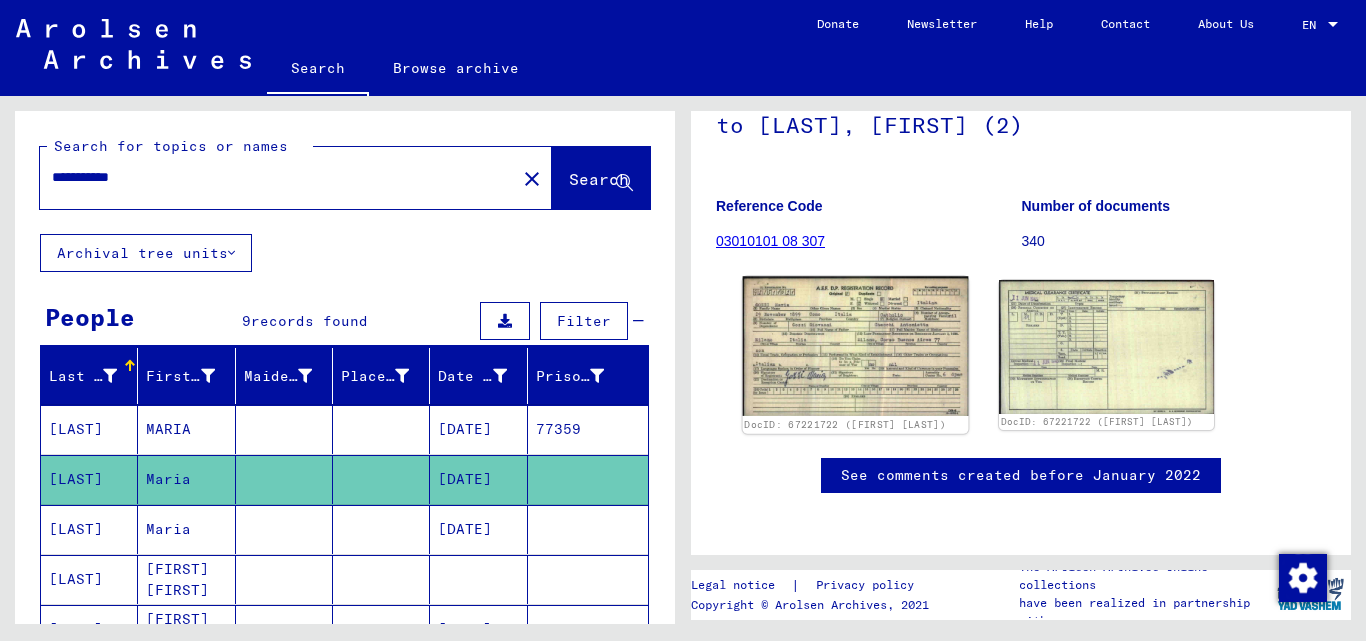 click 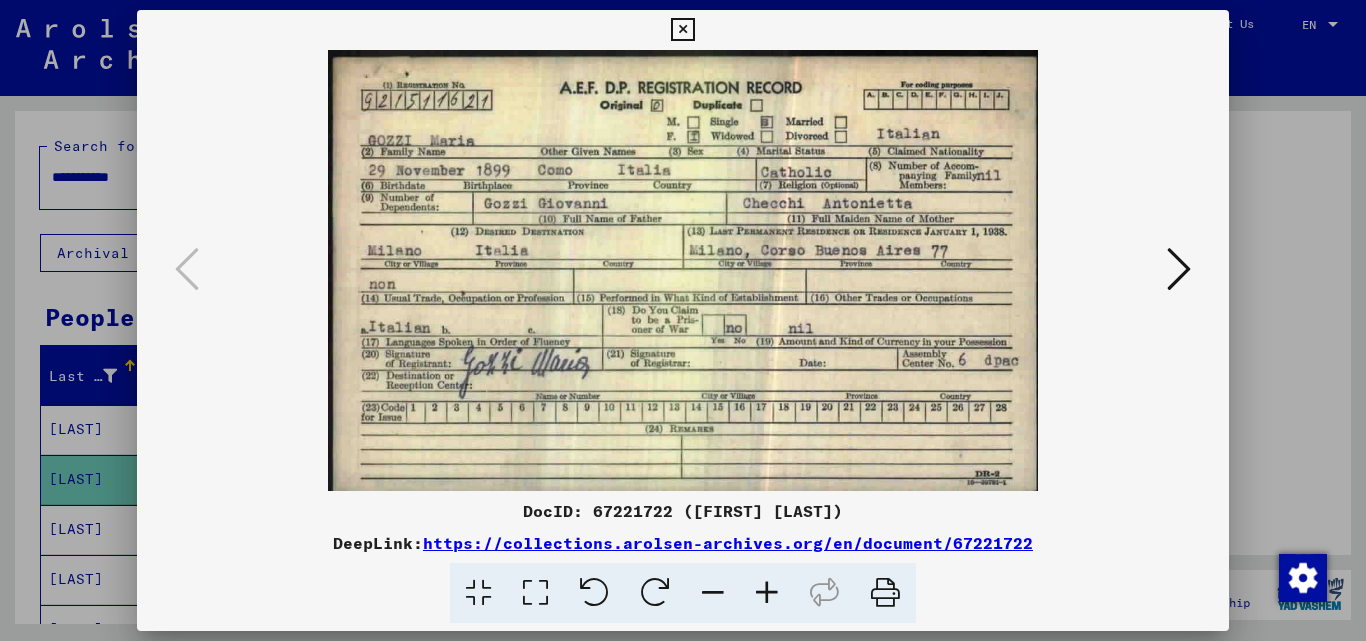 click at bounding box center [1179, 269] 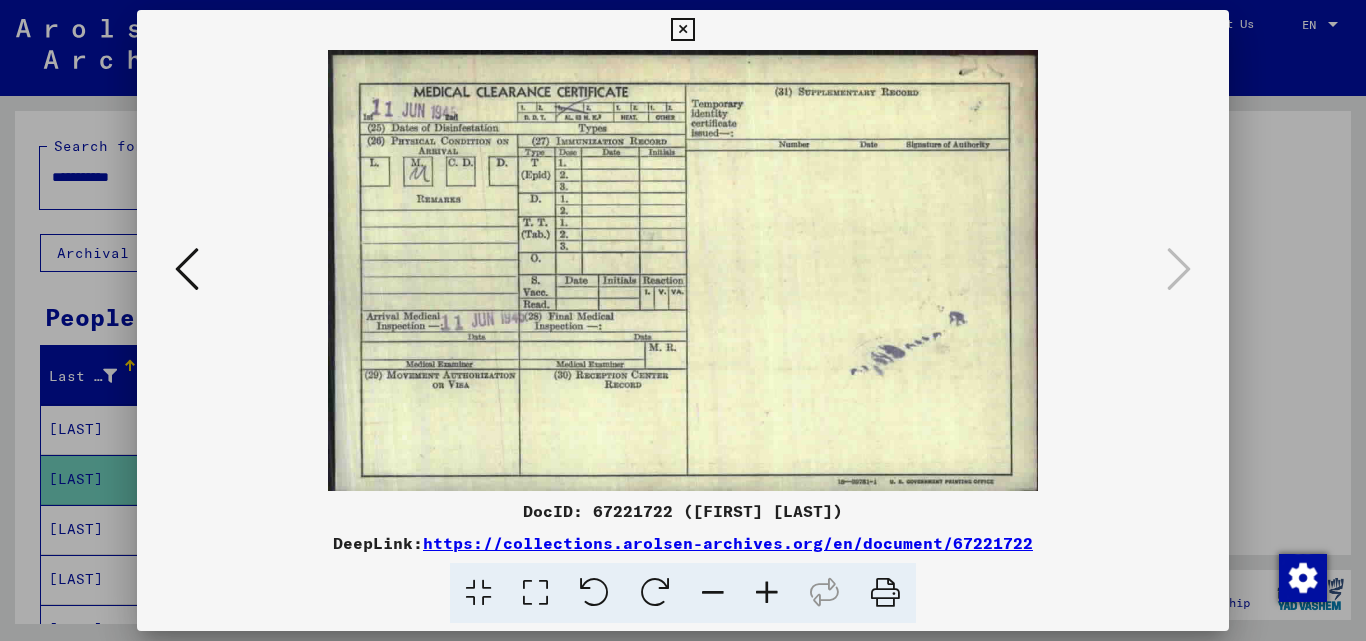 click at bounding box center (683, 320) 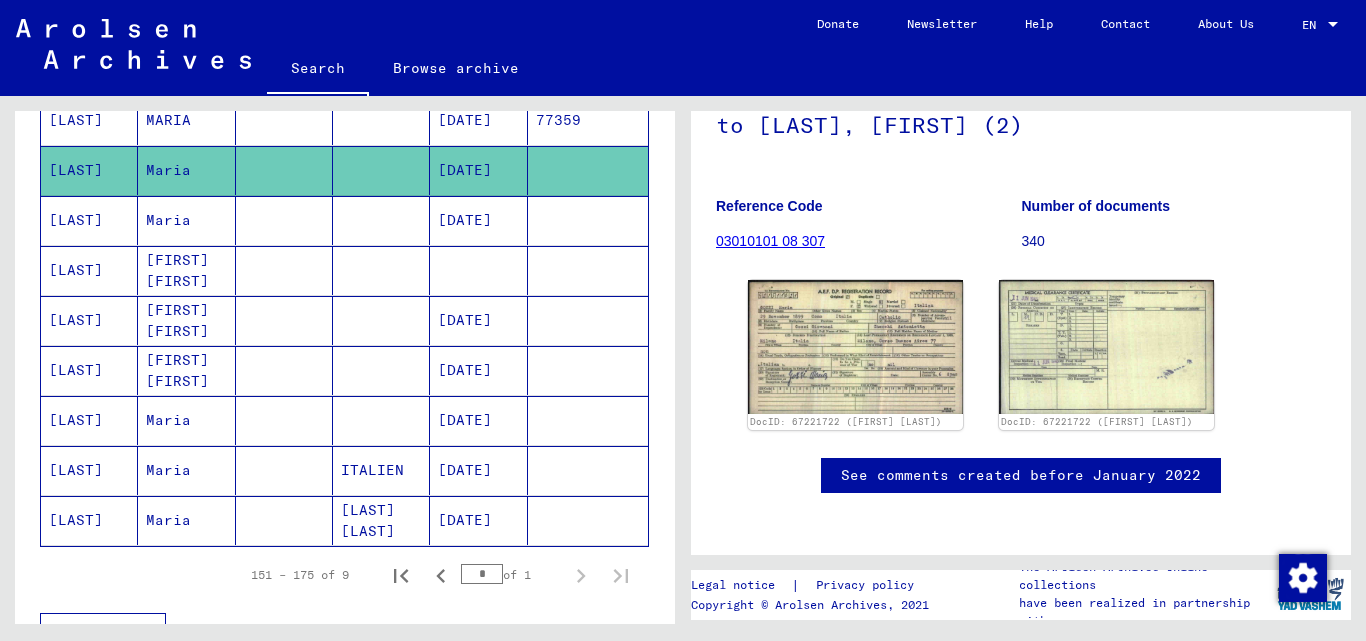 scroll, scrollTop: 279, scrollLeft: 0, axis: vertical 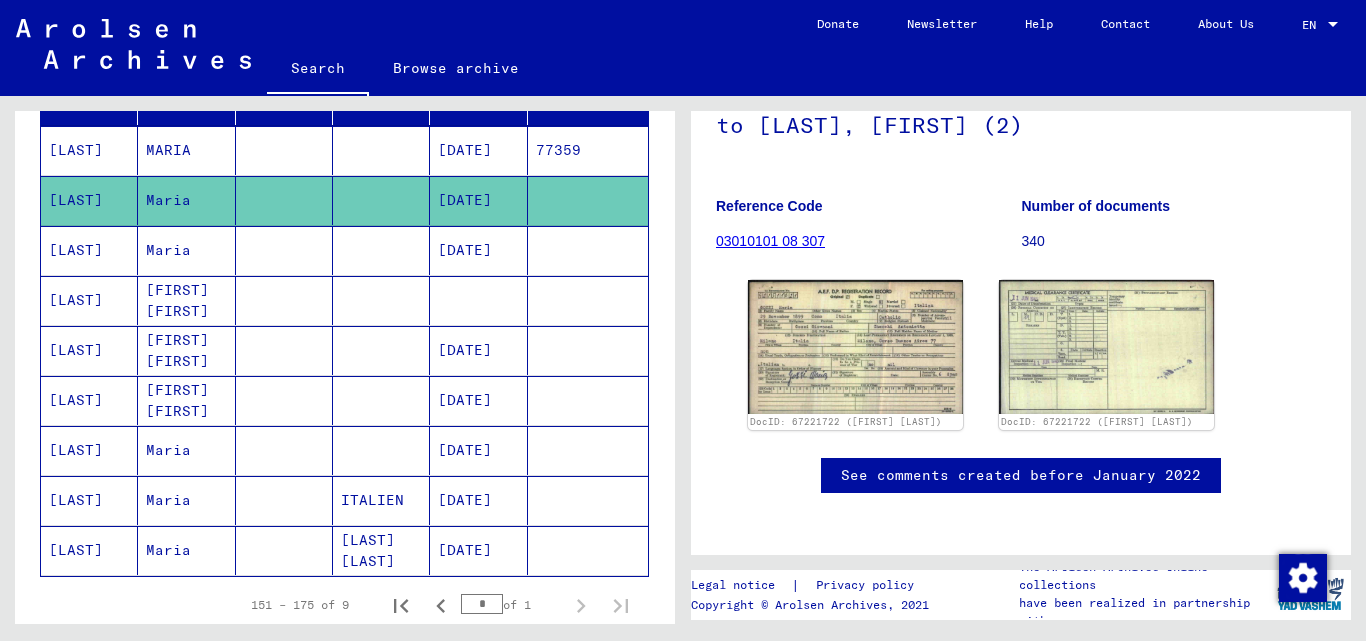 click on "[FIRST] [FIRST]" at bounding box center (186, 350) 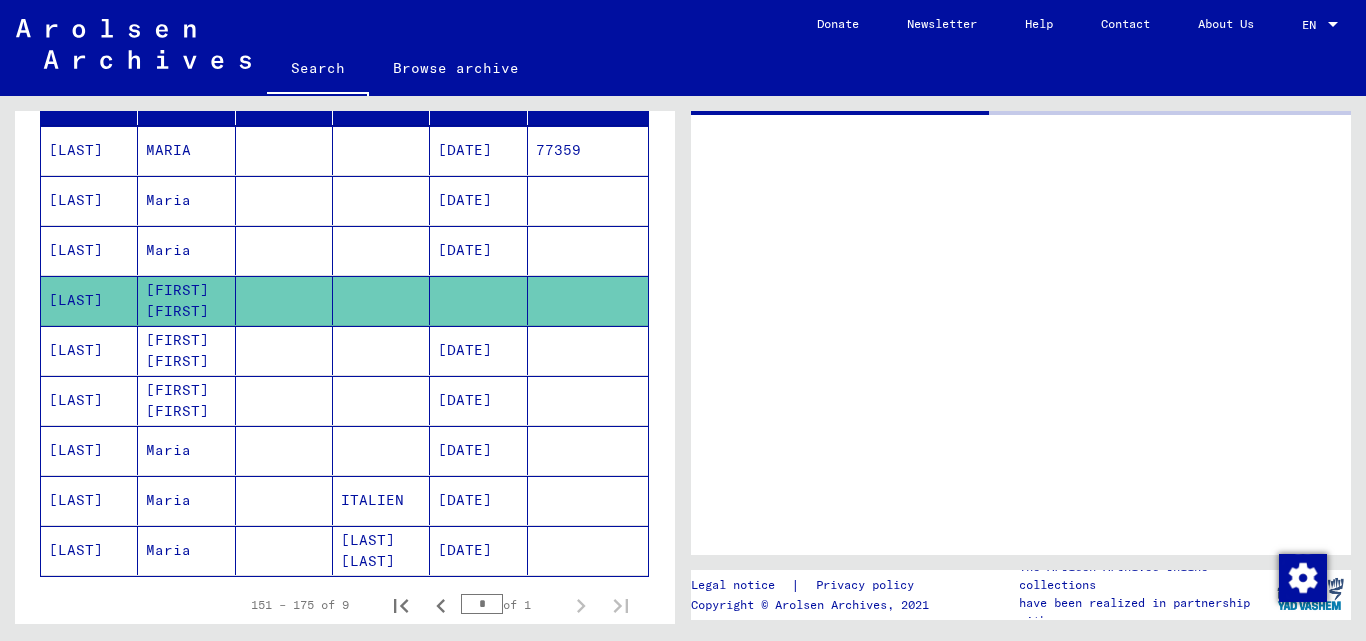 scroll, scrollTop: 0, scrollLeft: 0, axis: both 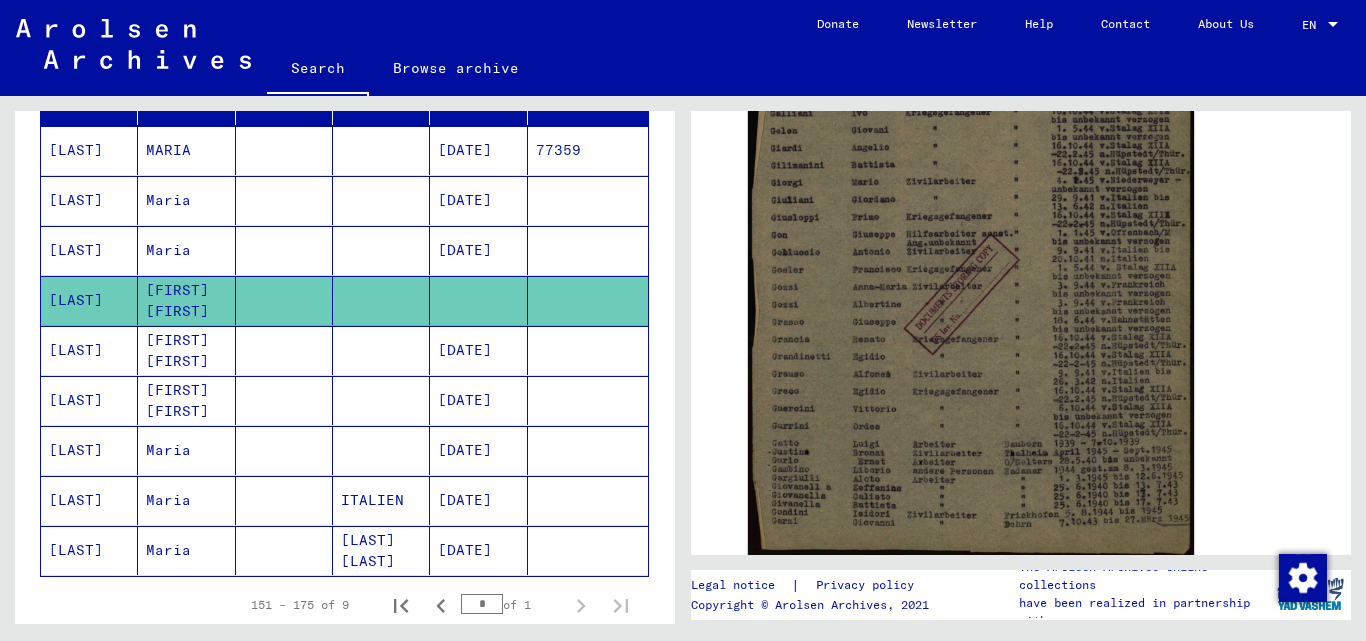 click on "Maria" at bounding box center (186, 500) 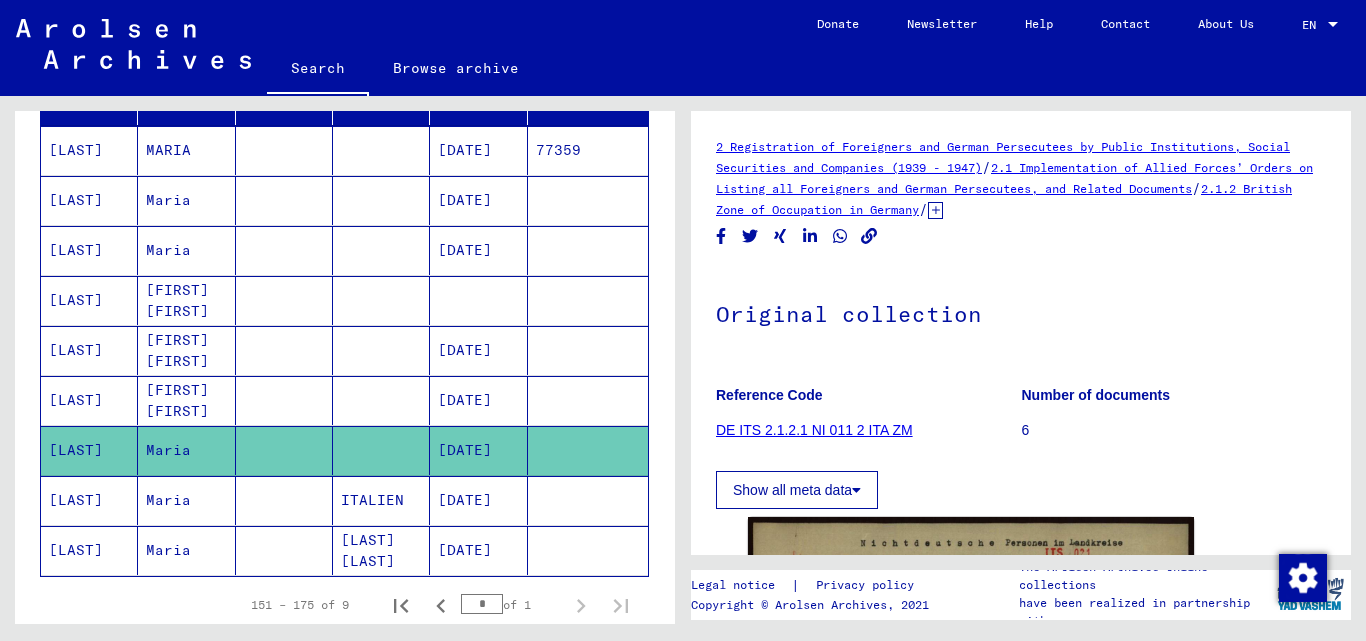 scroll, scrollTop: 0, scrollLeft: 0, axis: both 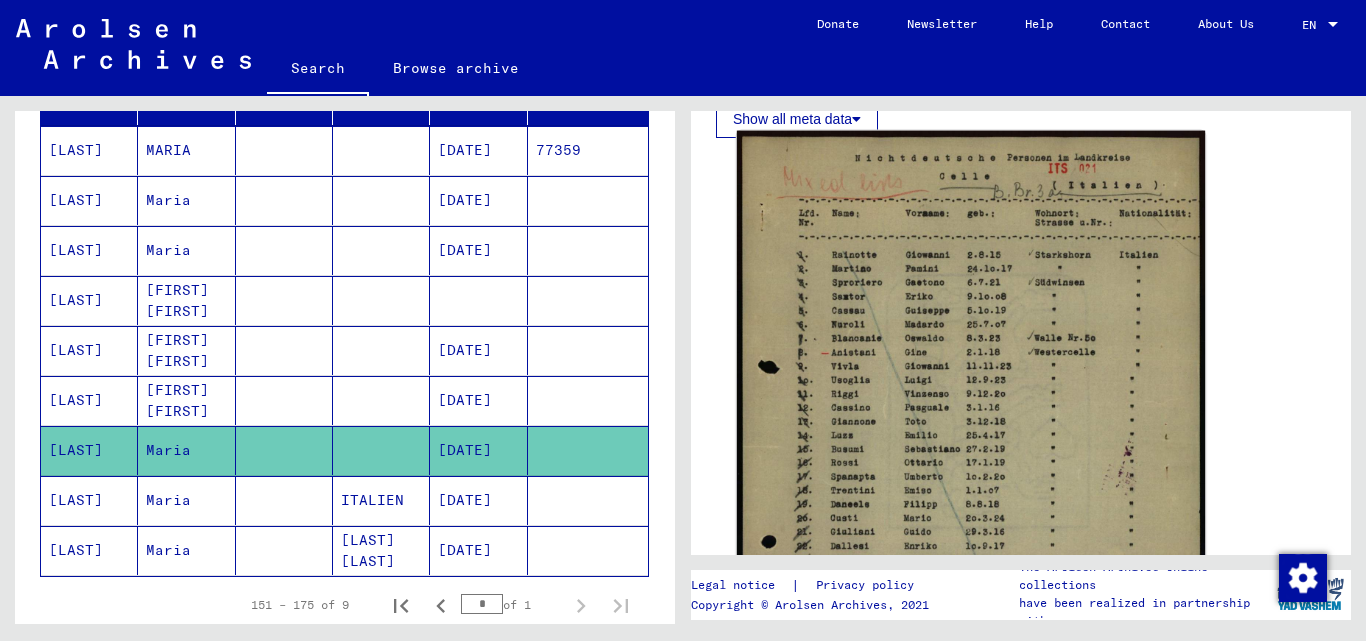 click 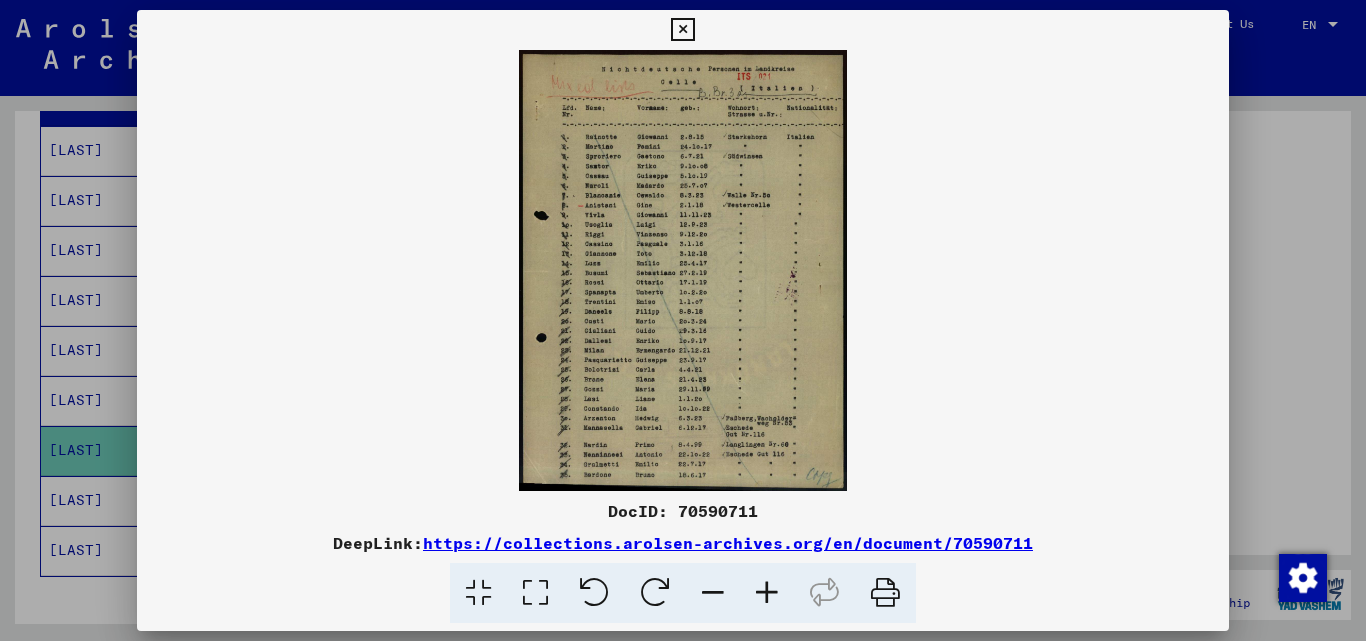 click at bounding box center (767, 593) 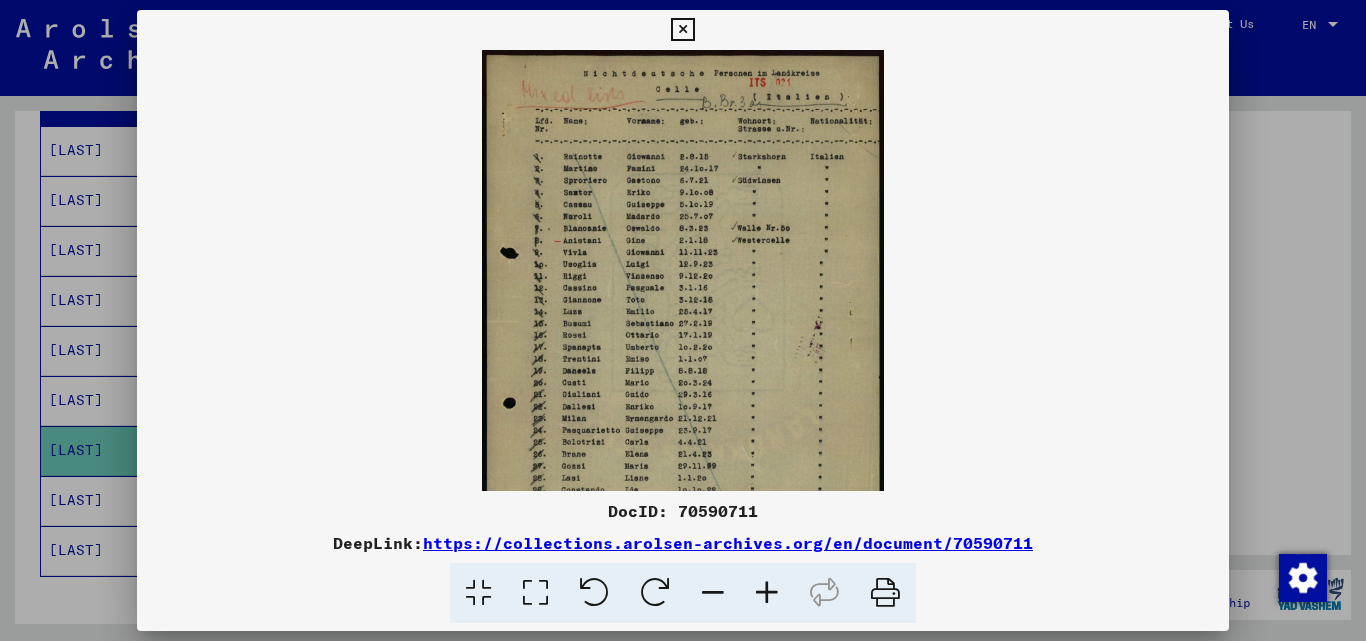 click at bounding box center [767, 593] 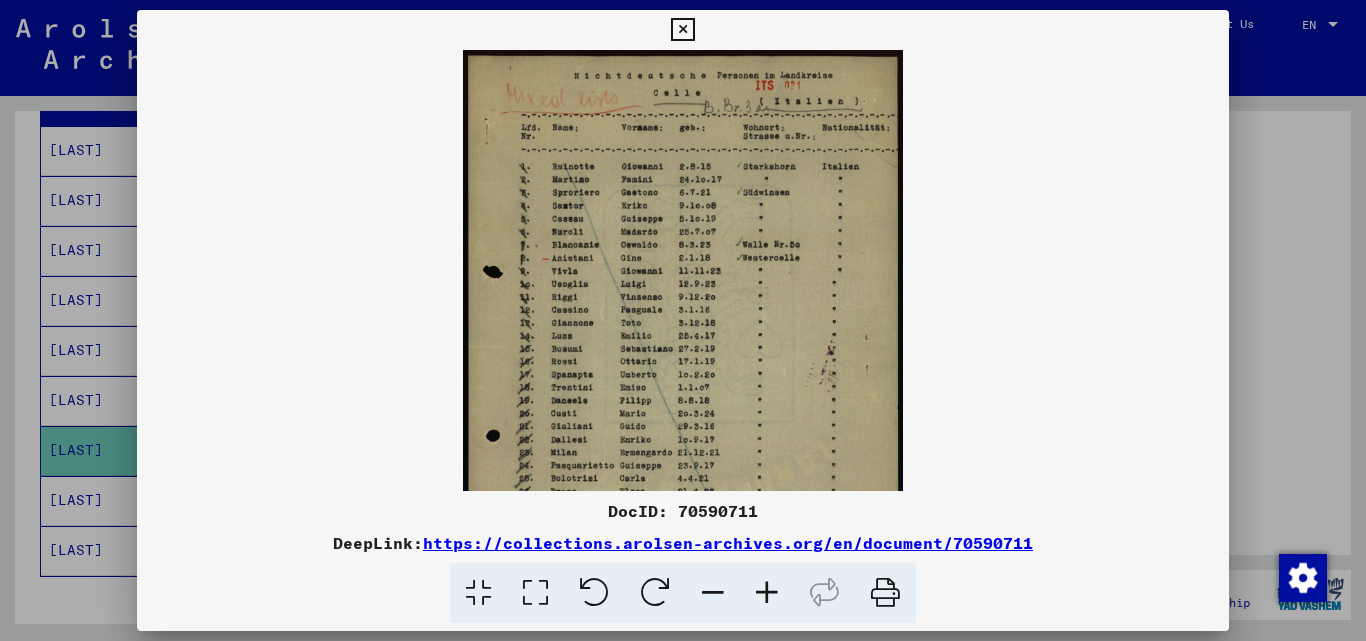 click at bounding box center [767, 593] 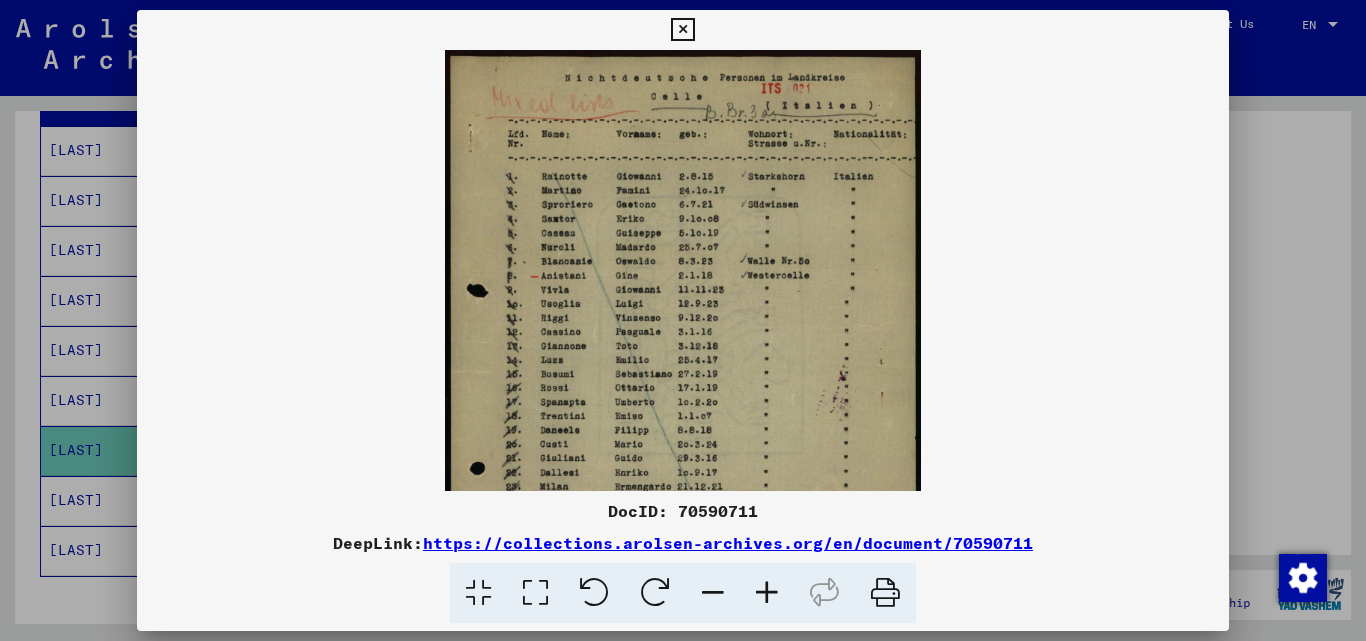 click at bounding box center (767, 593) 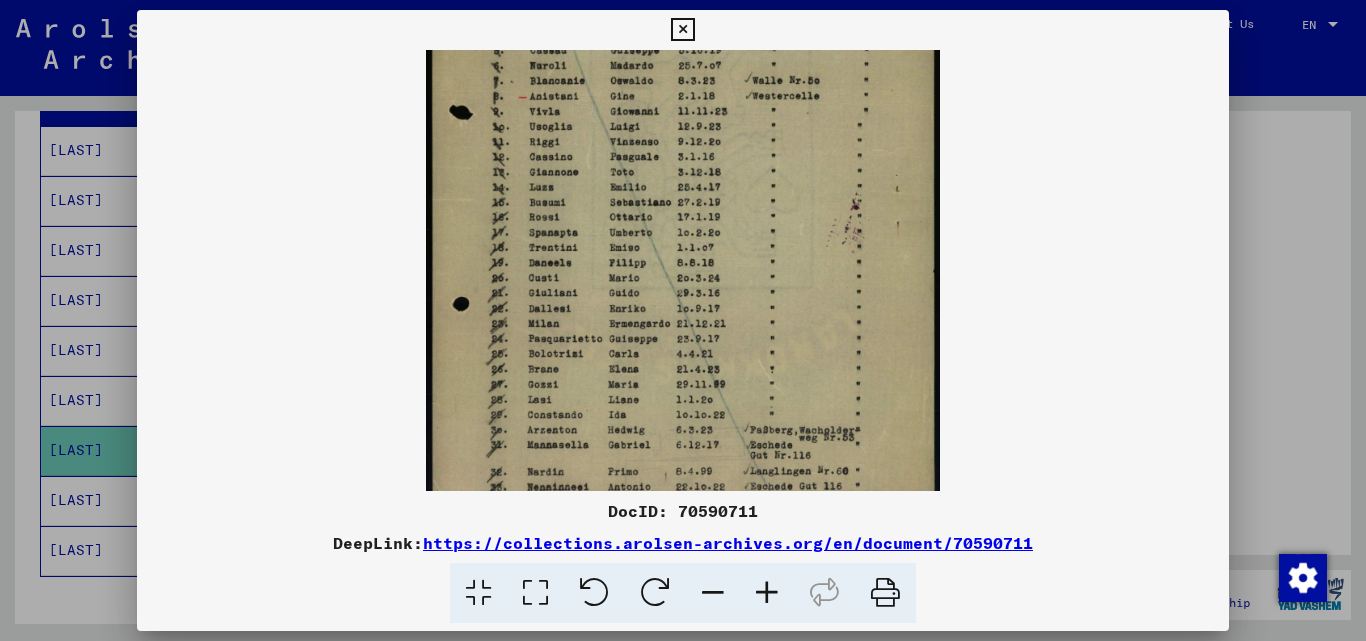 scroll, scrollTop: 250, scrollLeft: 0, axis: vertical 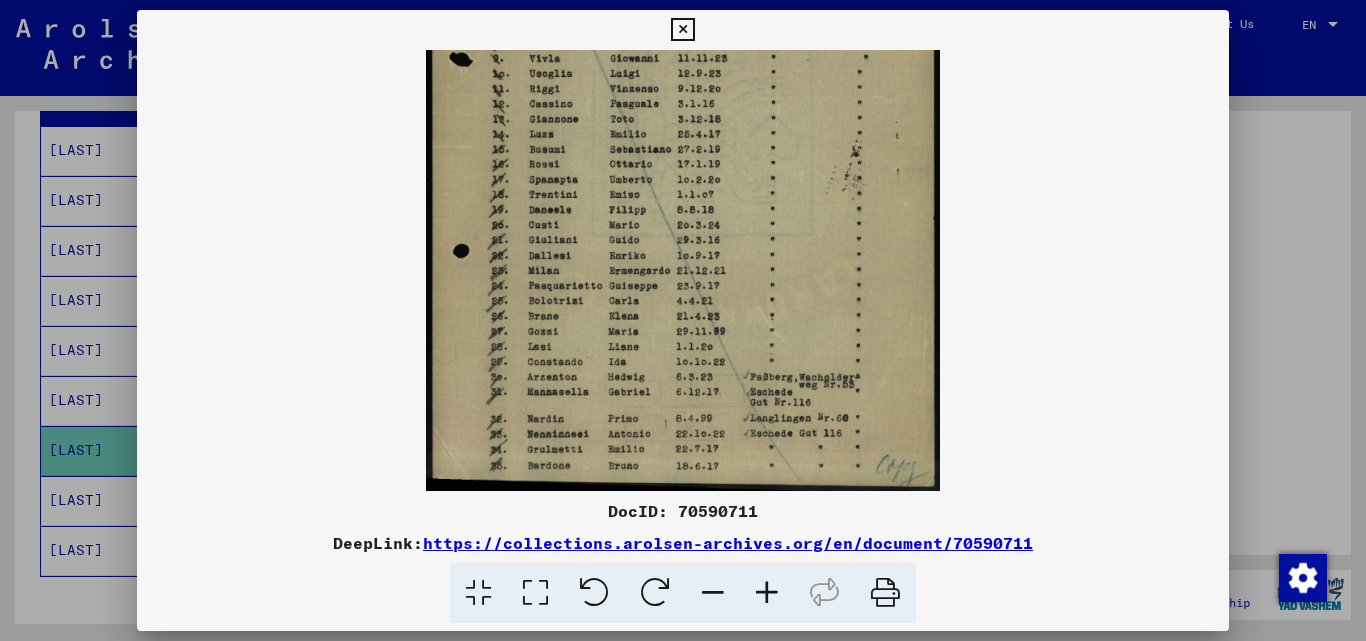 drag, startPoint x: 759, startPoint y: 404, endPoint x: 810, endPoint y: 120, distance: 288.54288 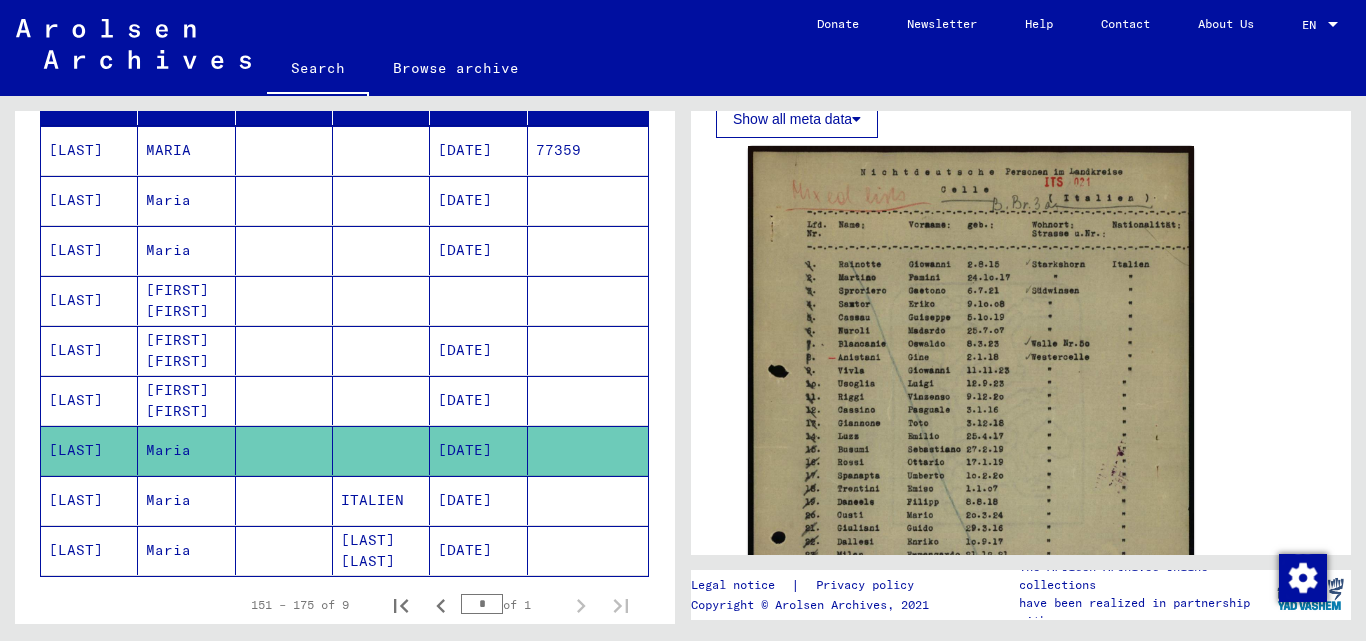 click at bounding box center (284, 550) 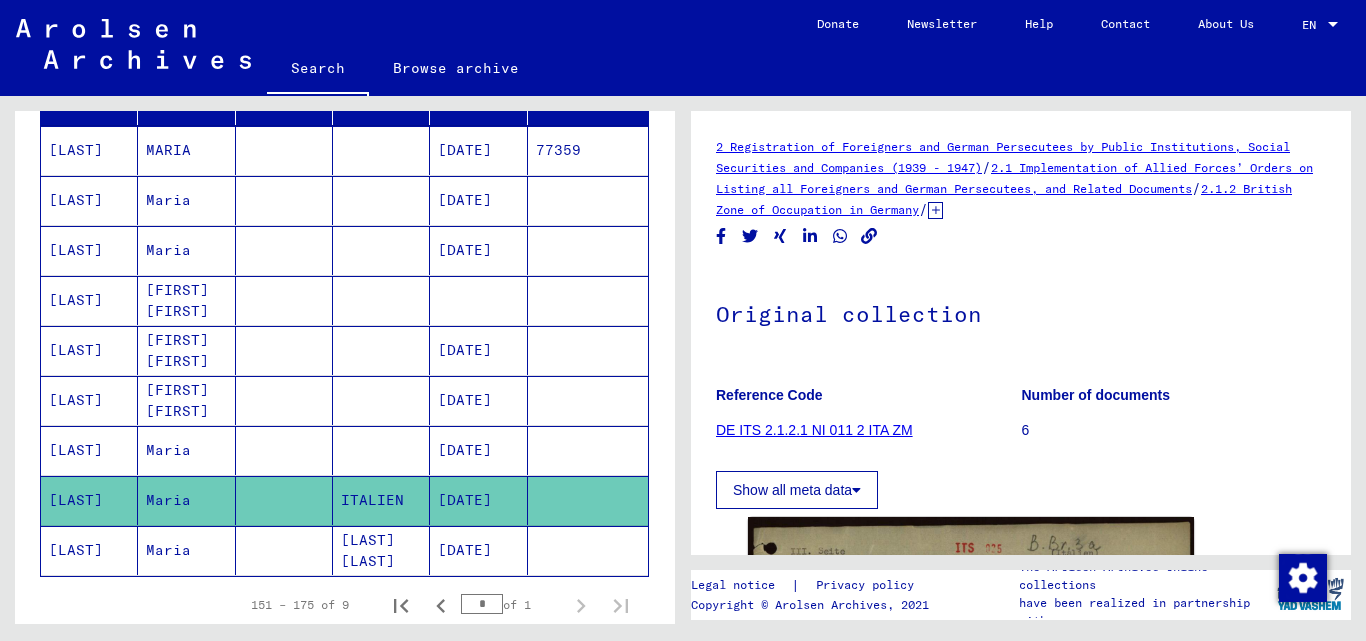 scroll, scrollTop: 0, scrollLeft: 0, axis: both 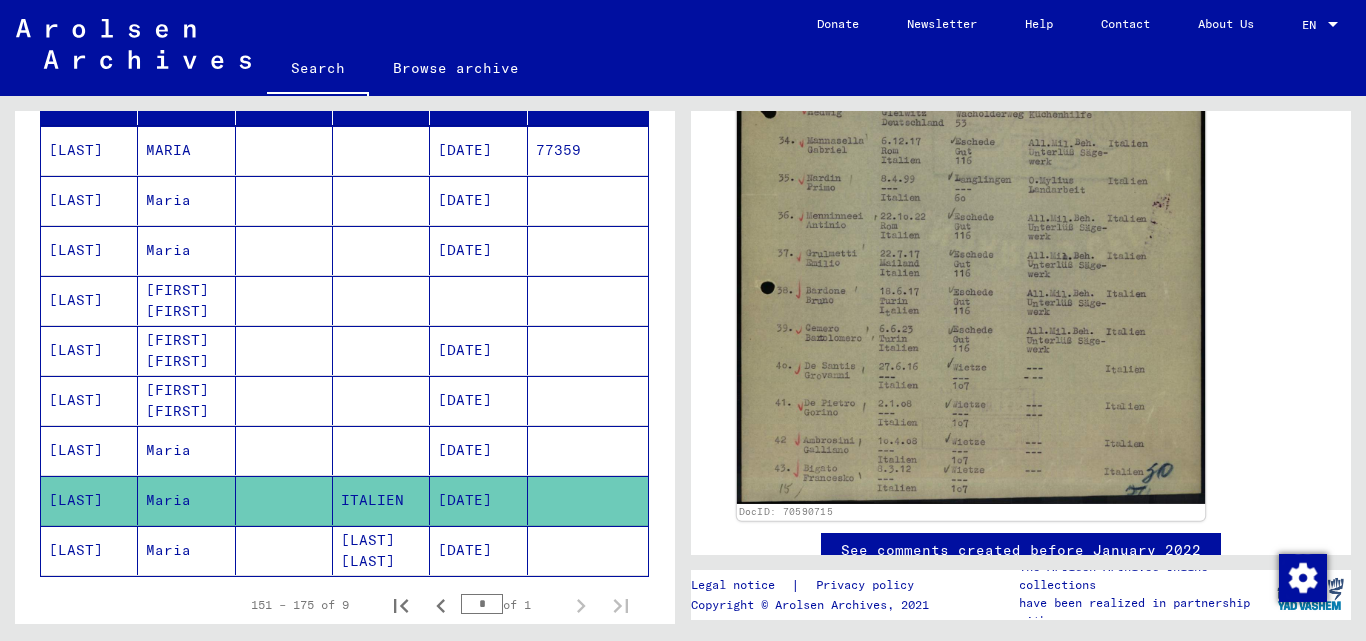click 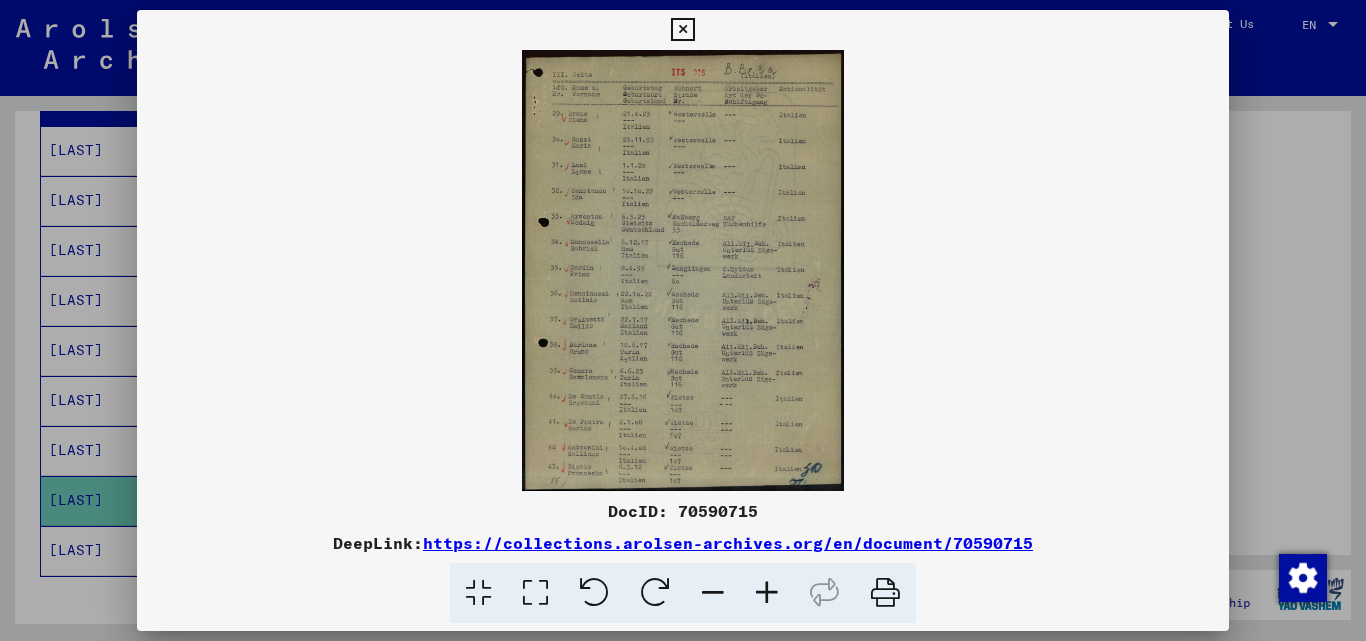 click at bounding box center [683, 270] 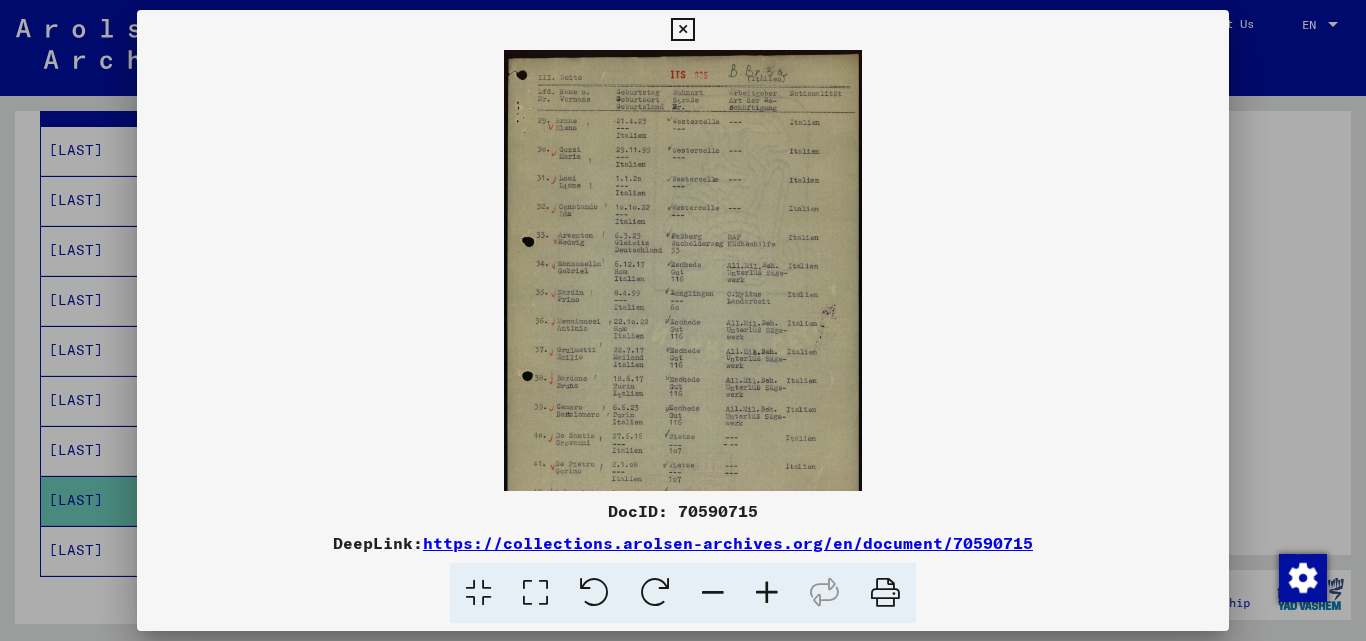 click at bounding box center (767, 593) 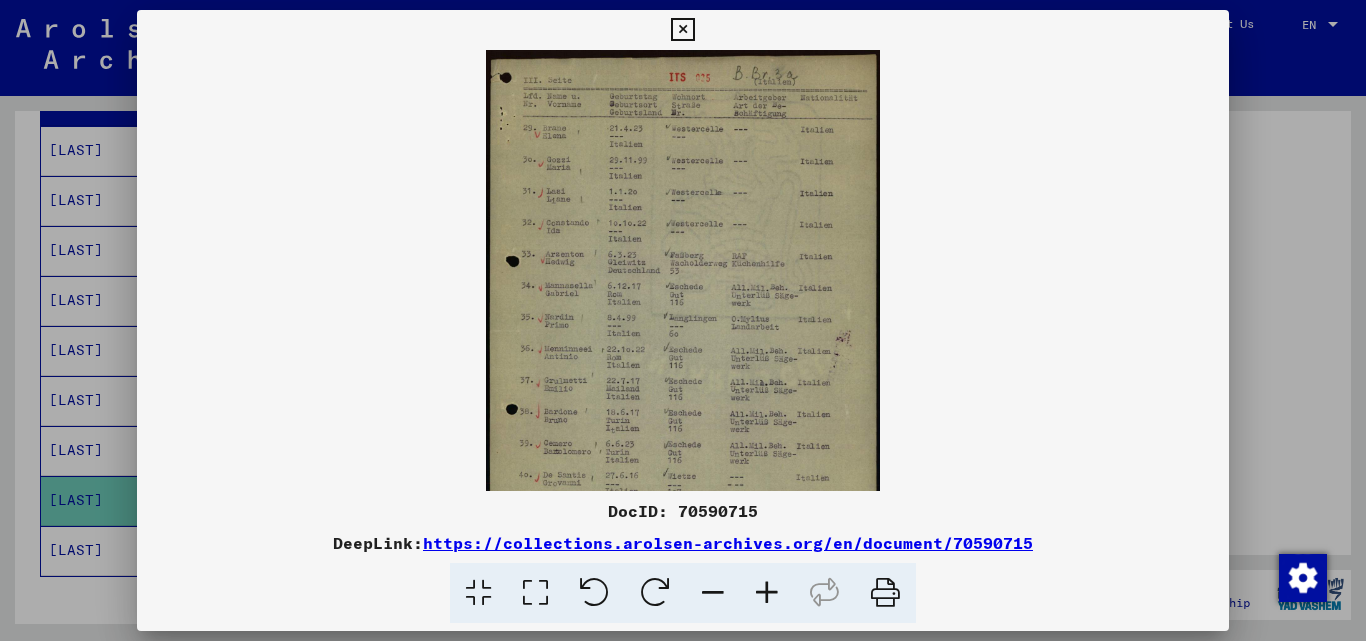 click at bounding box center (767, 593) 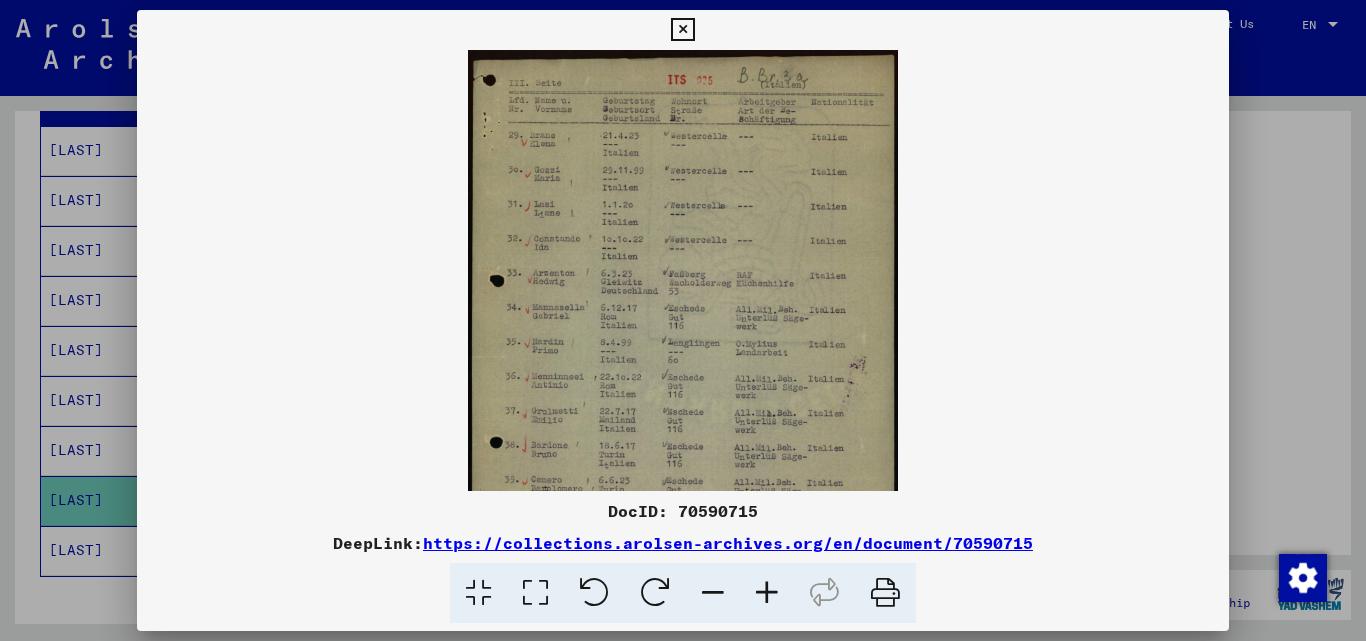 click at bounding box center [767, 593] 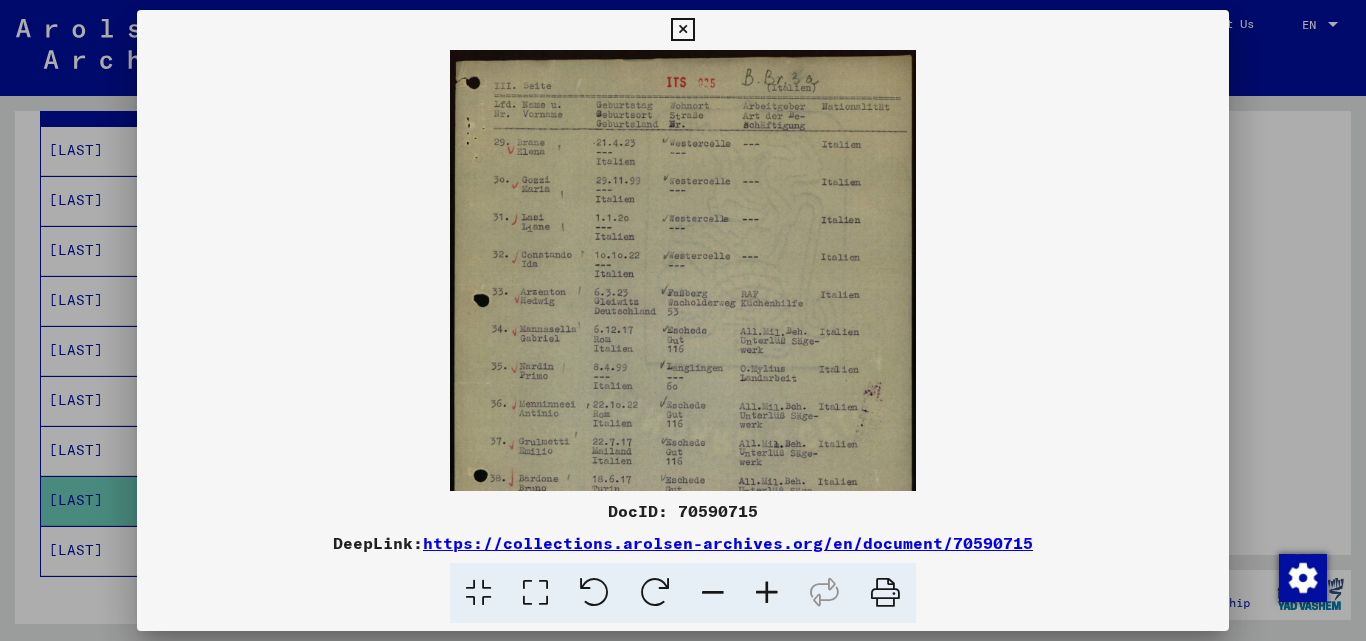 click at bounding box center [683, 320] 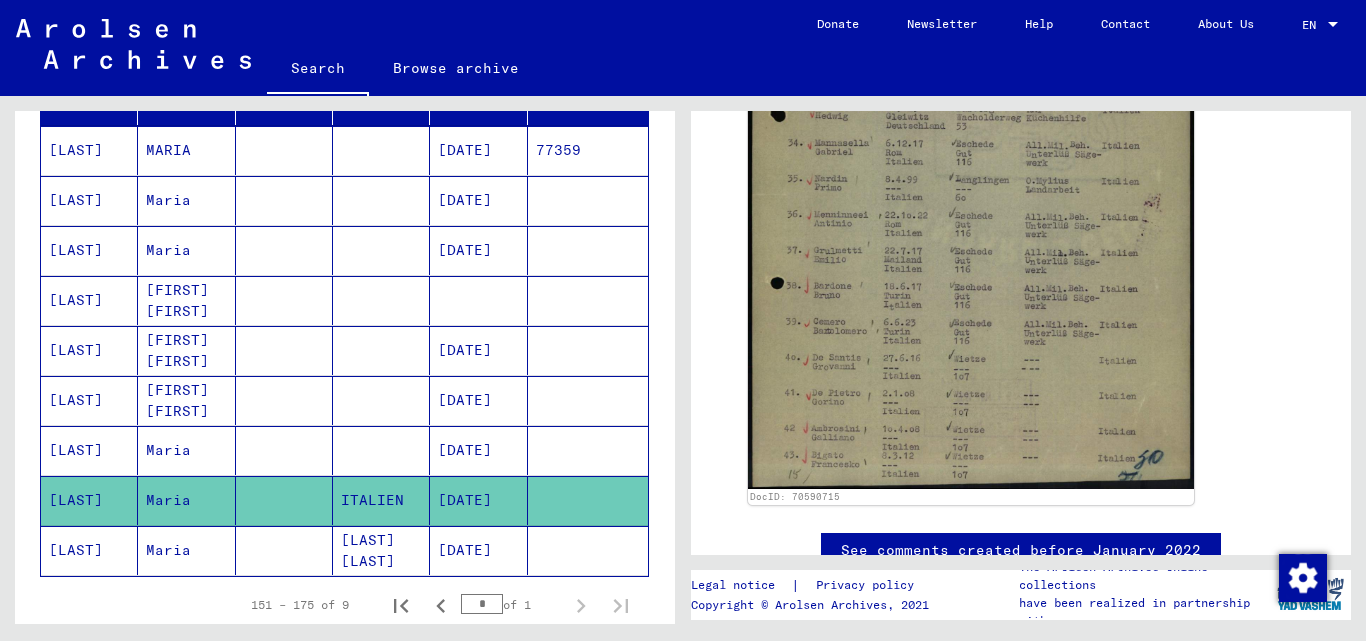 scroll, scrollTop: 0, scrollLeft: 0, axis: both 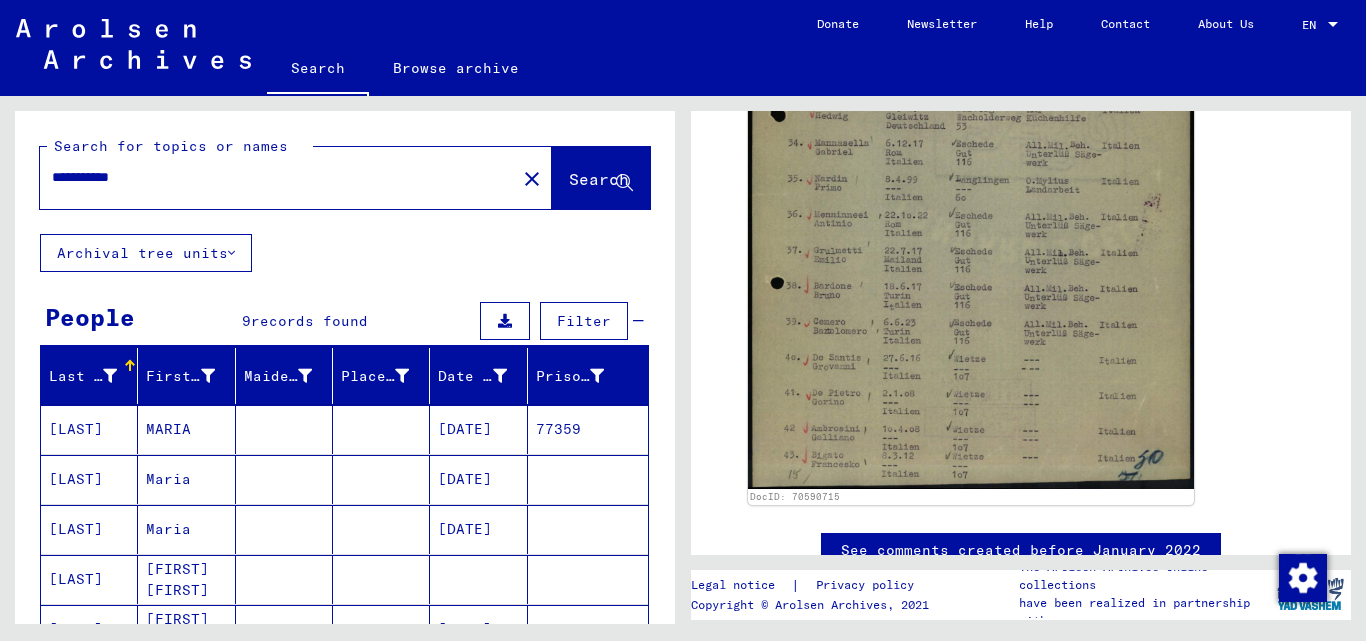 click on "close" 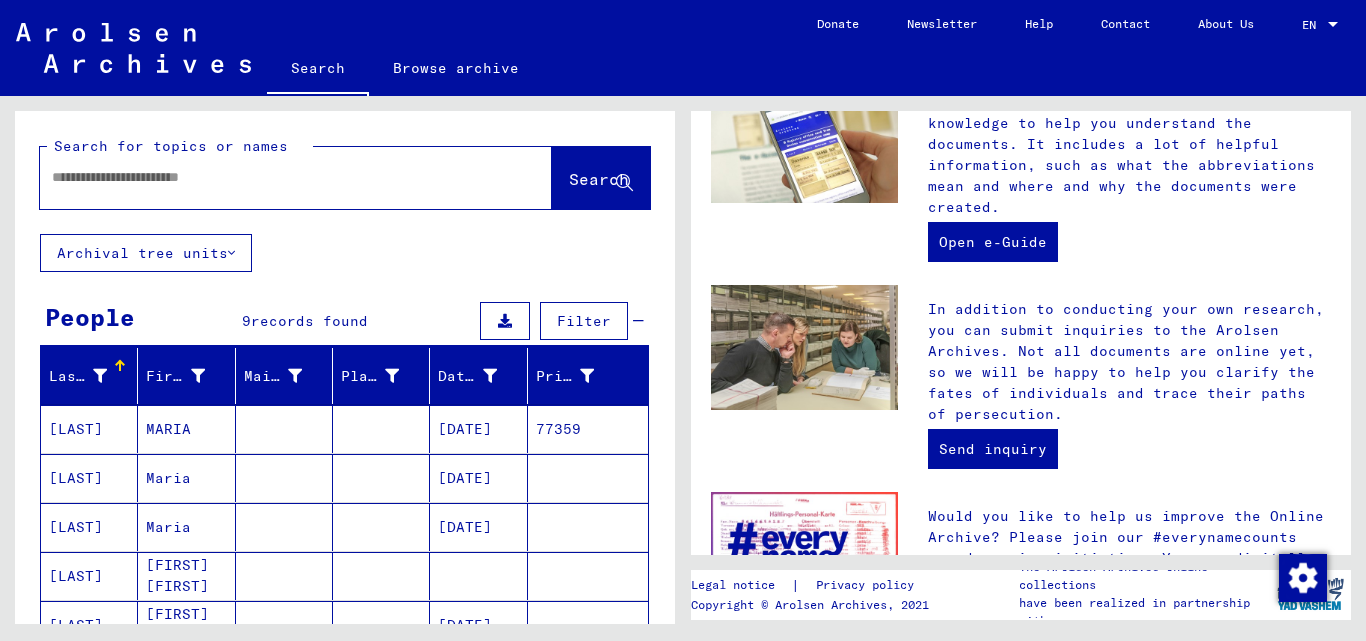 scroll, scrollTop: 0, scrollLeft: 0, axis: both 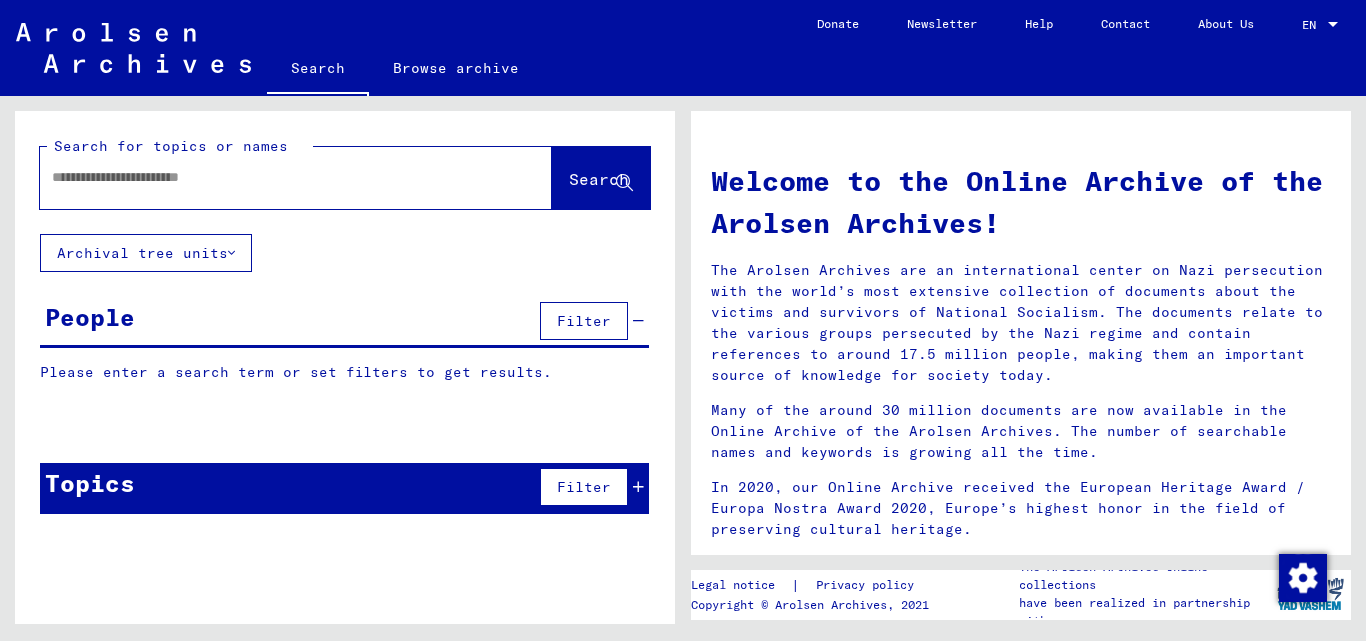 click on "Signature Last Name First Name Maiden Name Place of Birth Date of Birth Prisoner # Father (adoptive father) Mother (adoptive mother) Religion Nationality Occupaton Place of incarceration Date of decease Last residence Last residence (Country) Last residence (District) Last residence (Province) Last residence (Town) Last residence (Part of town) Last residence (Street) Last residence (House number) [NUMBER] - Entry lists of CC Ravensbrück (Oct. 1944); List of women operated in the      camp; Lists and correspondence on women in the liberated camp (sick      persons) (1945-1946) [LAST] [LAST] [DATE] [NUMBER] [NUMBER] - Names in "phonetical" order from G [LAST] [LAST] [DATE] [NUMBER] - Information on foreigners extracted from files of social securities and employment agencies of the district [CITY] (SK) [LAST] [LAST] [DATE] [LAST] [LAST] [LAST] [LAST] [DATE]" 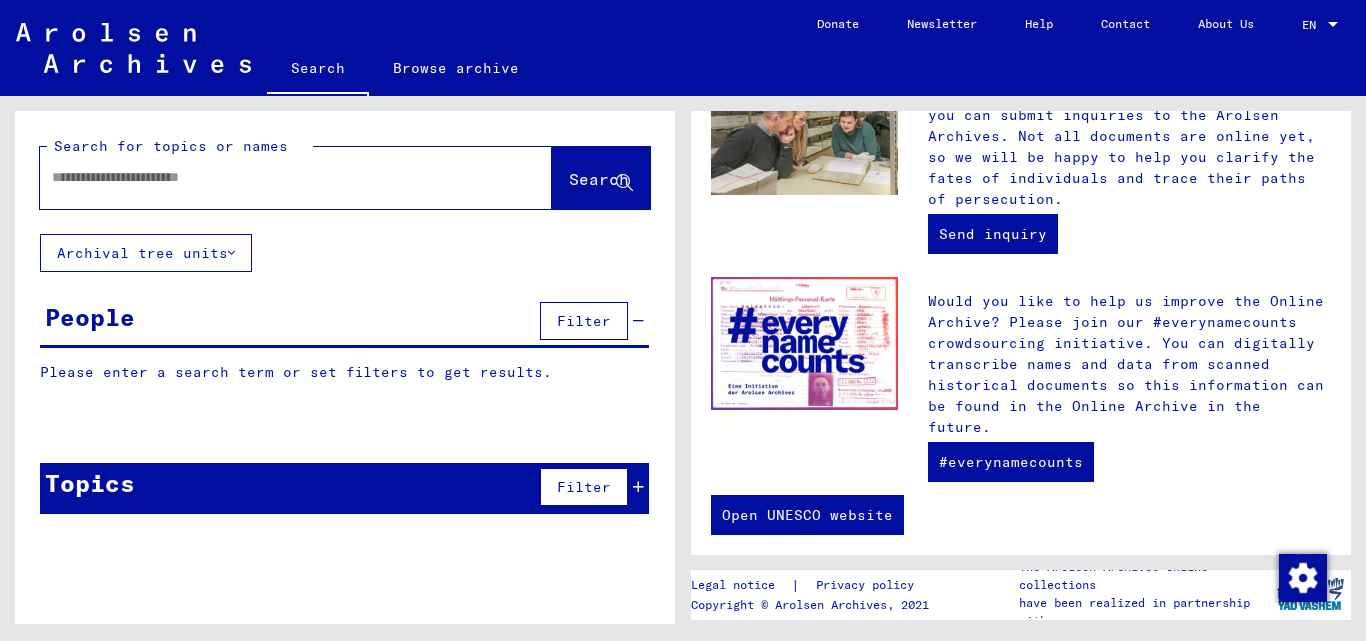 scroll, scrollTop: 0, scrollLeft: 0, axis: both 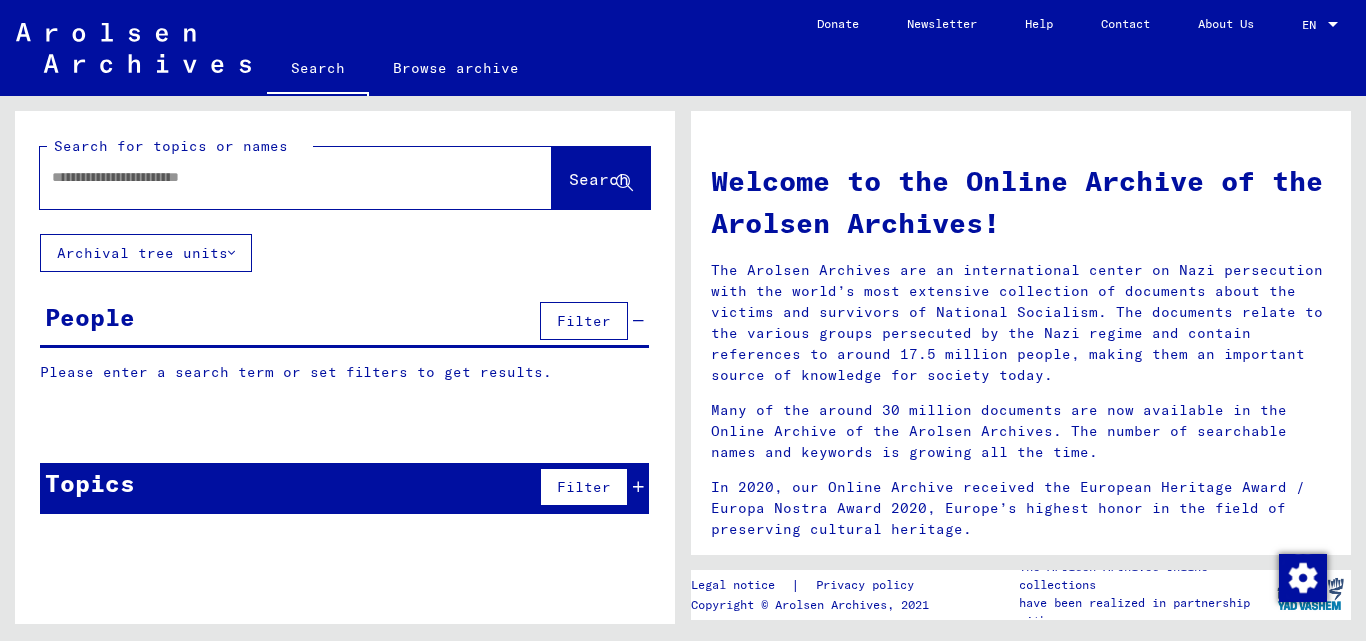click at bounding box center (272, 177) 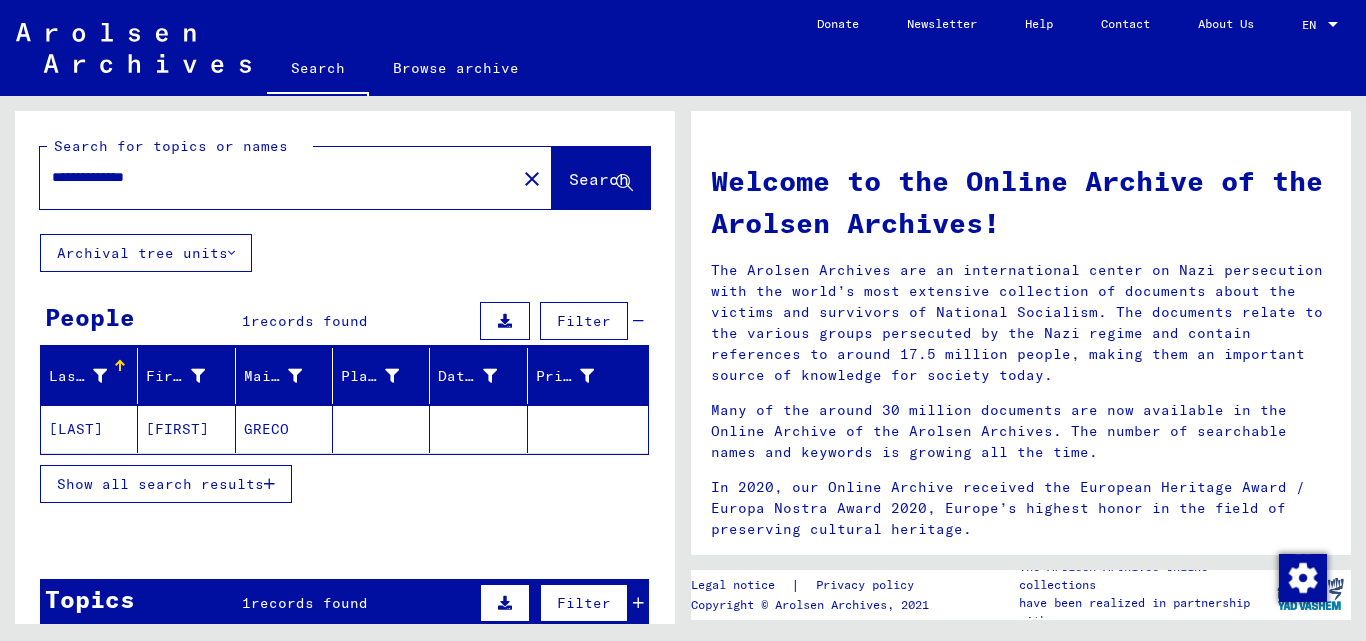 click on "[FIRST]" 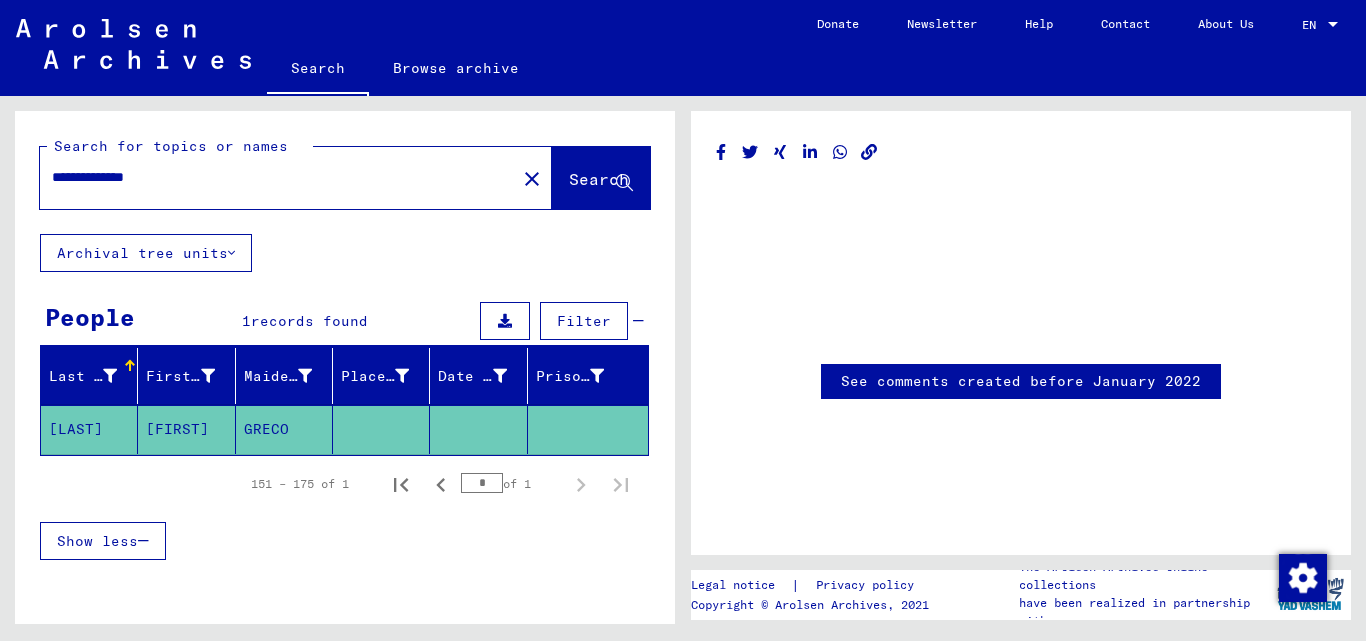 scroll, scrollTop: 0, scrollLeft: 0, axis: both 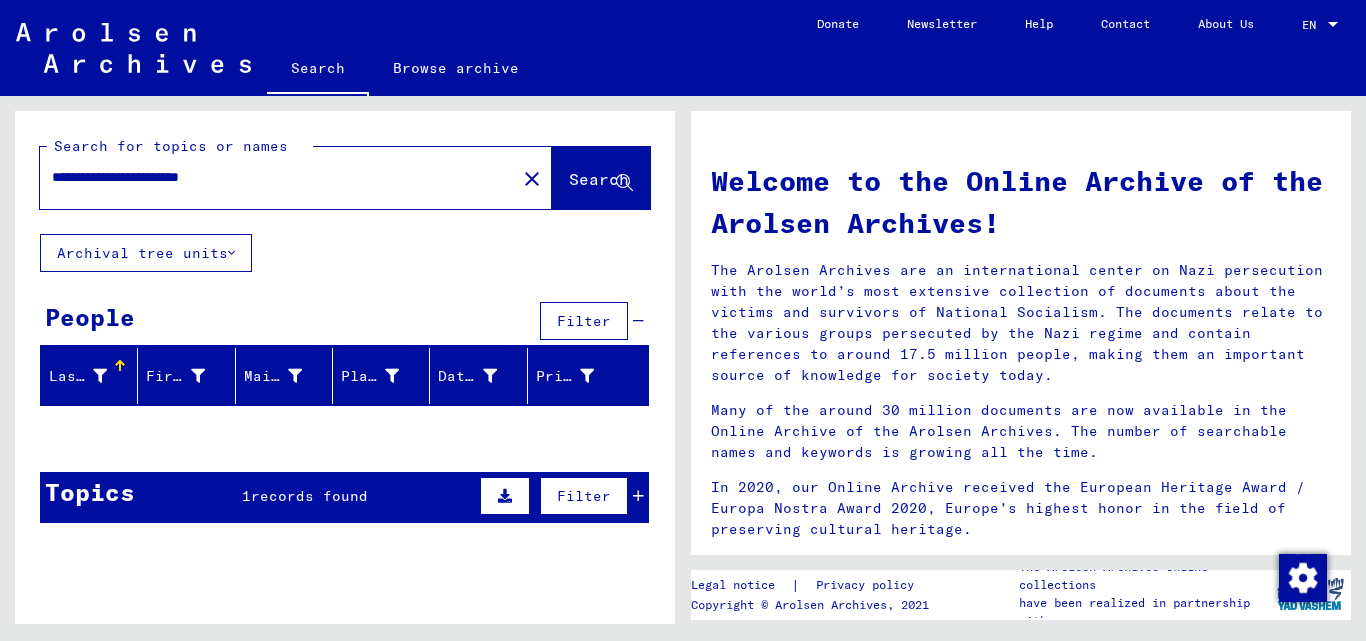 click on "**********" at bounding box center (272, 177) 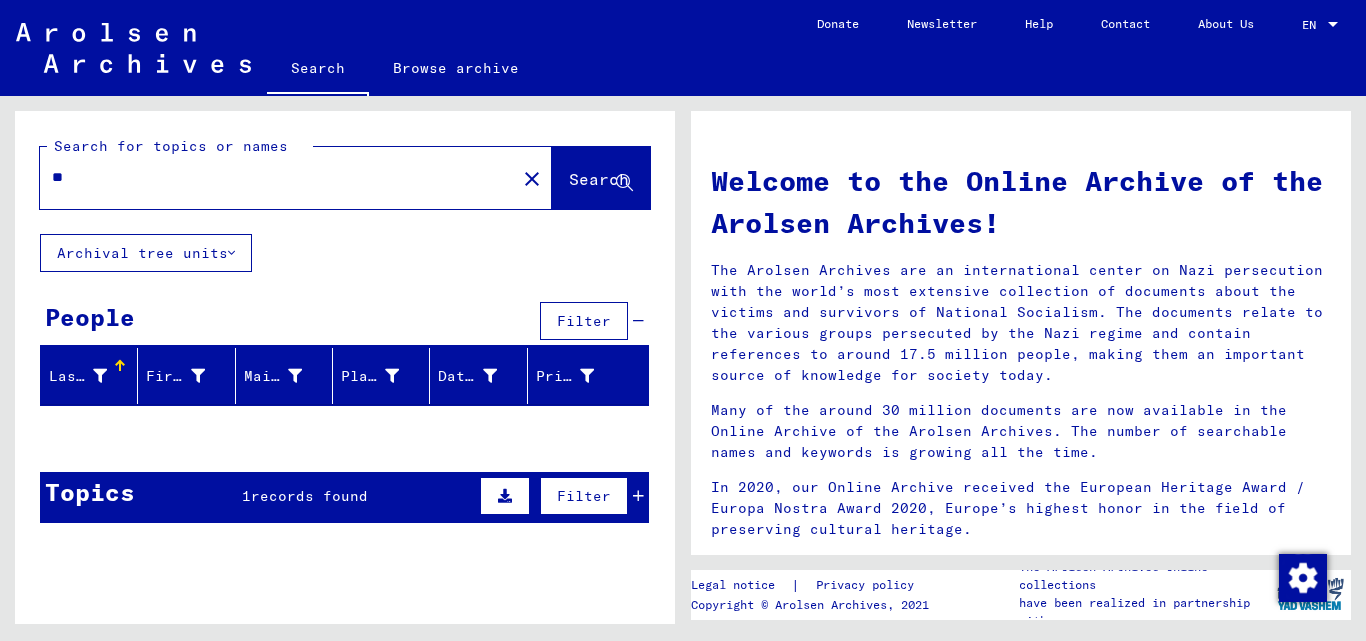 type on "*" 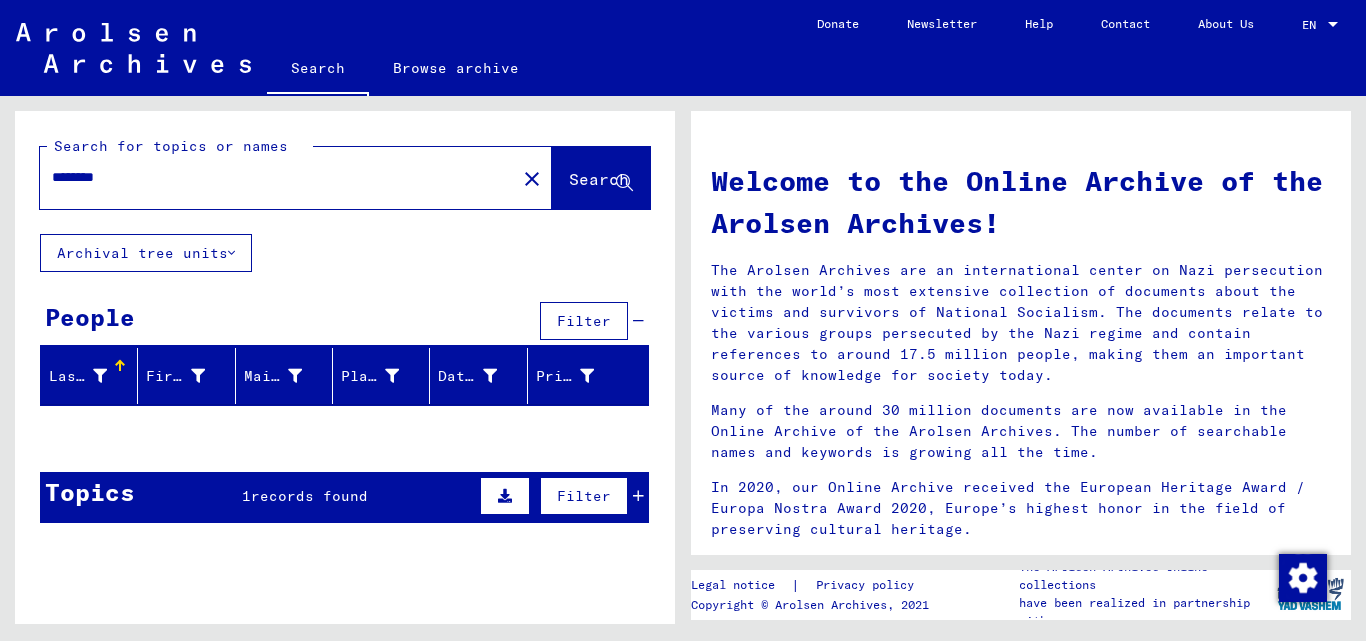 type on "********" 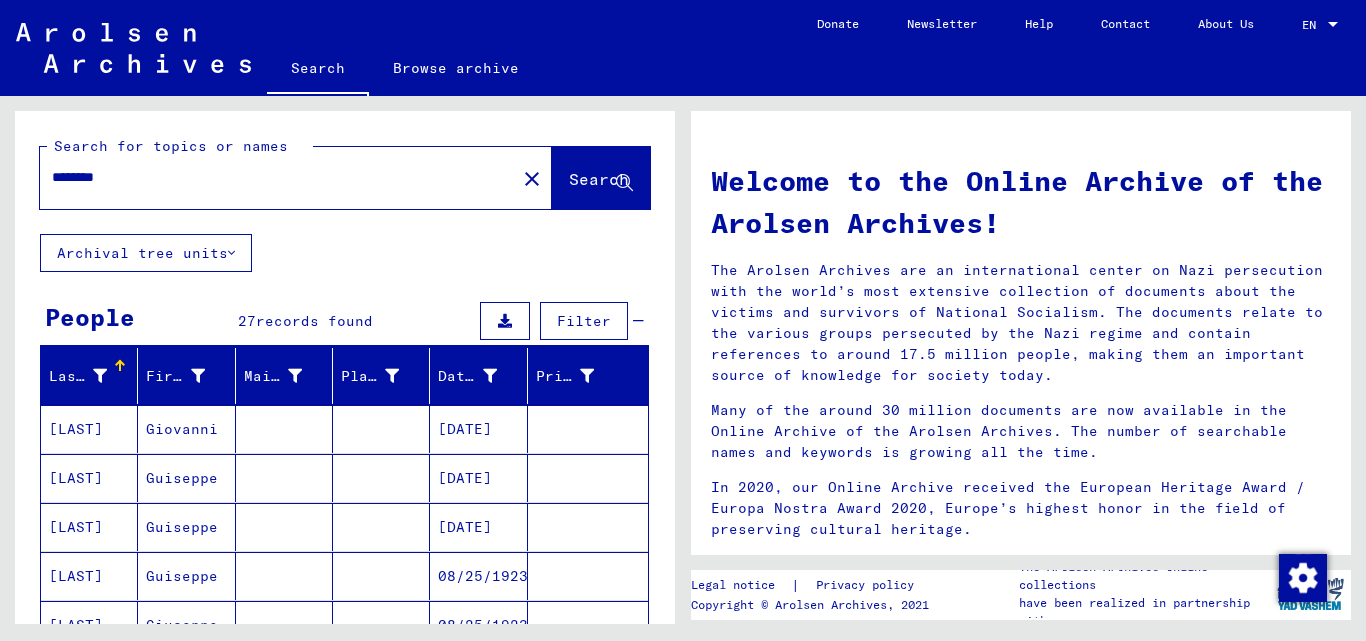 scroll, scrollTop: 230, scrollLeft: 0, axis: vertical 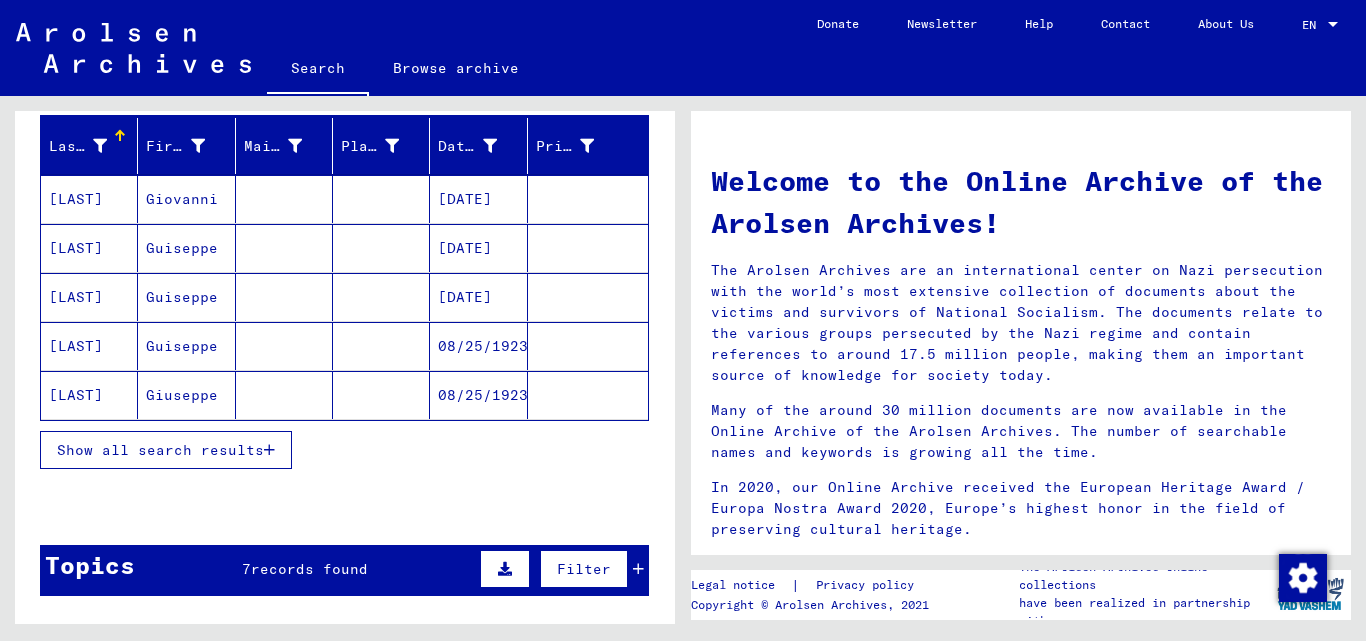 click on "Show all search results" at bounding box center (160, 450) 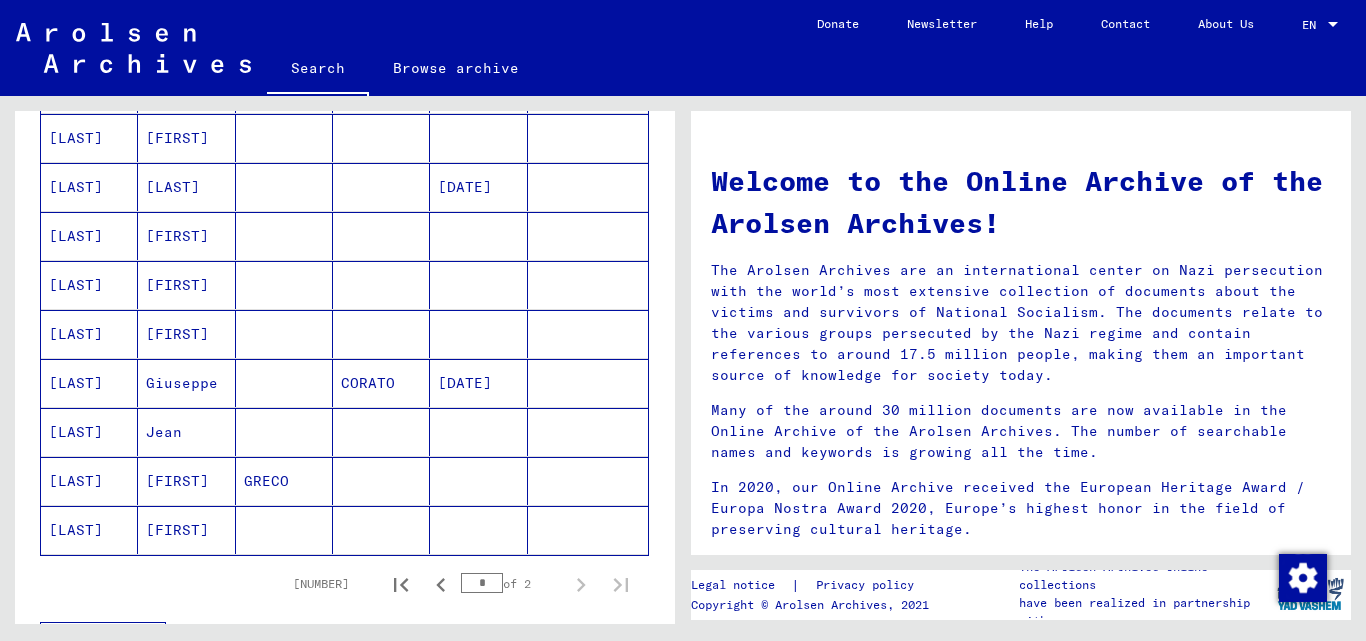 scroll, scrollTop: 1084, scrollLeft: 0, axis: vertical 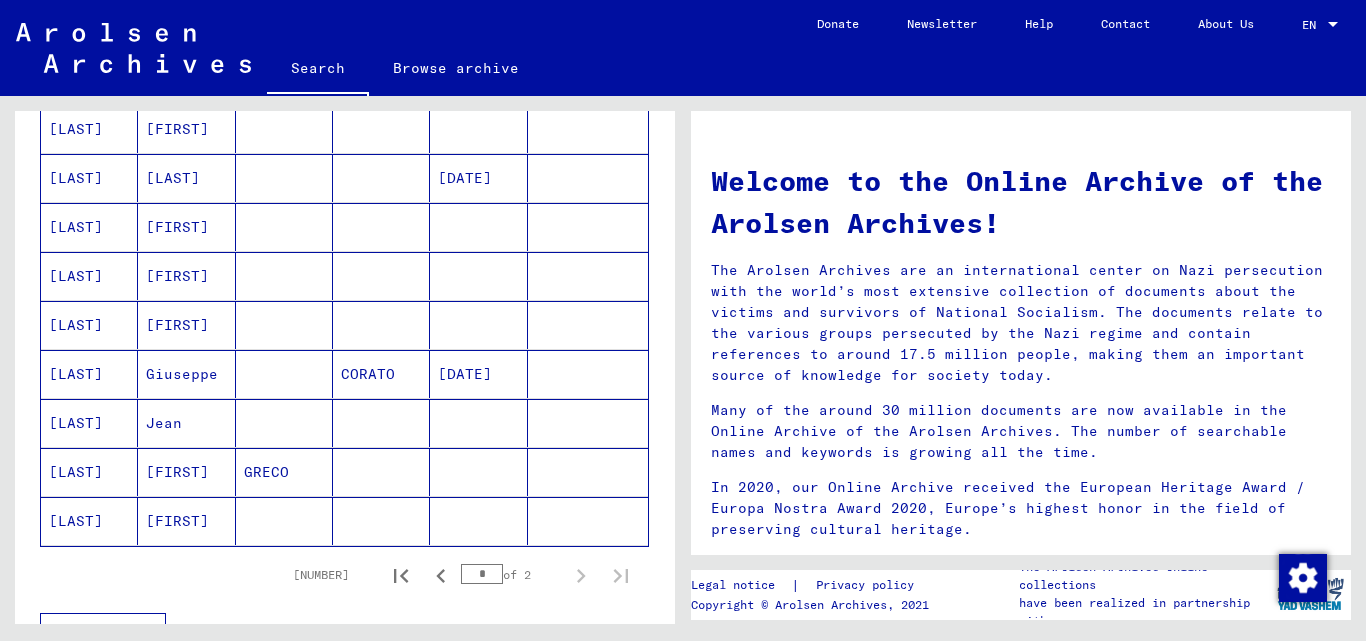 click on "[FIRST]" 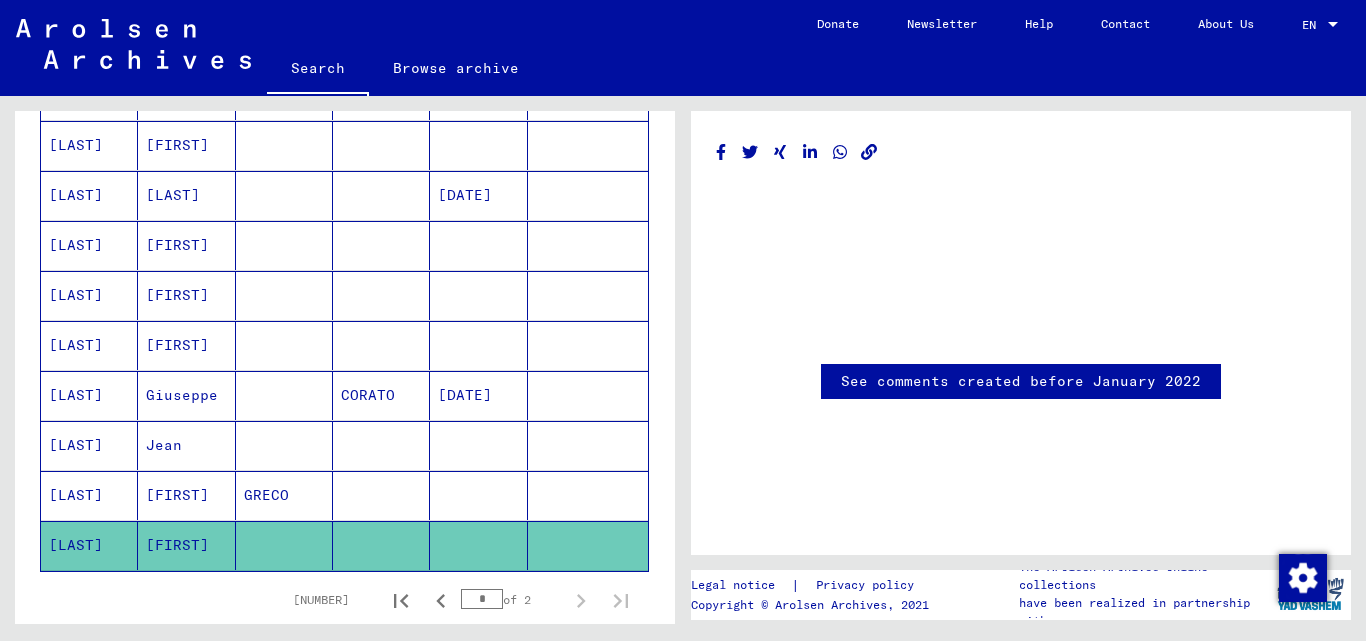 scroll, scrollTop: 1100, scrollLeft: 0, axis: vertical 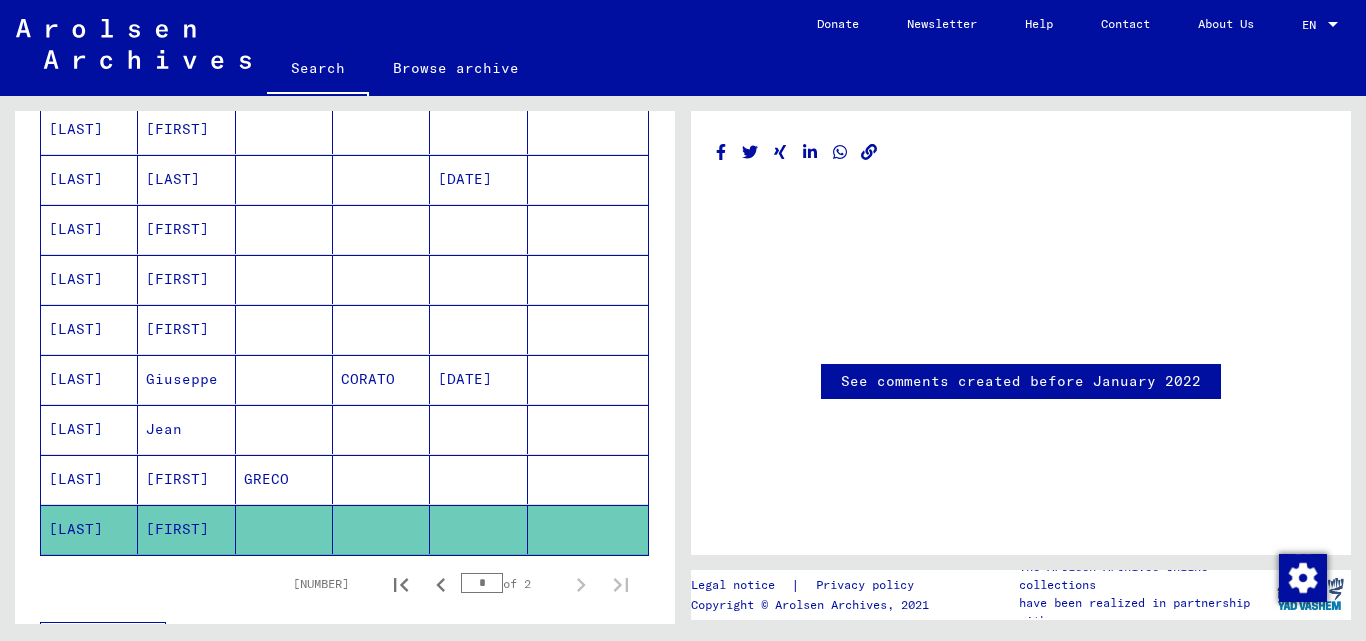 click on "GRECO" at bounding box center [284, 529] 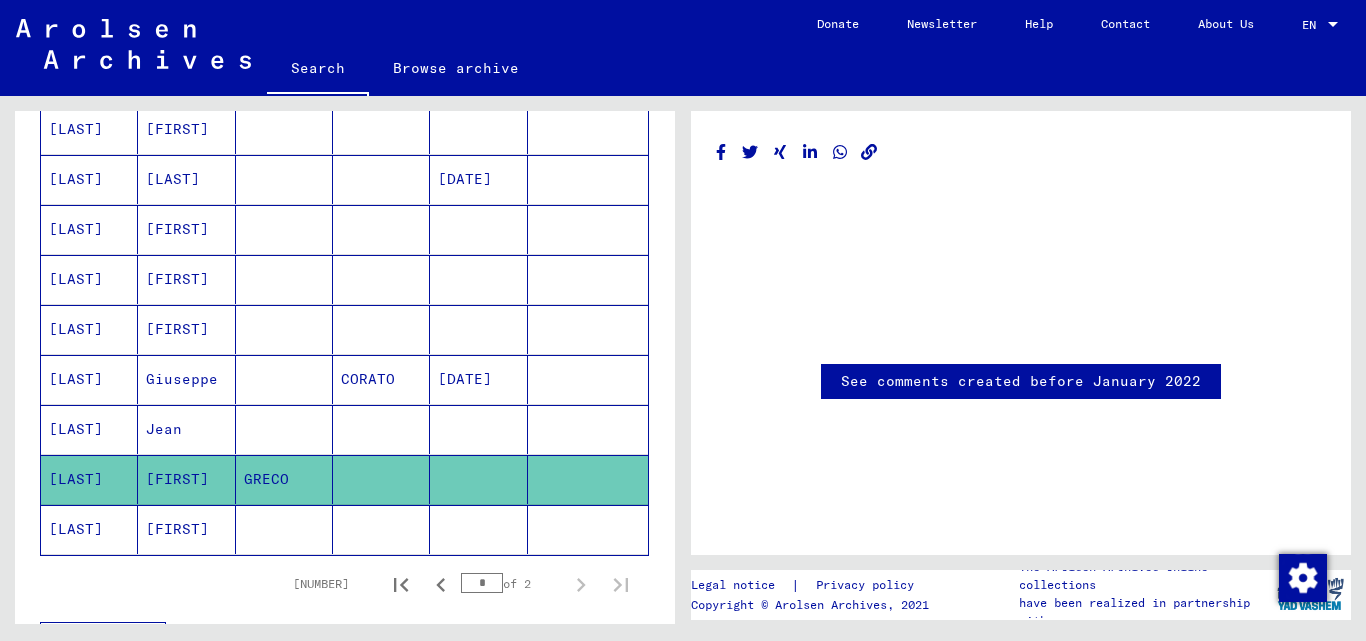 scroll, scrollTop: 0, scrollLeft: 0, axis: both 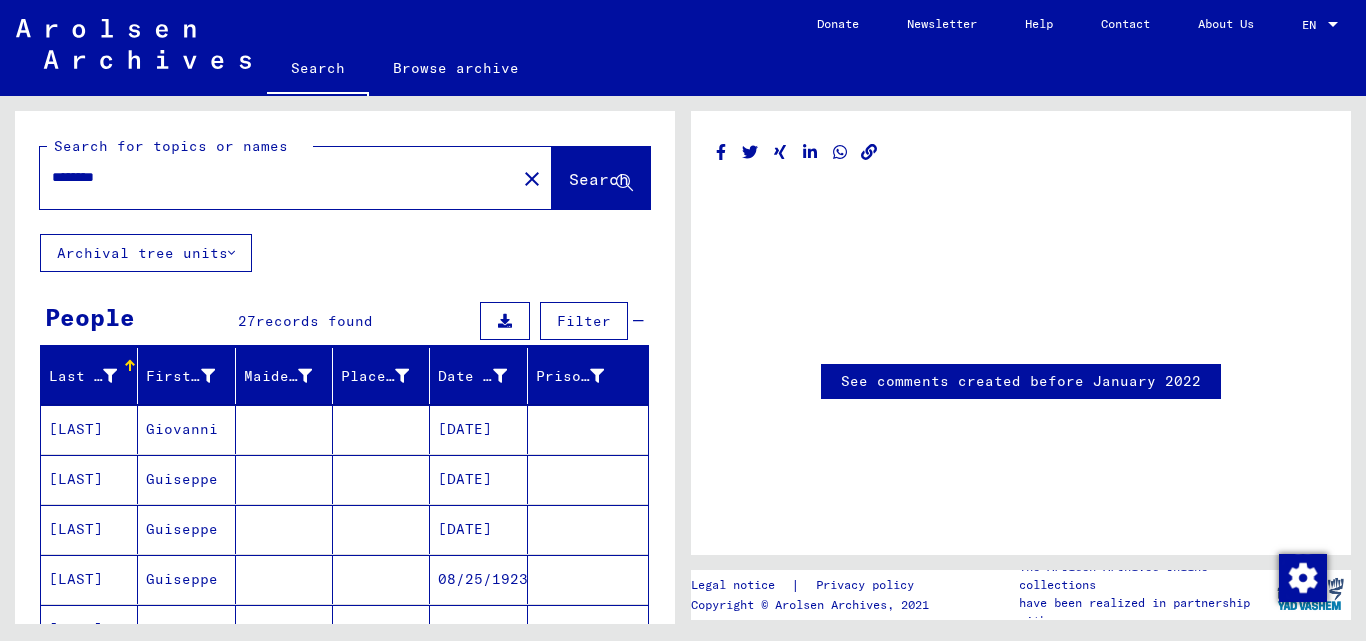 click on "close" 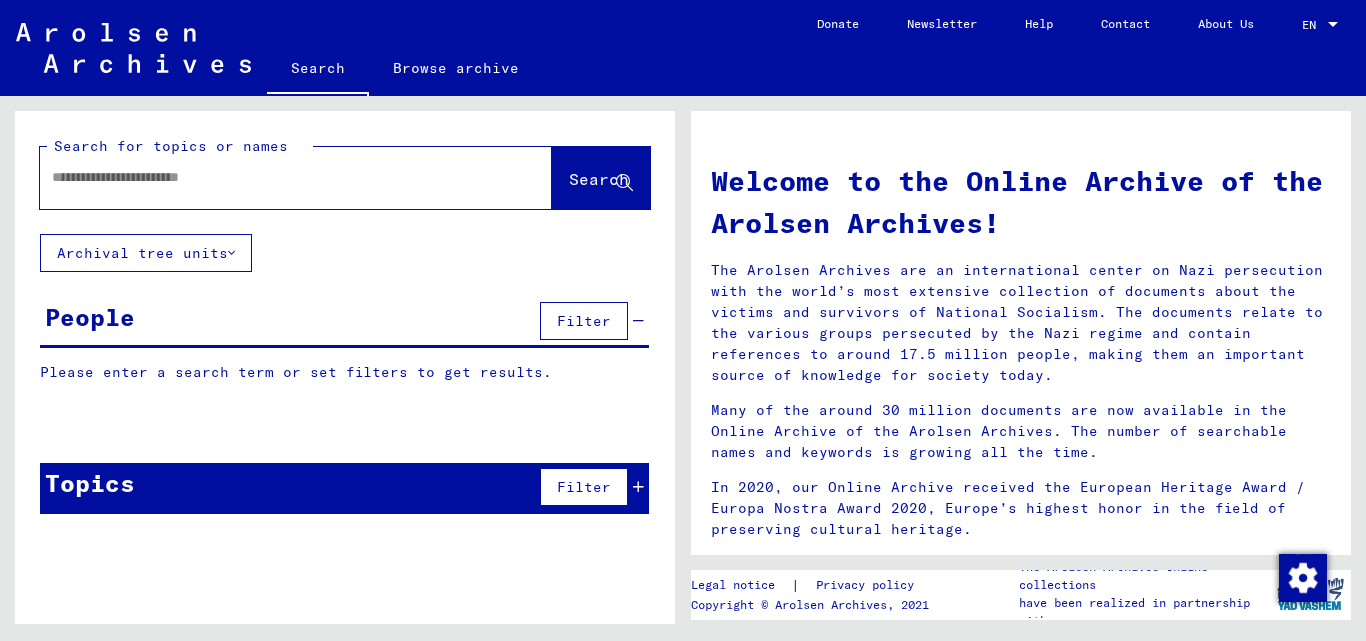 click on "Search for topics or names  Search     Archival tree units  People  Filter   Please enter a search term or set filters to get results.  Signature Last Name First Name Maiden Name Place of Birth Date of Birth Prisoner # Father (adoptive father) Mother (adoptive mother) Religion Nationality Occupaton Place of incarceration Date of decease Last residence Last residence (Country) Last residence (District) Last residence (Province) Last residence (Town) Last residence (Part of town) Last residence (Street) Last residence (House number) 3.1.1.1 - Names in "phonetical" order from P [LAST] [FIRST] [DATE] 2.1.1.1 - Information on foreigners being permanantly or temporarily present in the district Augsburg (SK) during the war [LAST] [FIRST] [DATE] 2.1.1.1 - Information of various kind [LAST] [FIRST] [DATE] 2.1.1.1 - Information on foreigners being permanantly or temporarily present in the district Schweinfurt (SK) during the war [LAST] [FIRST] [DATE] [LAST] [FIRST] [DATE] [LAST]" 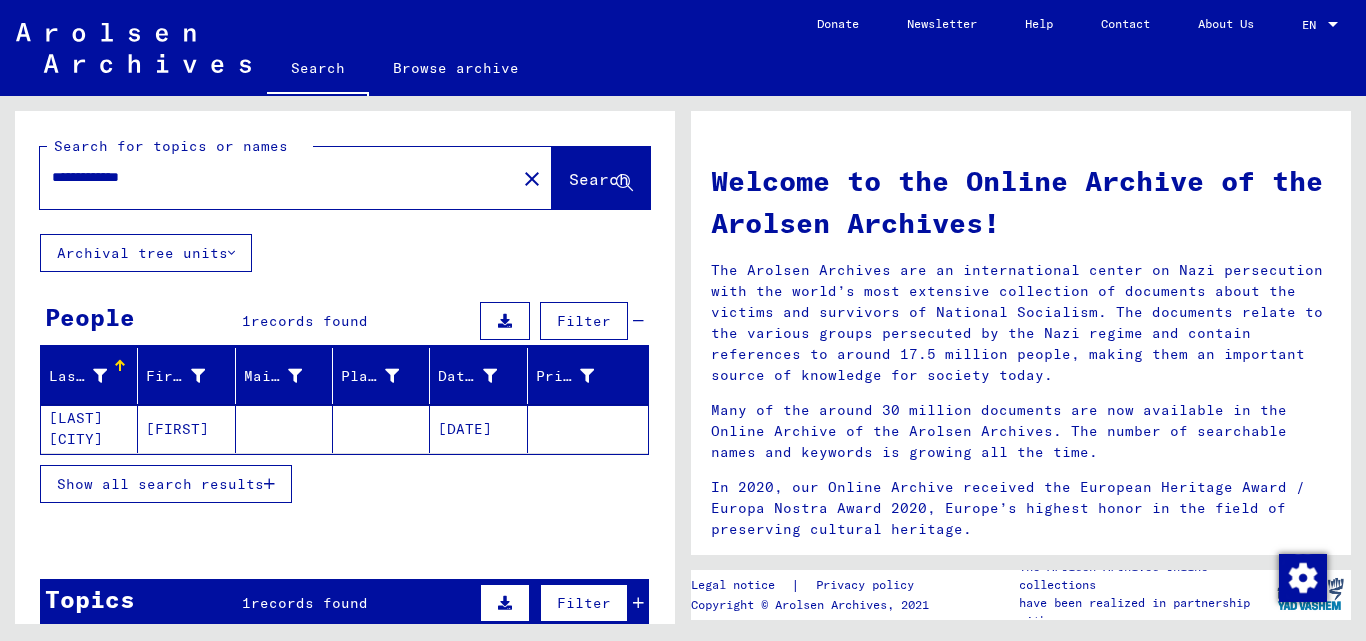 click on "[LAST] [CITY]" 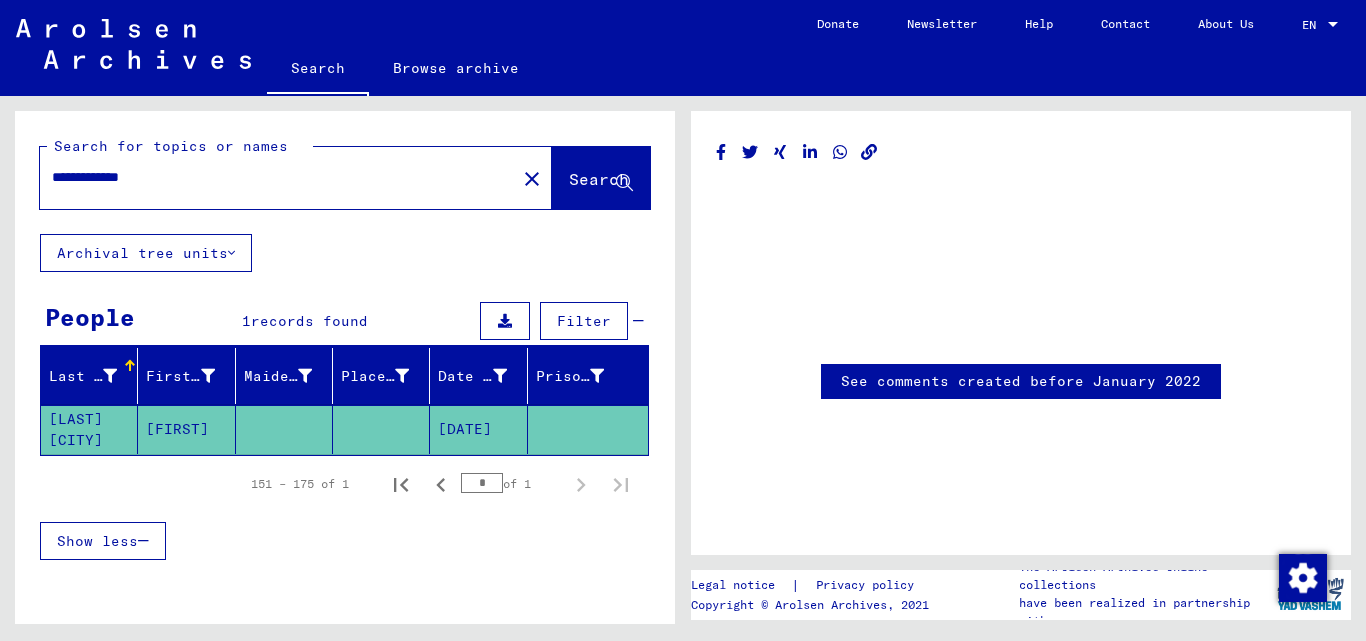 scroll, scrollTop: 0, scrollLeft: 0, axis: both 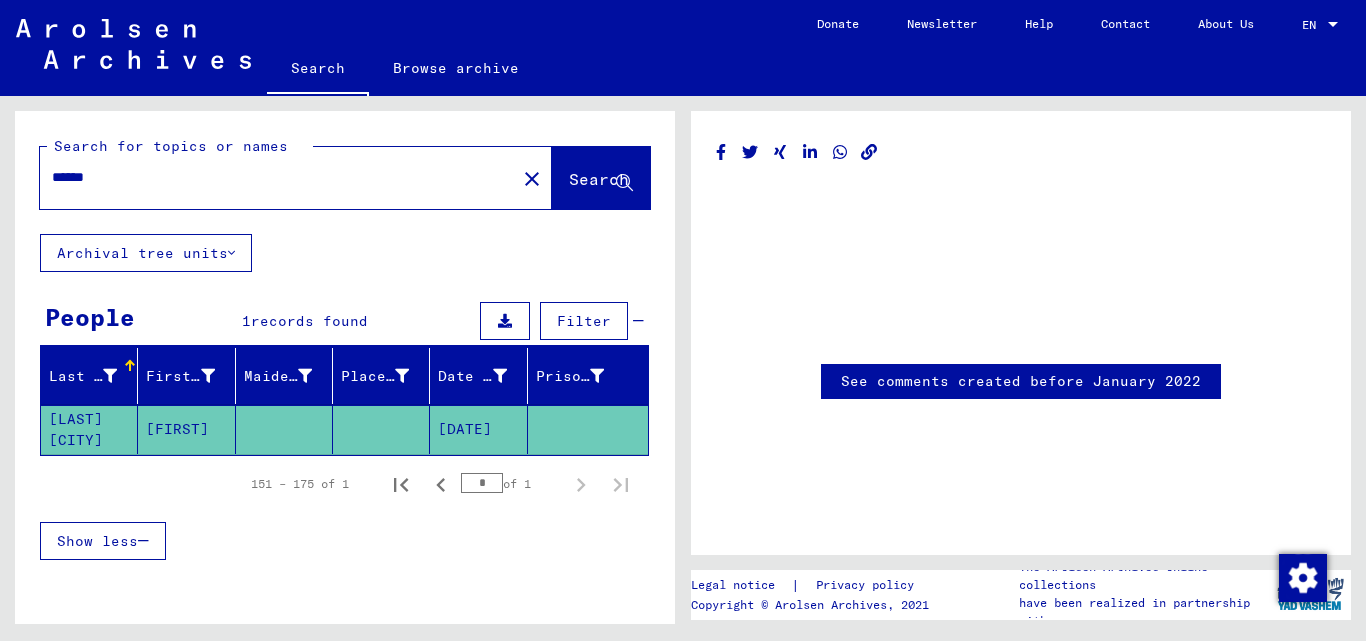 type on "******" 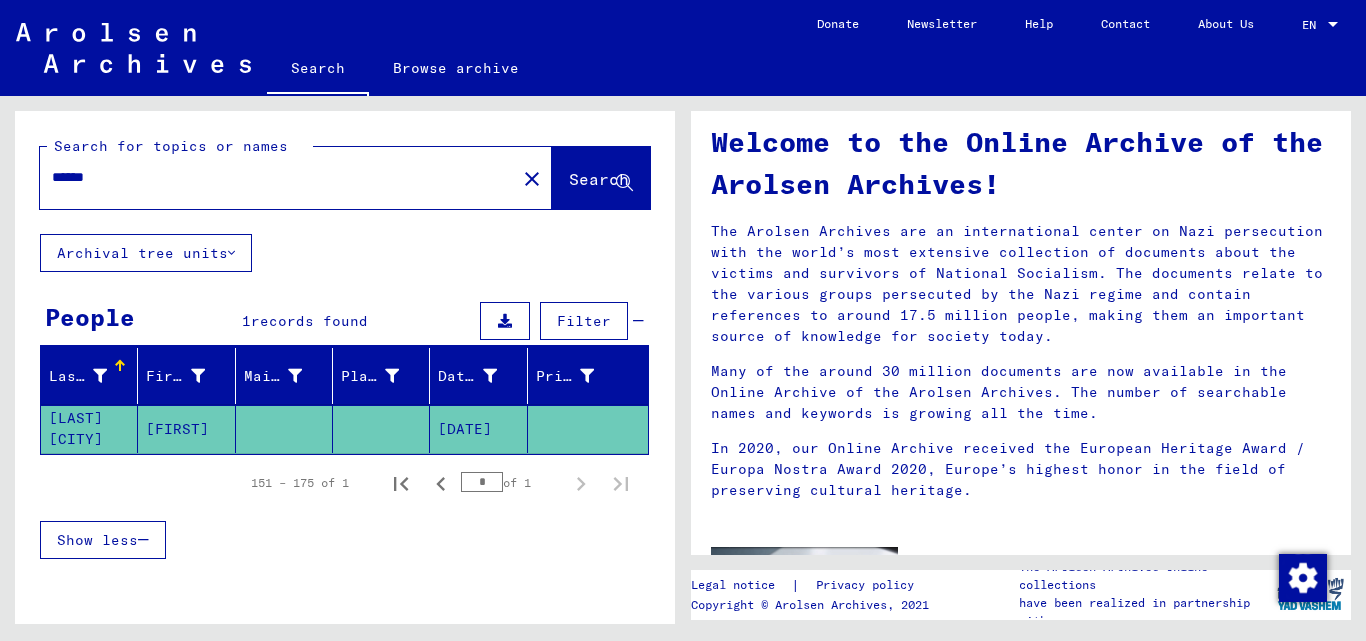 scroll, scrollTop: 0, scrollLeft: 0, axis: both 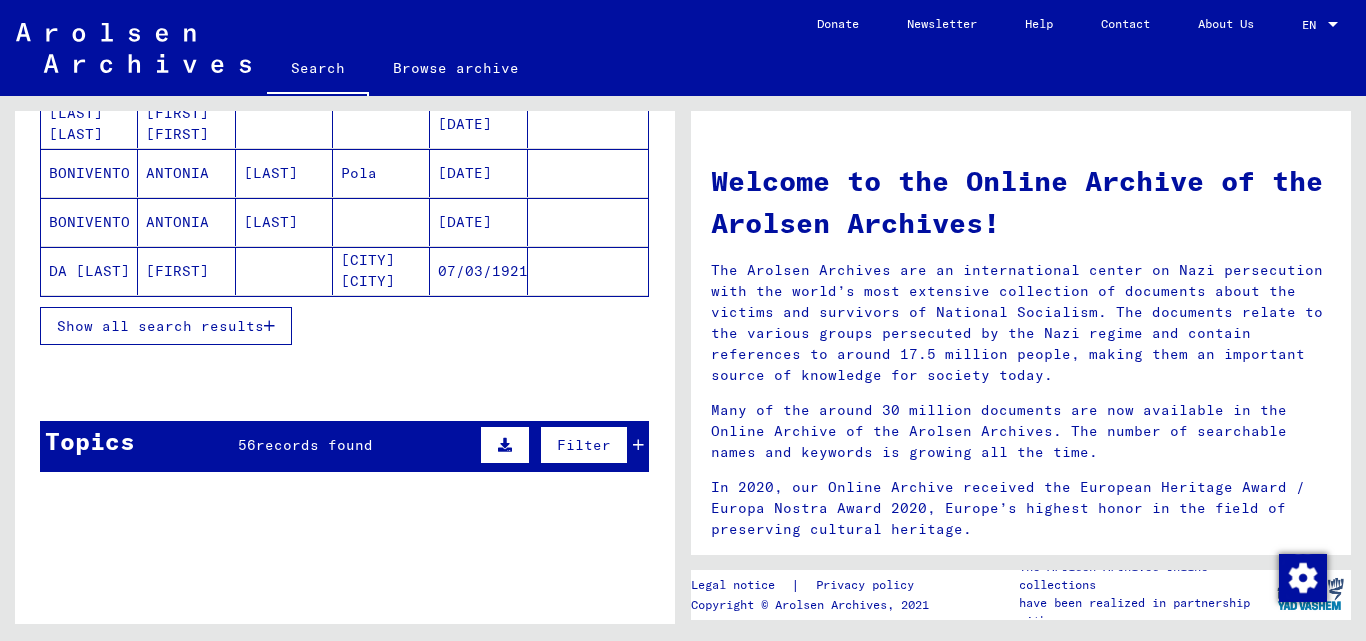 click on "Show all search results" at bounding box center (166, 326) 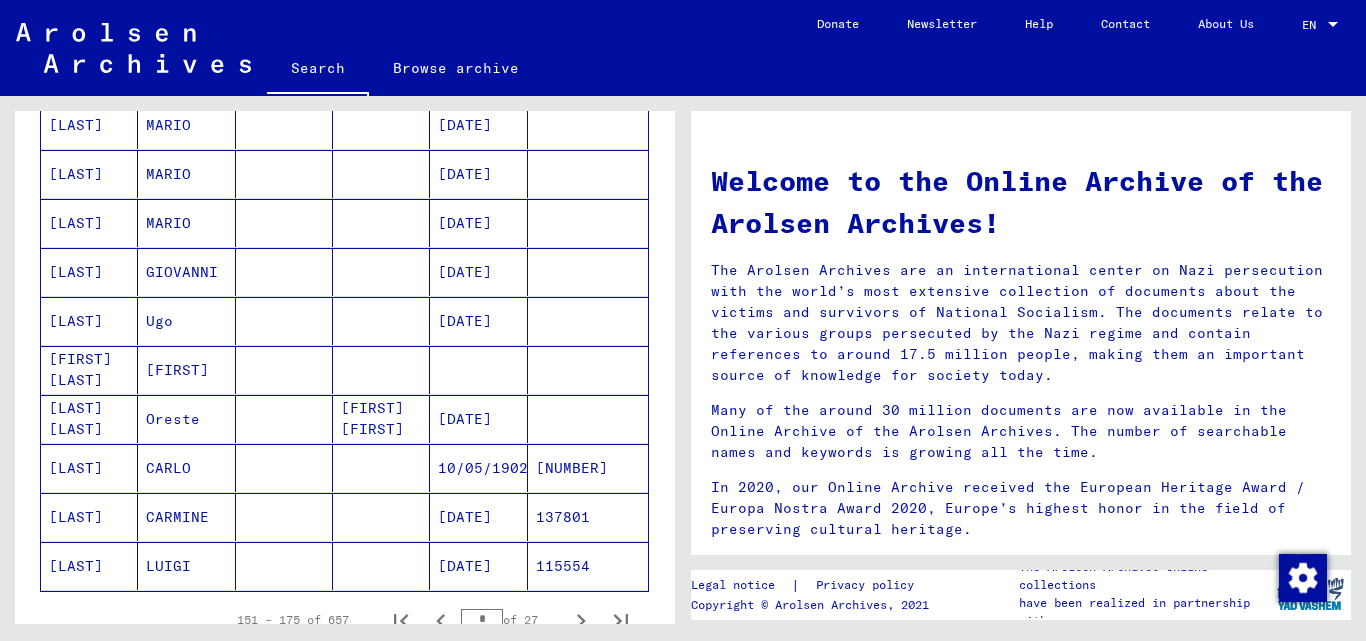 scroll, scrollTop: 1372, scrollLeft: 0, axis: vertical 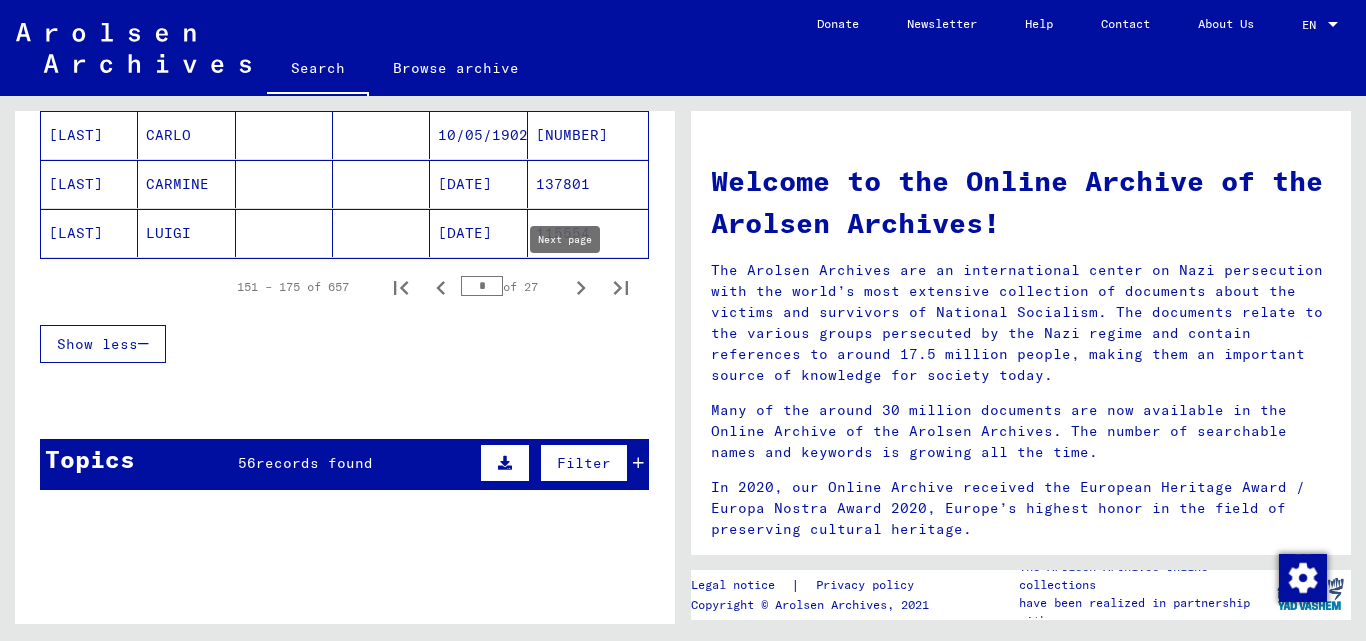 click 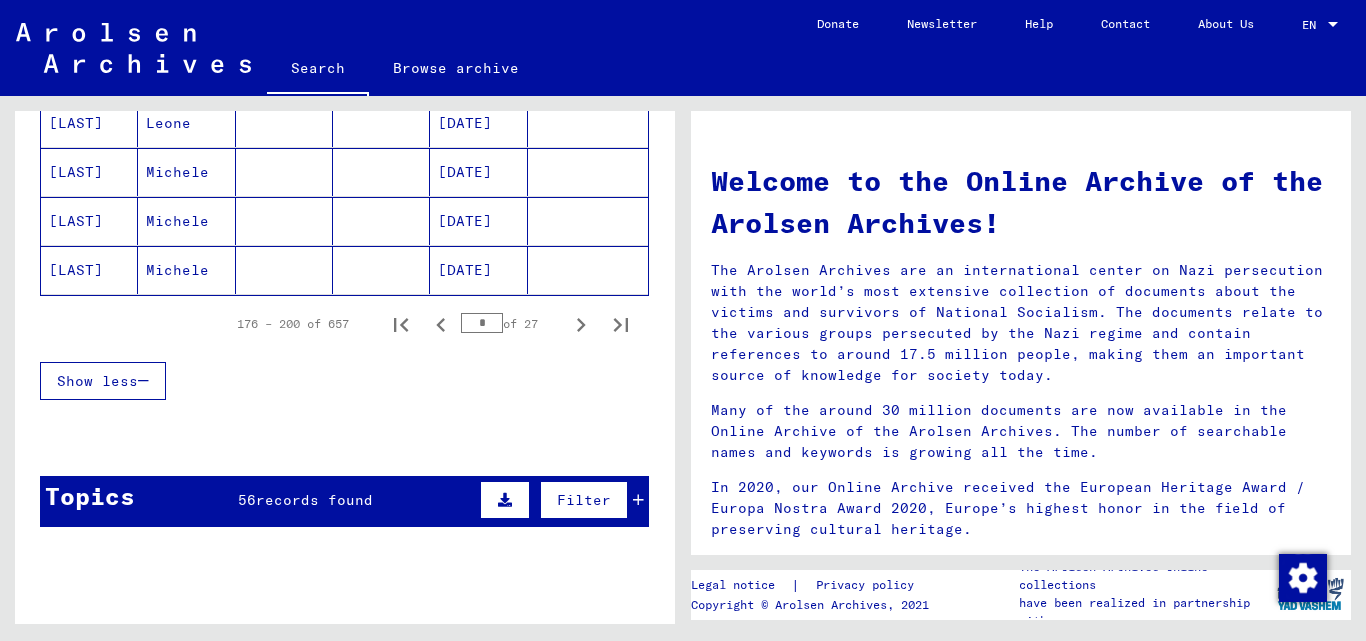 scroll, scrollTop: 1156, scrollLeft: 0, axis: vertical 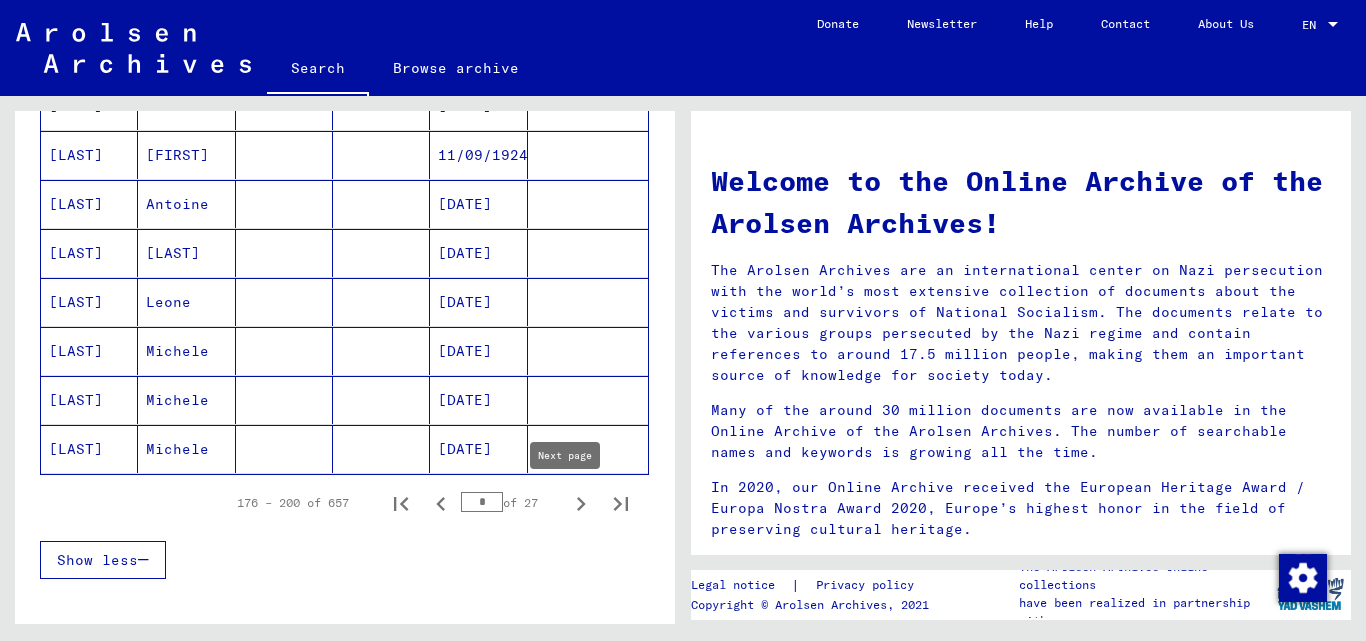 click 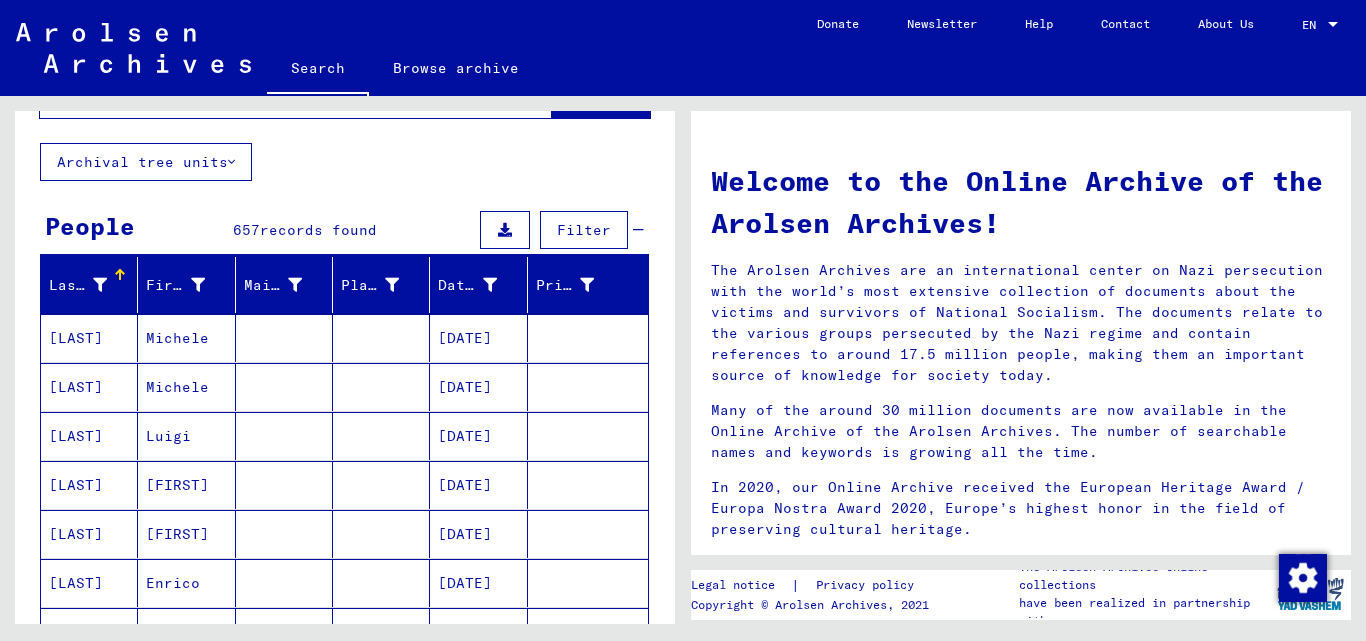 scroll, scrollTop: 0, scrollLeft: 0, axis: both 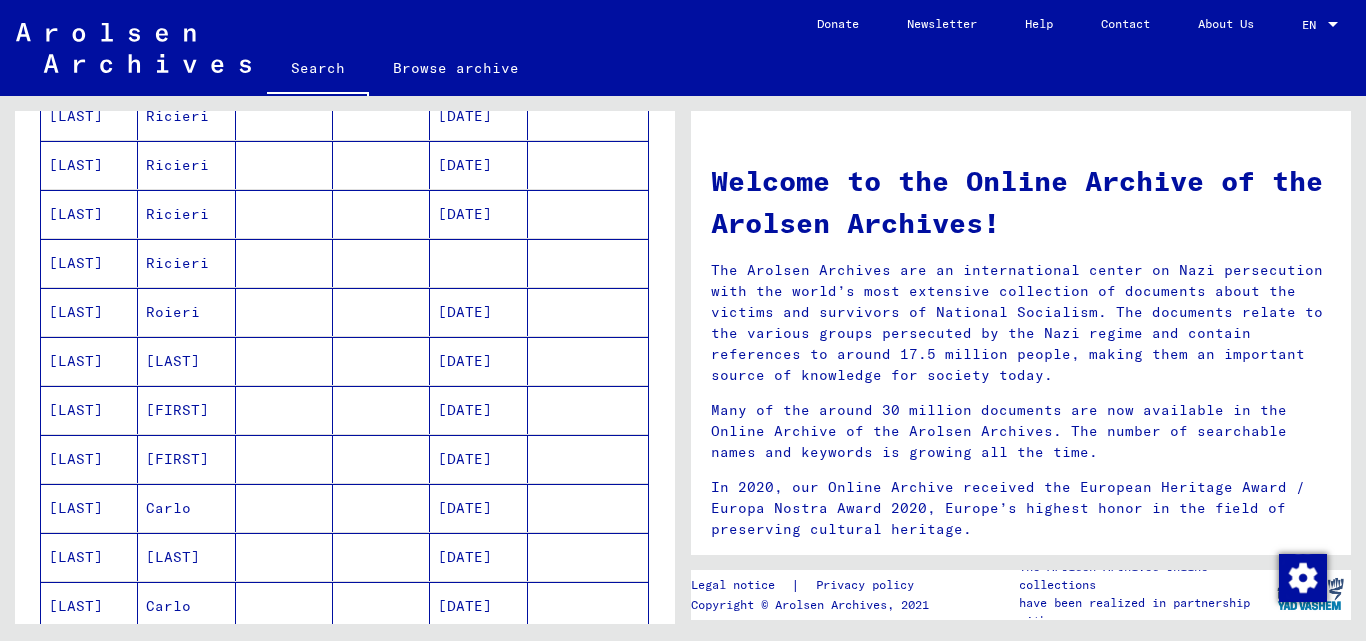 click on "Welcome to the Online Archive of the Arolsen Archives!
The Arolsen Archives are an international center on Nazi persecution with the world’s most extensive collection of documents about the victims and survivors of National Socialism. The documents relate to the various groups persecuted by the Nazi regime and contain references to around 17.5 million people, making them an important source of knowledge for society today.
Many of the around 30 million documents are now available in the Online Archive of the Arolsen Archives. The number of searchable names and keywords is growing all the time.
In 2020, our Online Archive received the European Heritage Award / Europa Nostra Award 2020, Europe’s highest honor in the field of preserving cultural heritage." at bounding box center [1021, 347] 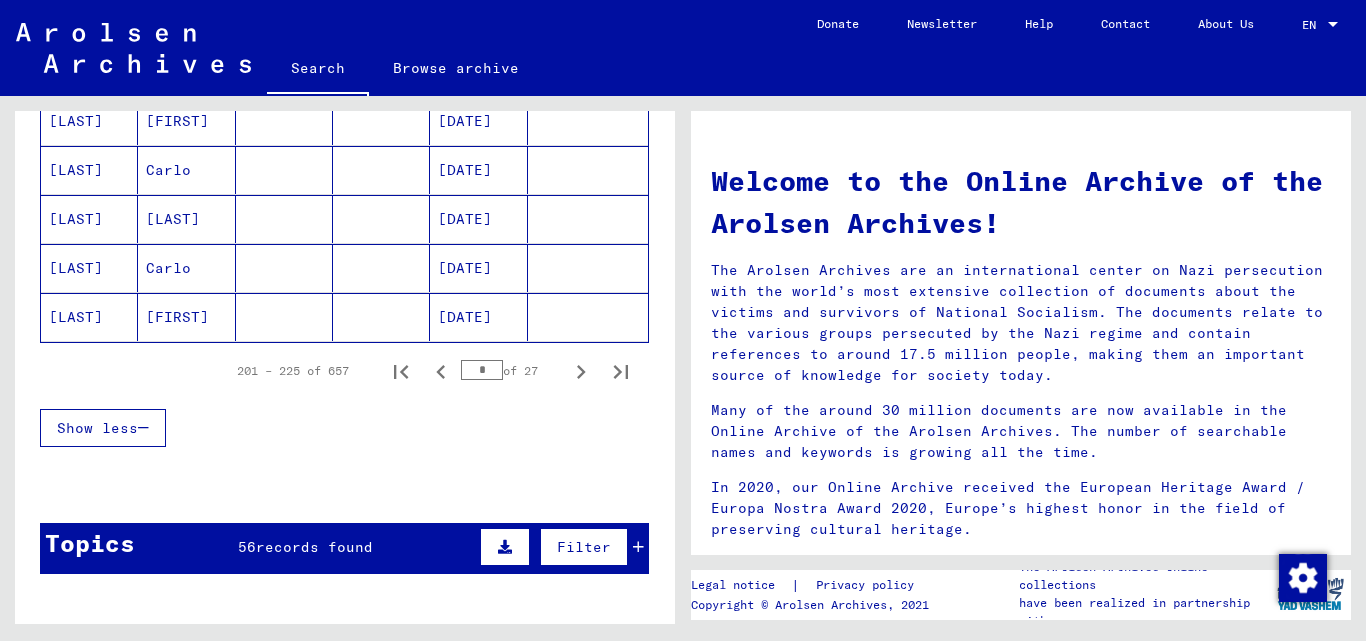 scroll, scrollTop: 1302, scrollLeft: 0, axis: vertical 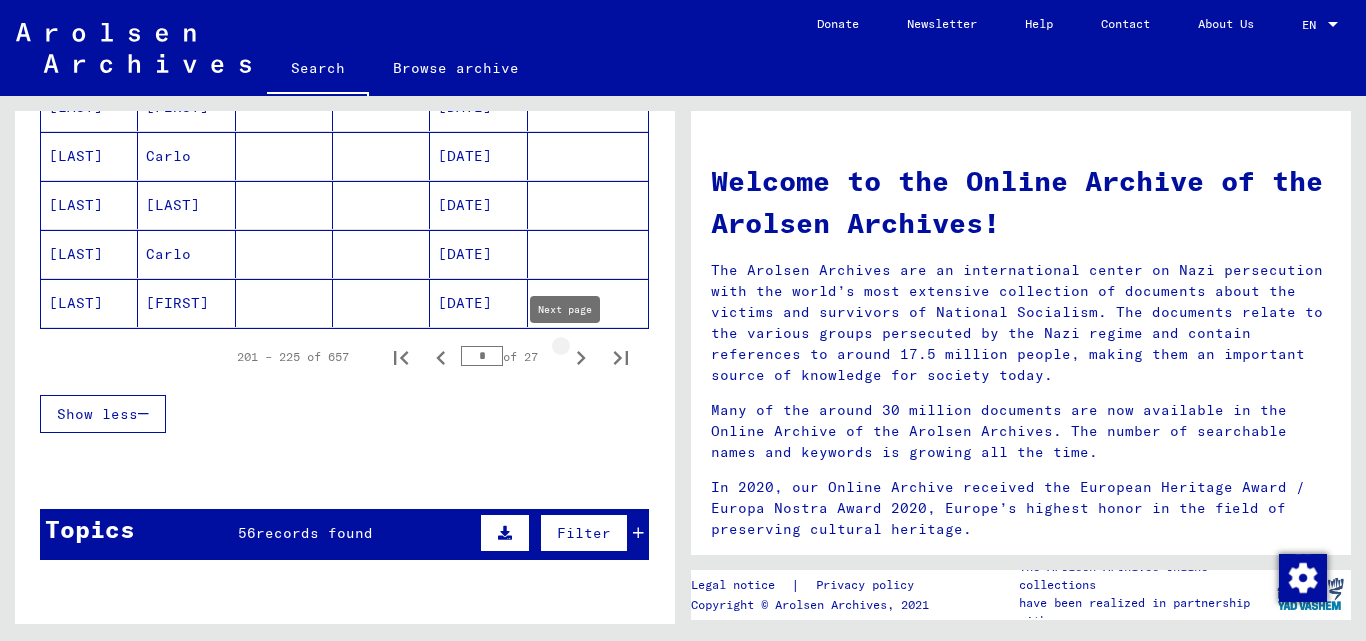 click 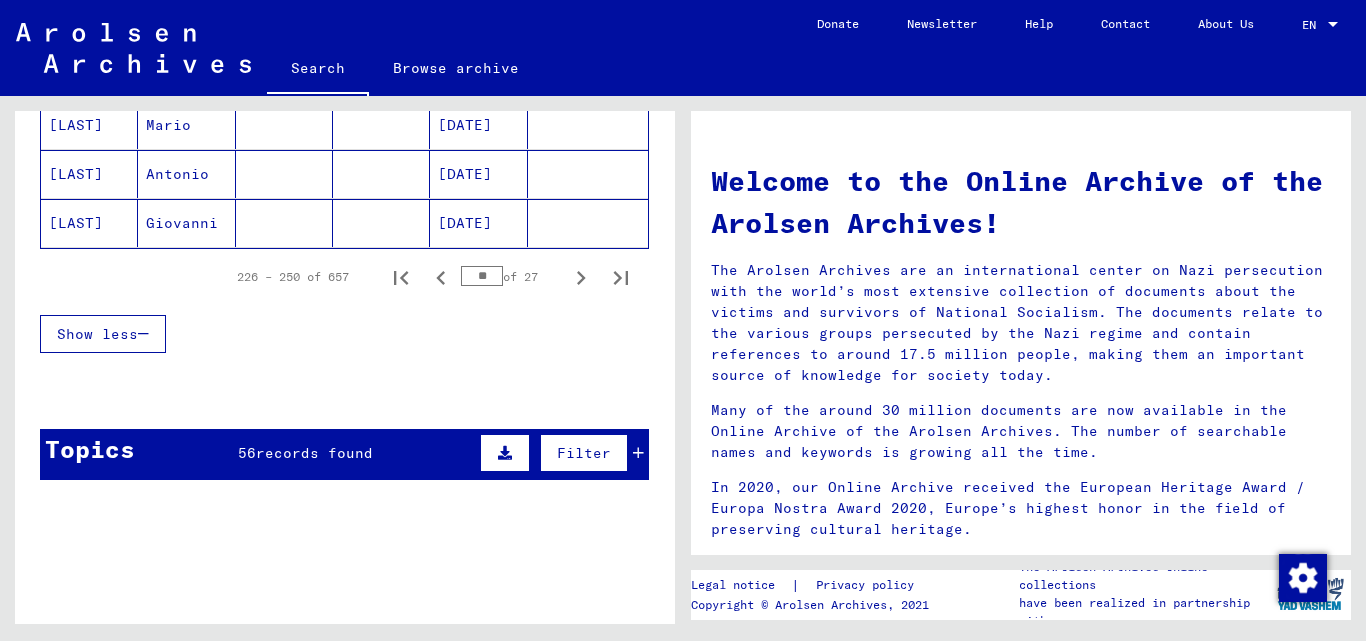 scroll, scrollTop: 1213, scrollLeft: 0, axis: vertical 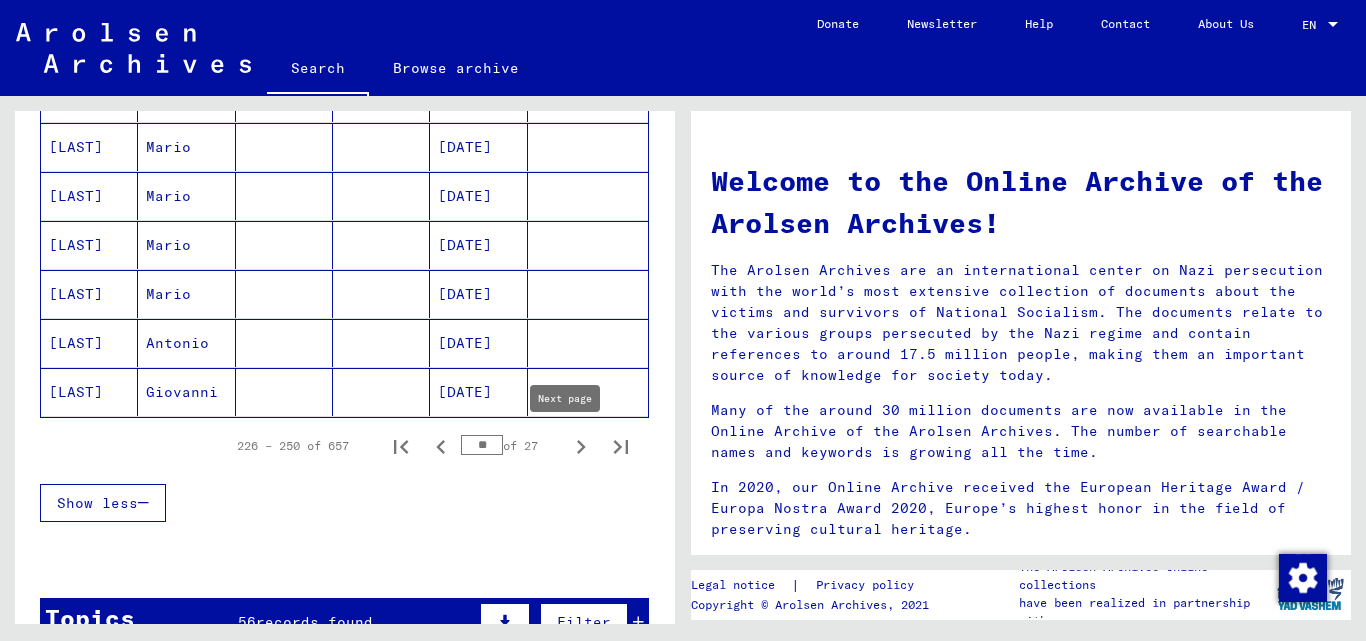click 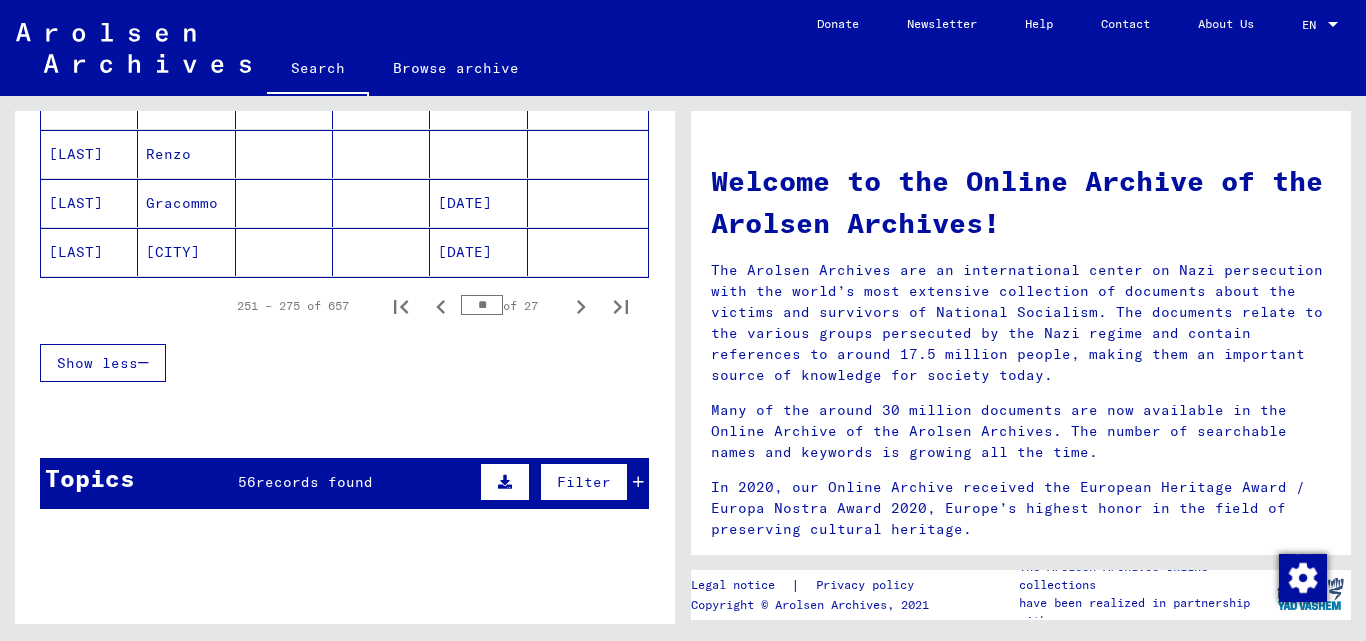 scroll, scrollTop: 1189, scrollLeft: 0, axis: vertical 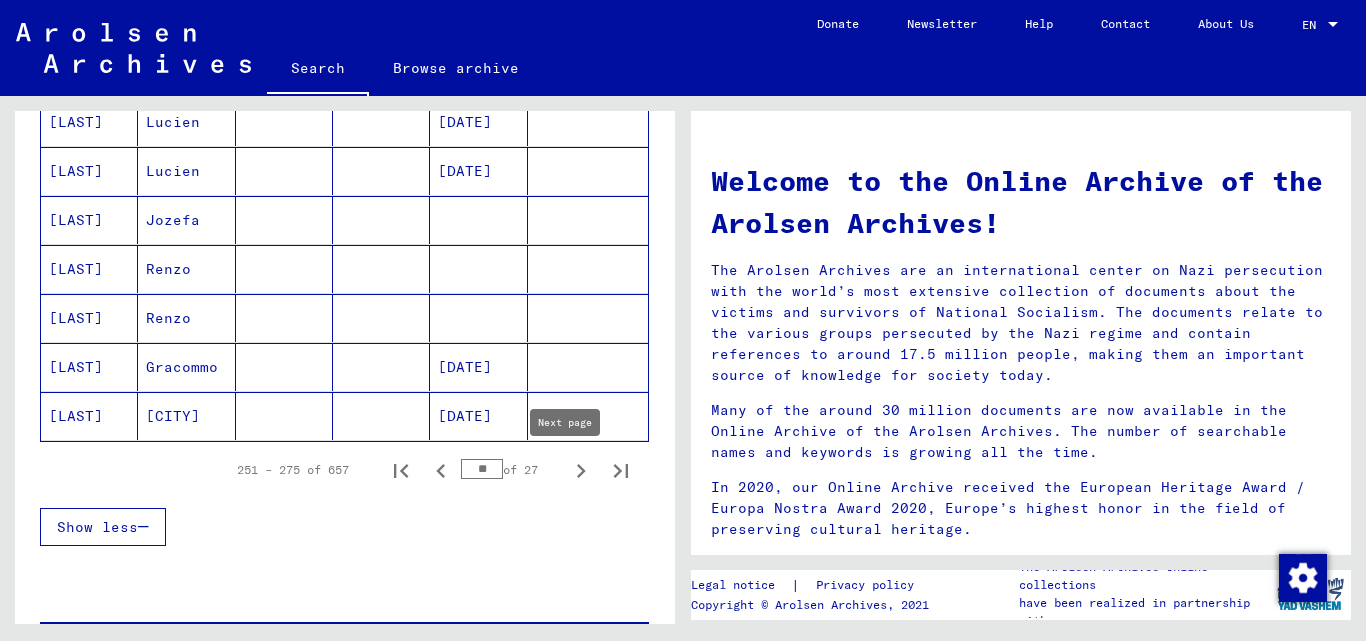 click 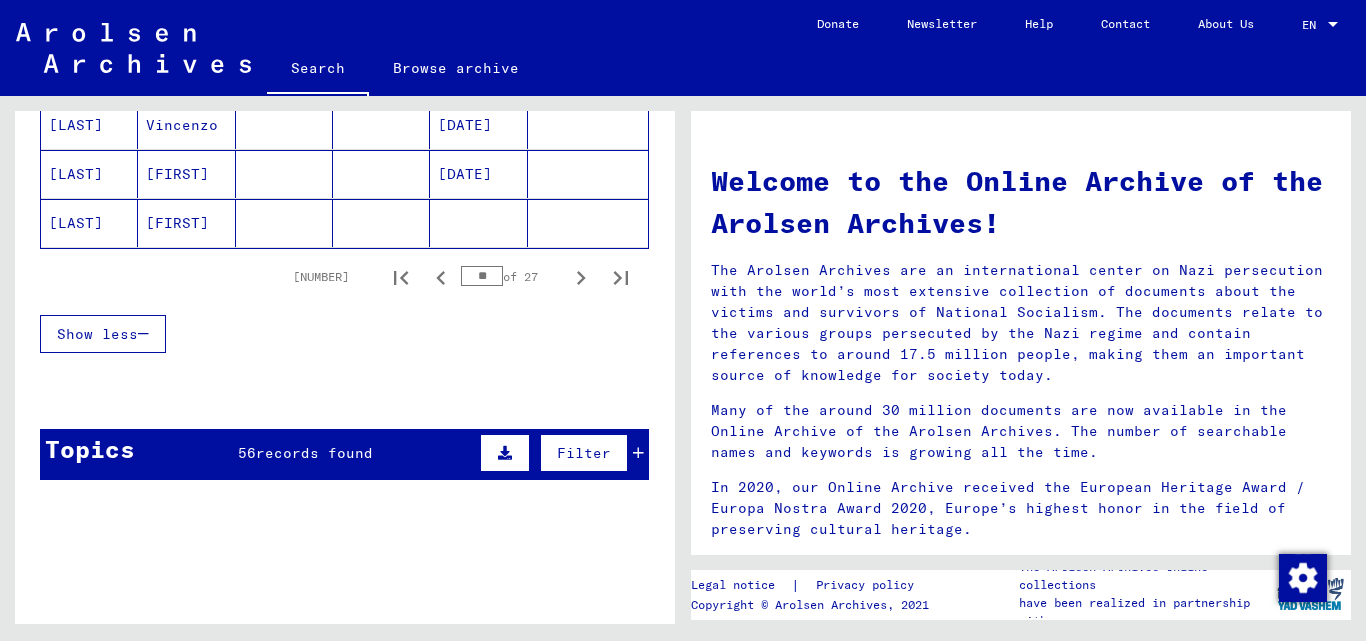 scroll, scrollTop: 1480, scrollLeft: 0, axis: vertical 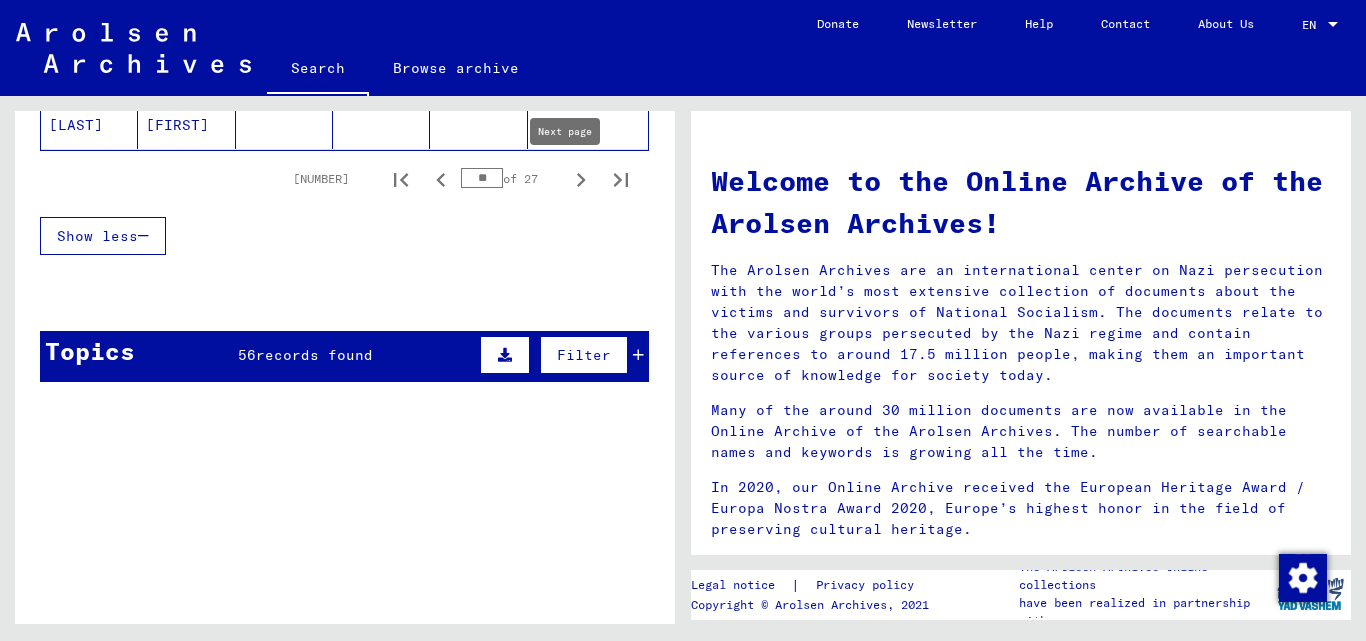 click 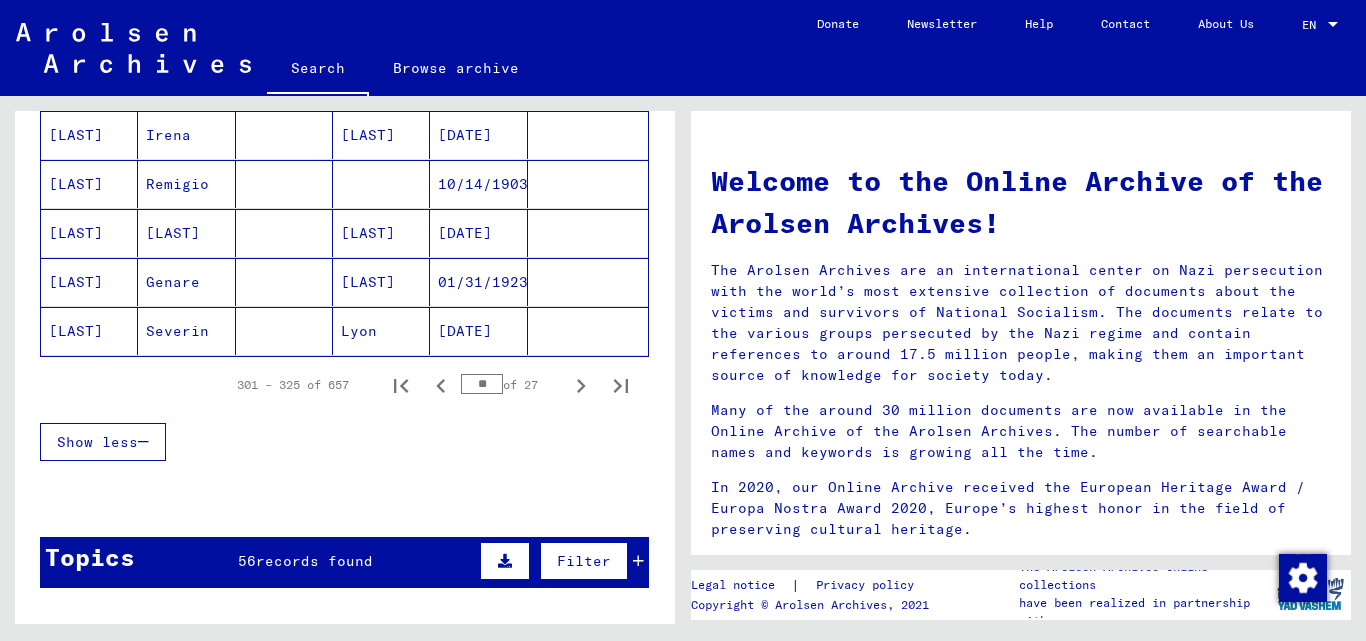 scroll, scrollTop: 1292, scrollLeft: 0, axis: vertical 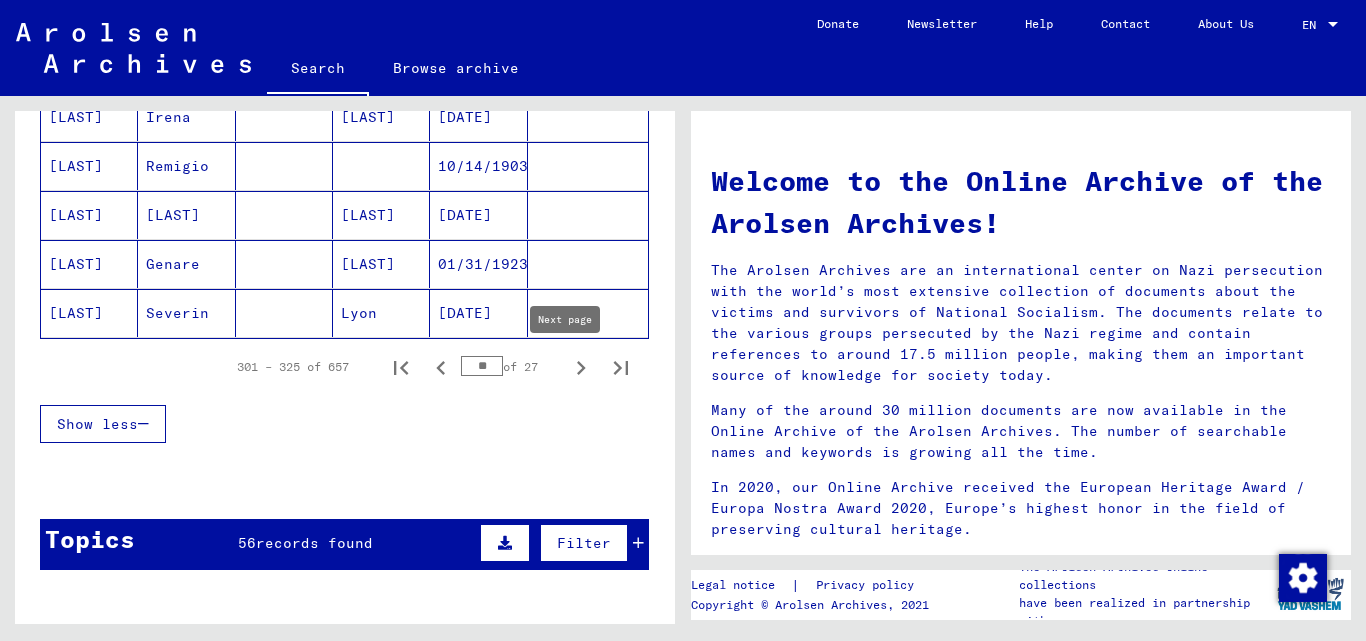 click 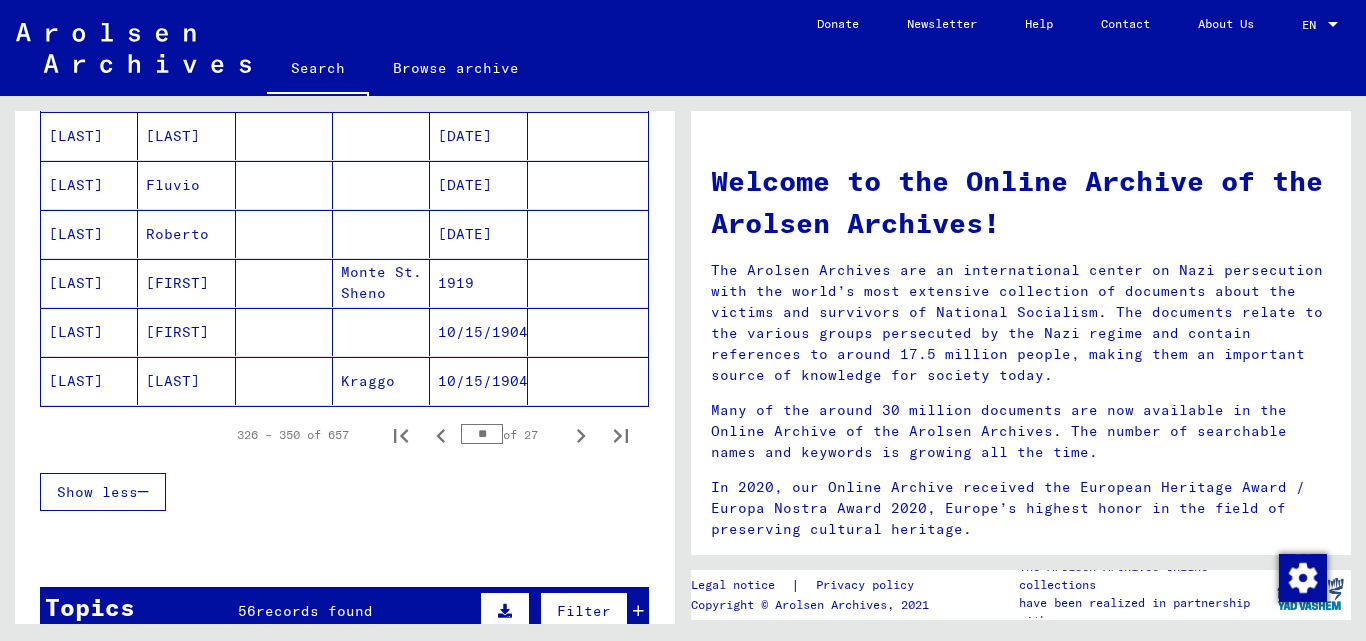scroll, scrollTop: 1229, scrollLeft: 0, axis: vertical 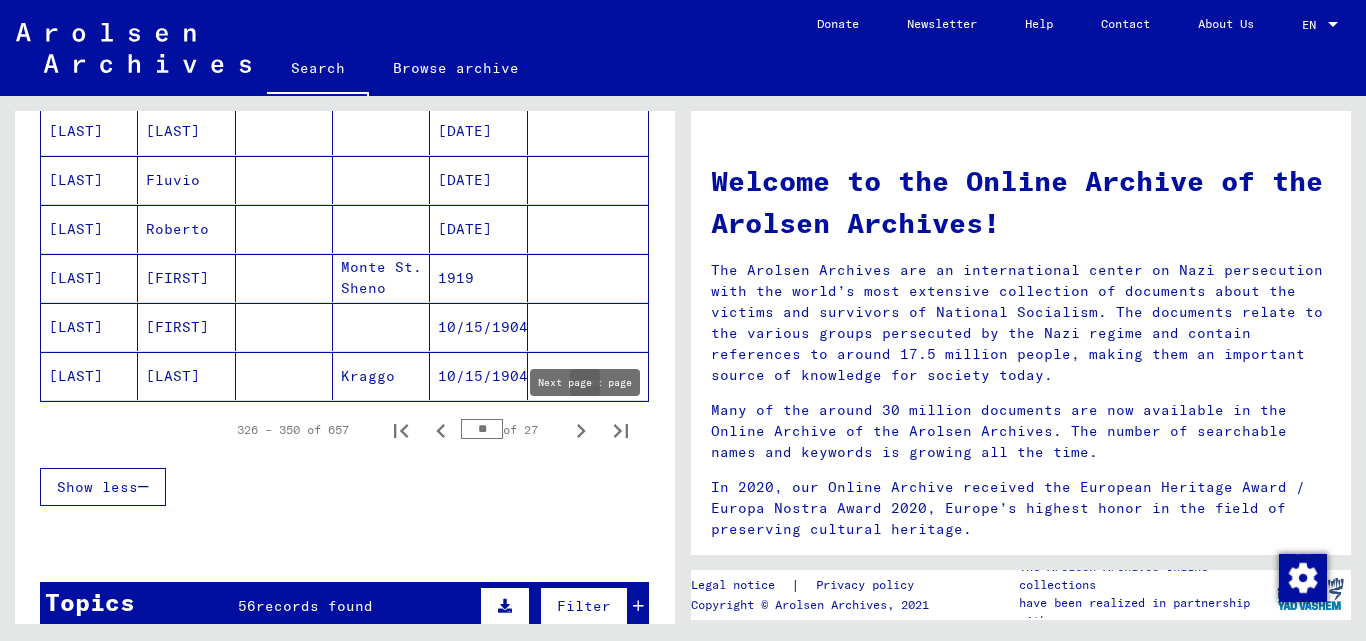 click 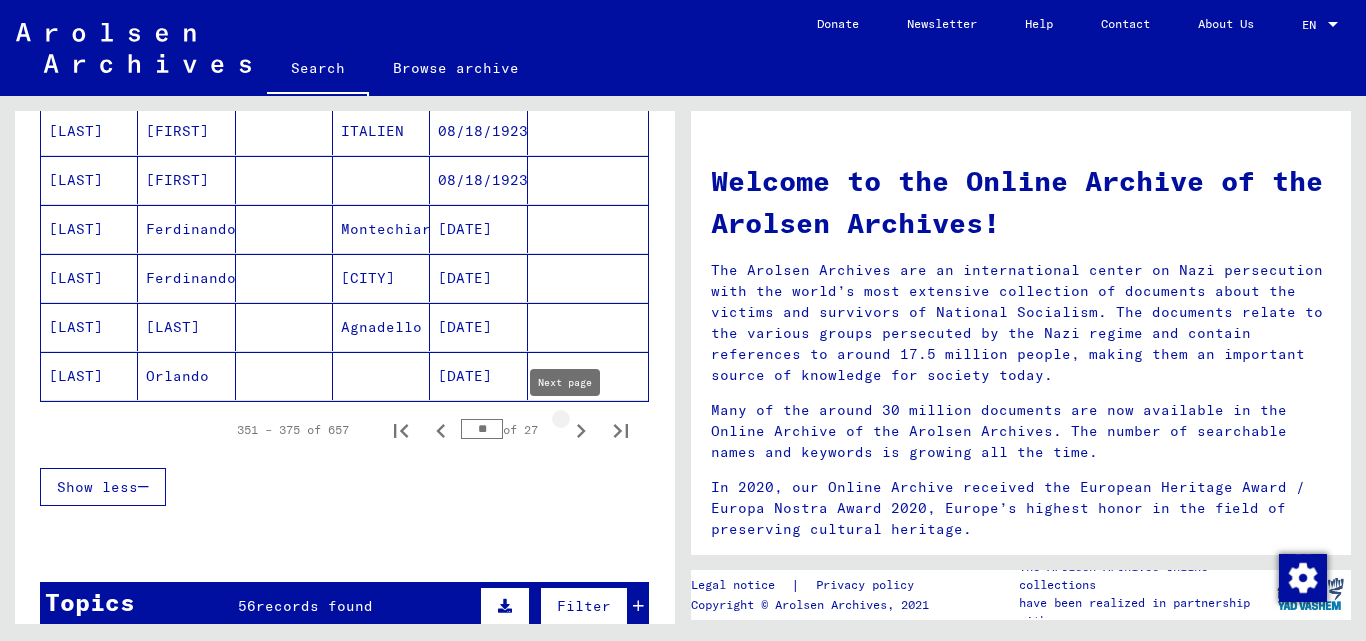 type on "**" 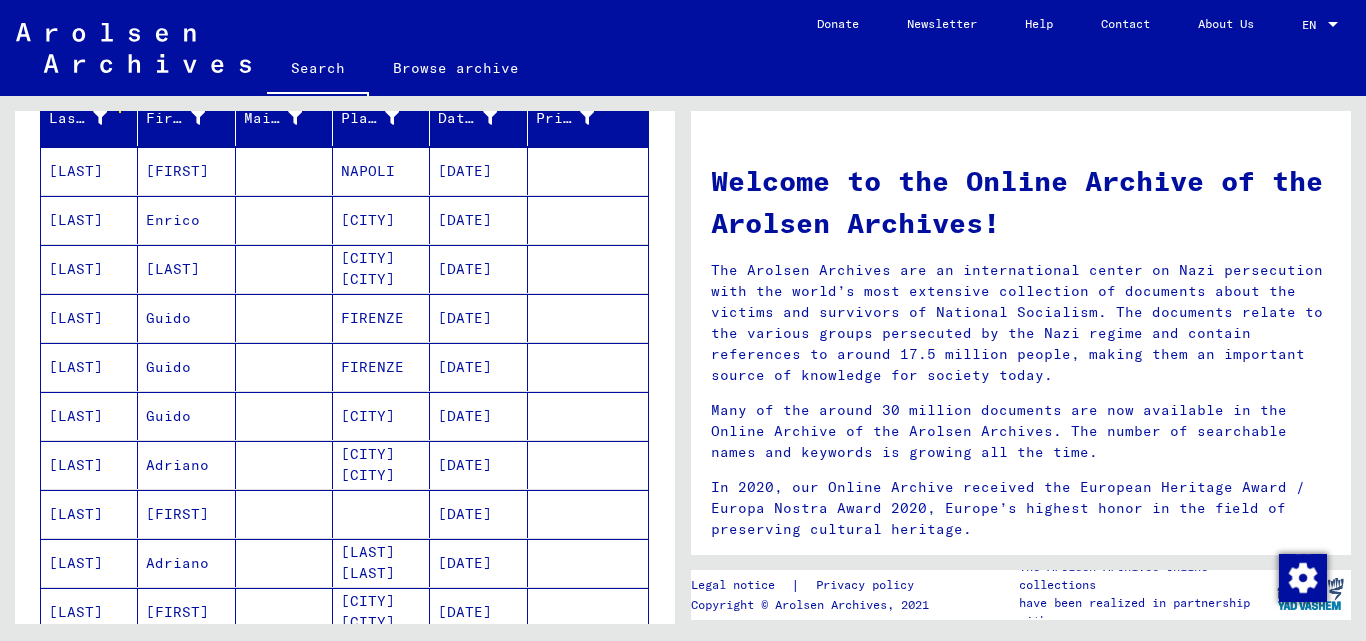 scroll, scrollTop: 0, scrollLeft: 0, axis: both 